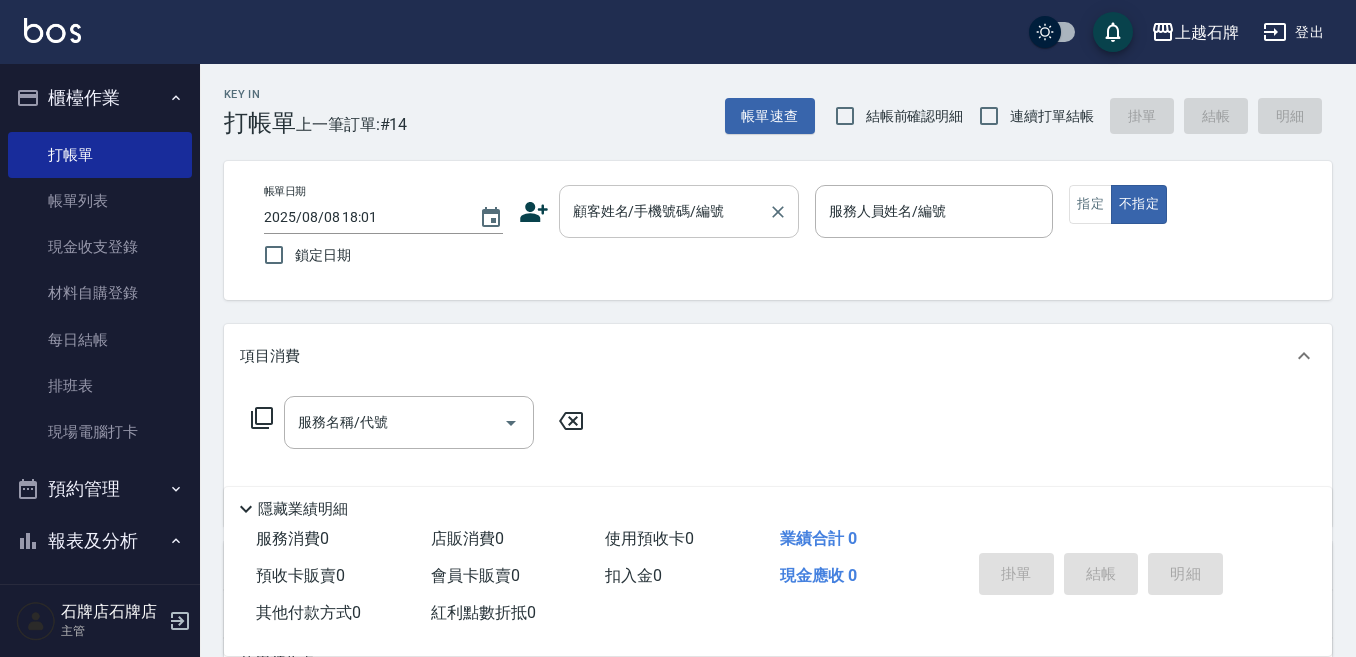 scroll, scrollTop: 0, scrollLeft: 0, axis: both 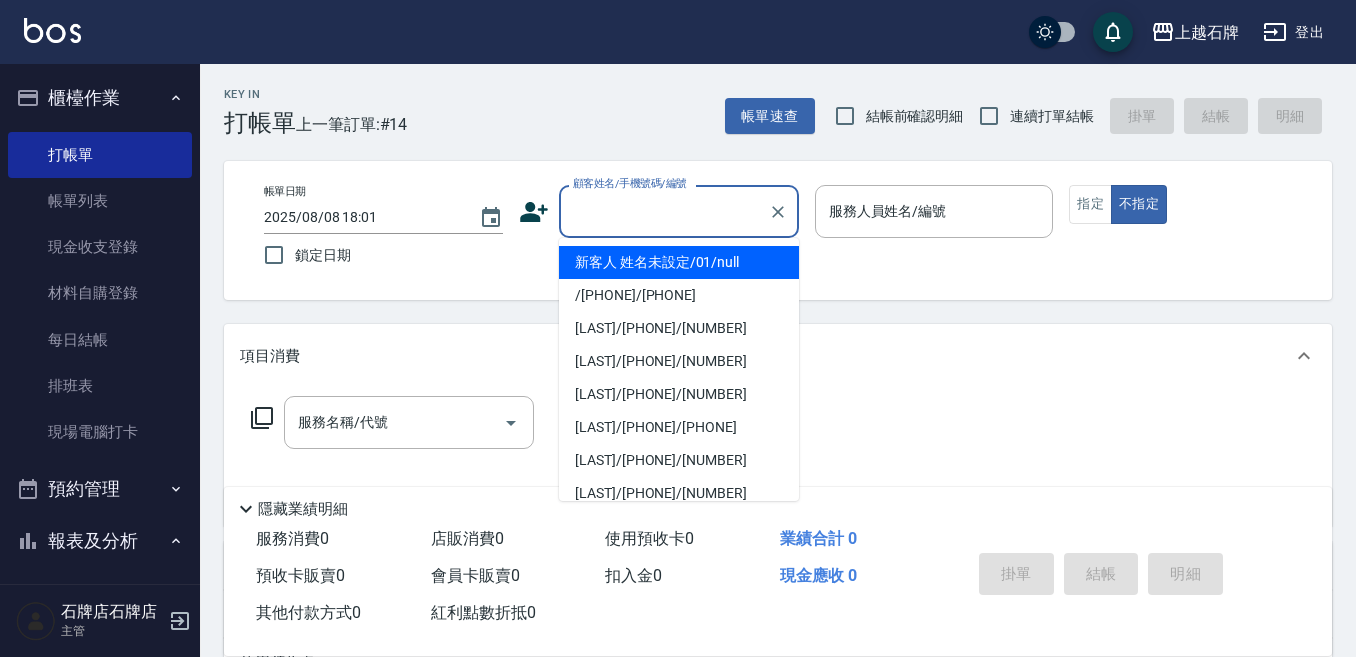 click on "顧客姓名/手機號碼/編號" at bounding box center (664, 211) 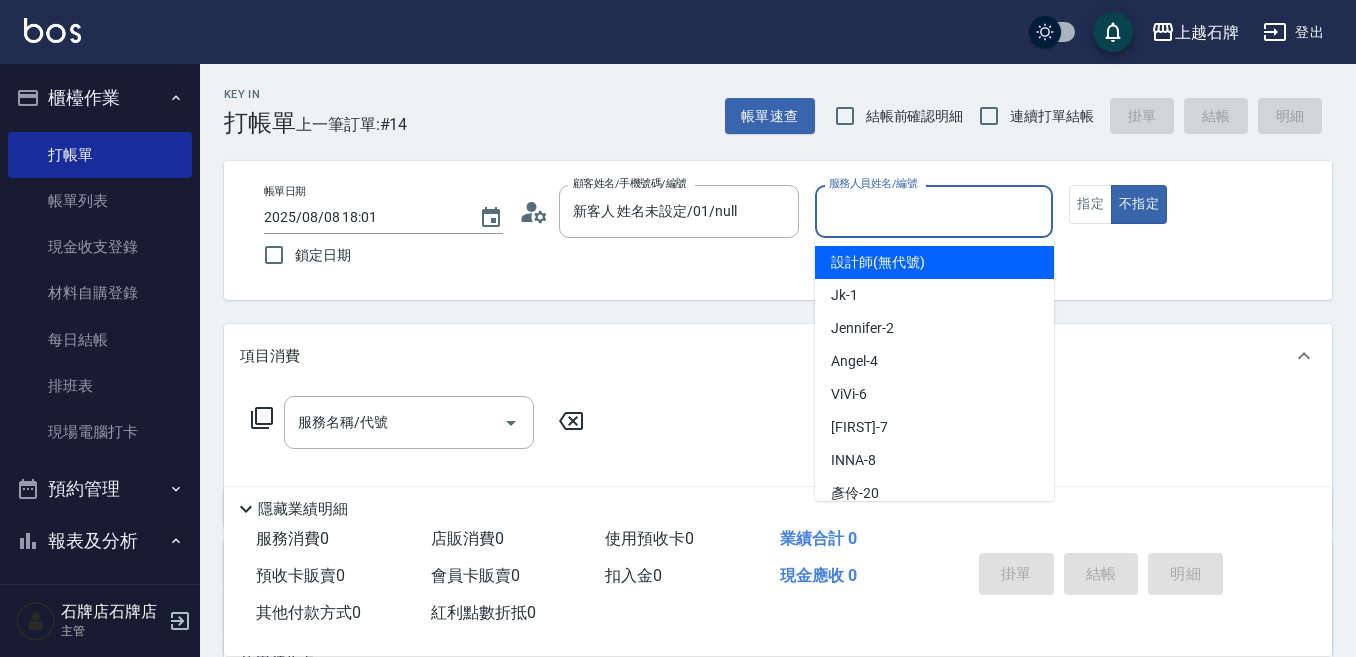 click on "服務人員姓名/編號" at bounding box center (934, 211) 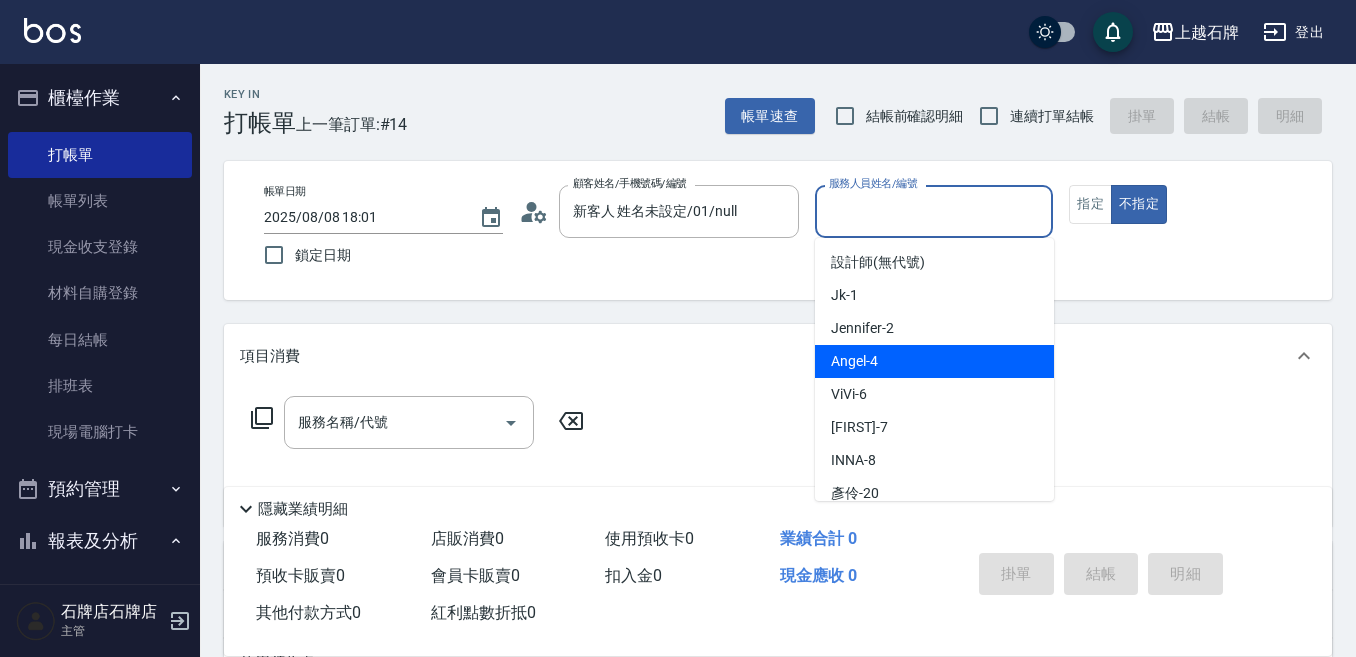 drag, startPoint x: 898, startPoint y: 358, endPoint x: 644, endPoint y: 380, distance: 254.95097 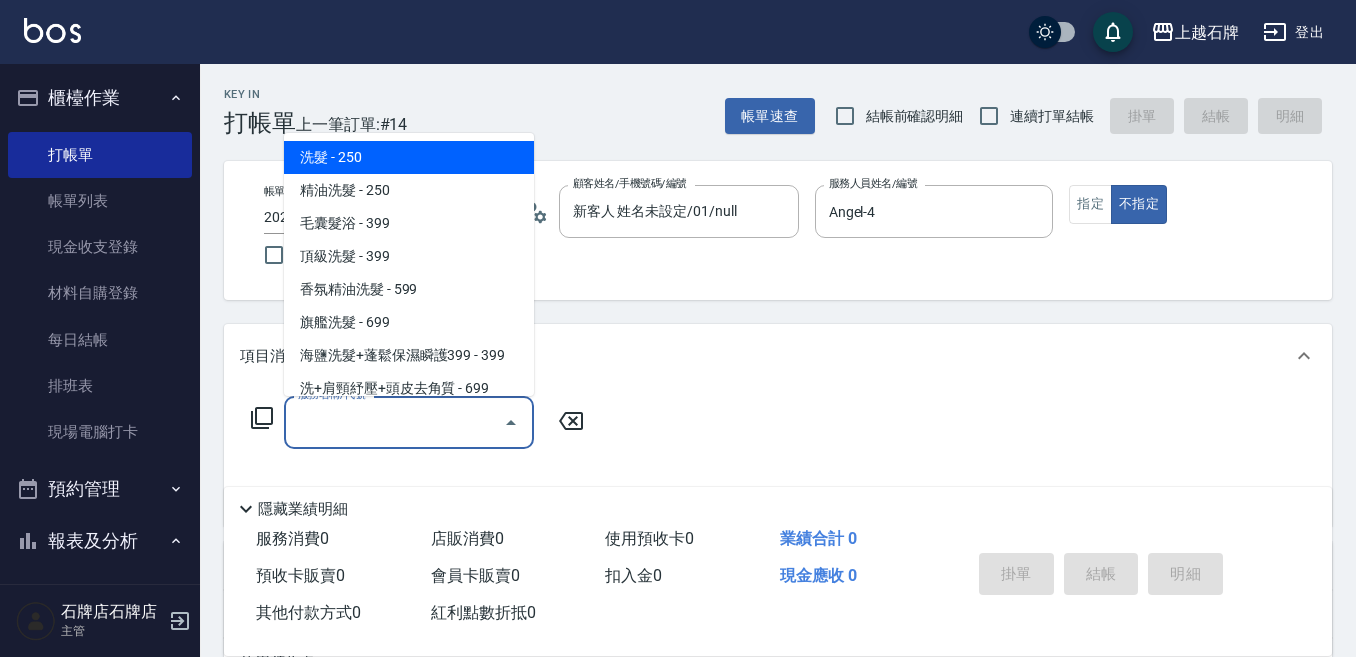 click on "服務名稱/代號" at bounding box center [394, 422] 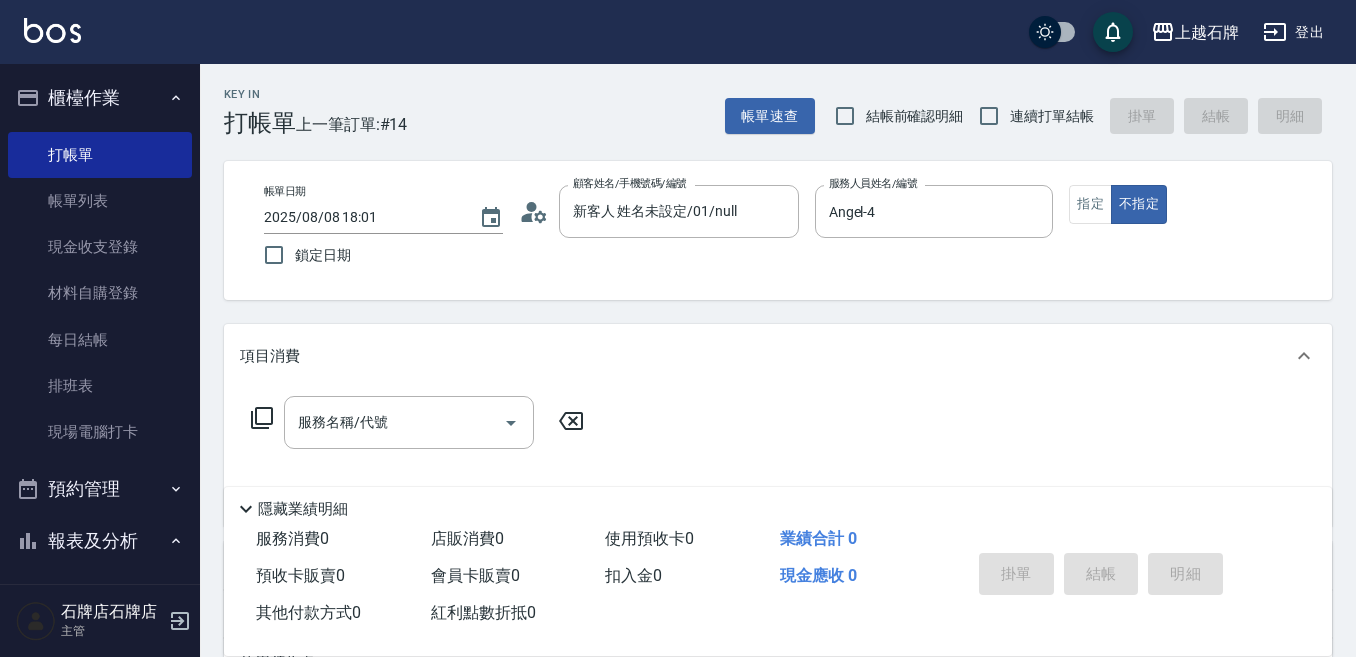 click 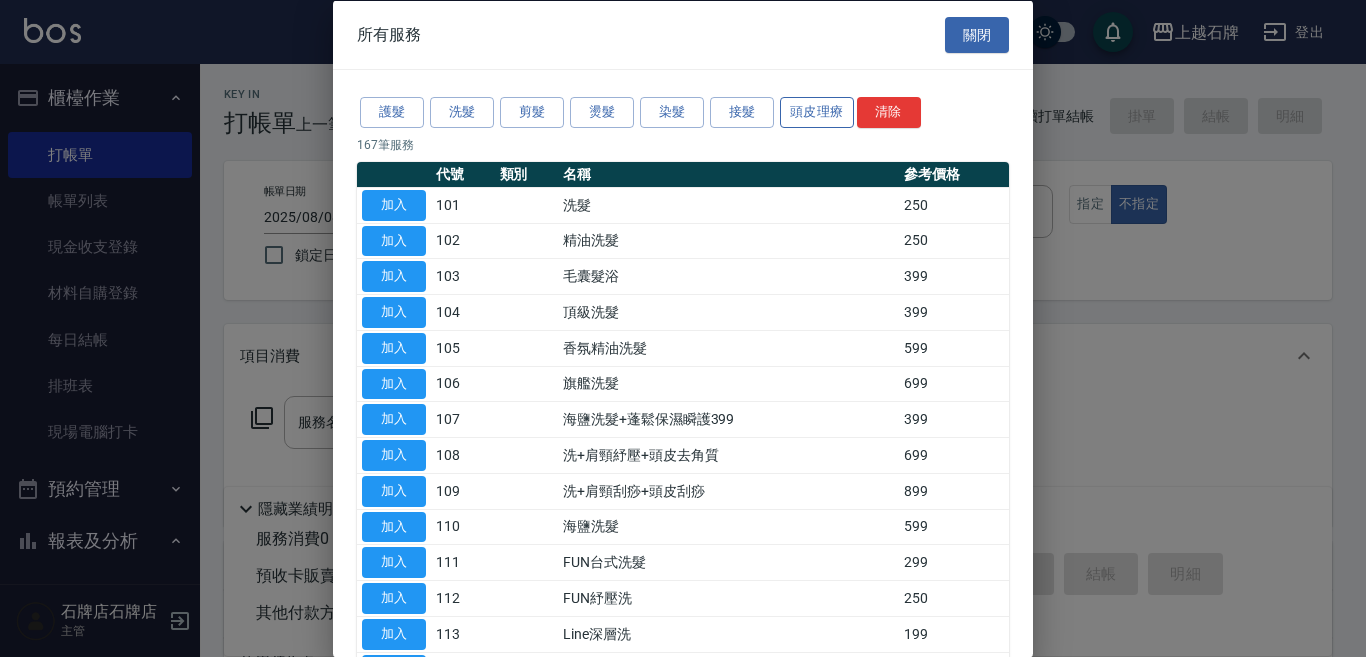 click on "頭皮理療" at bounding box center (817, 112) 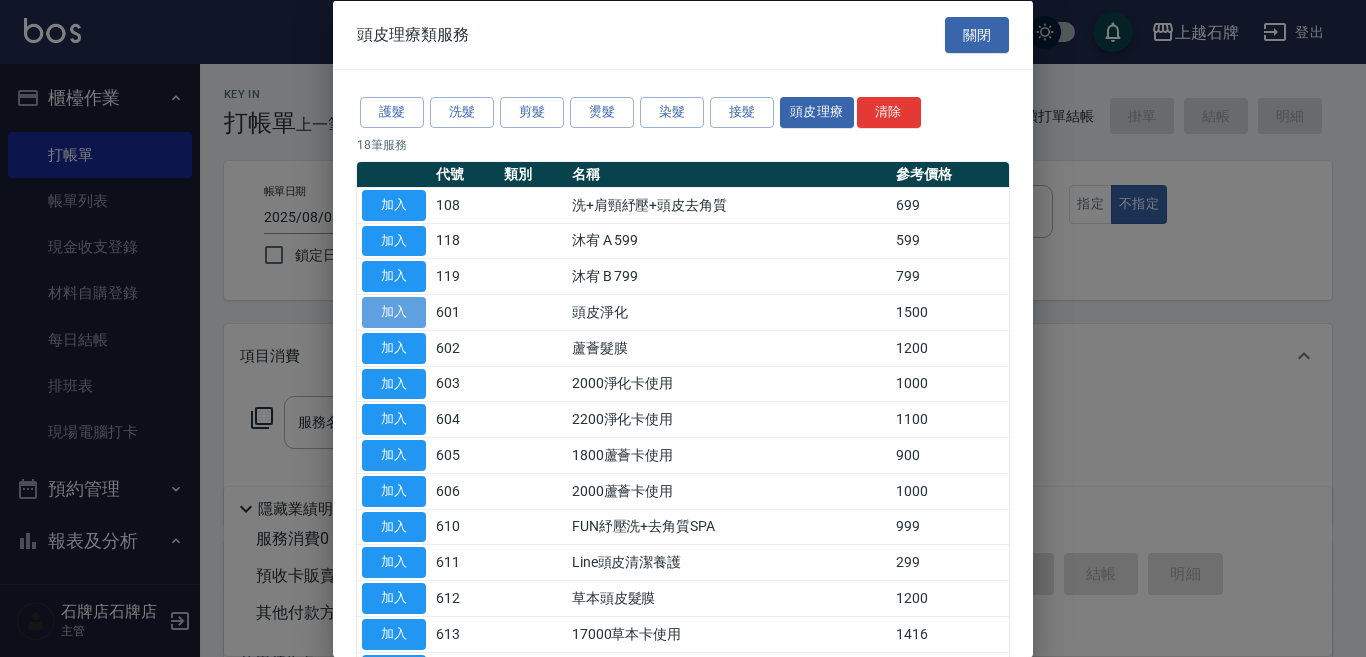 click on "加入" at bounding box center (394, 312) 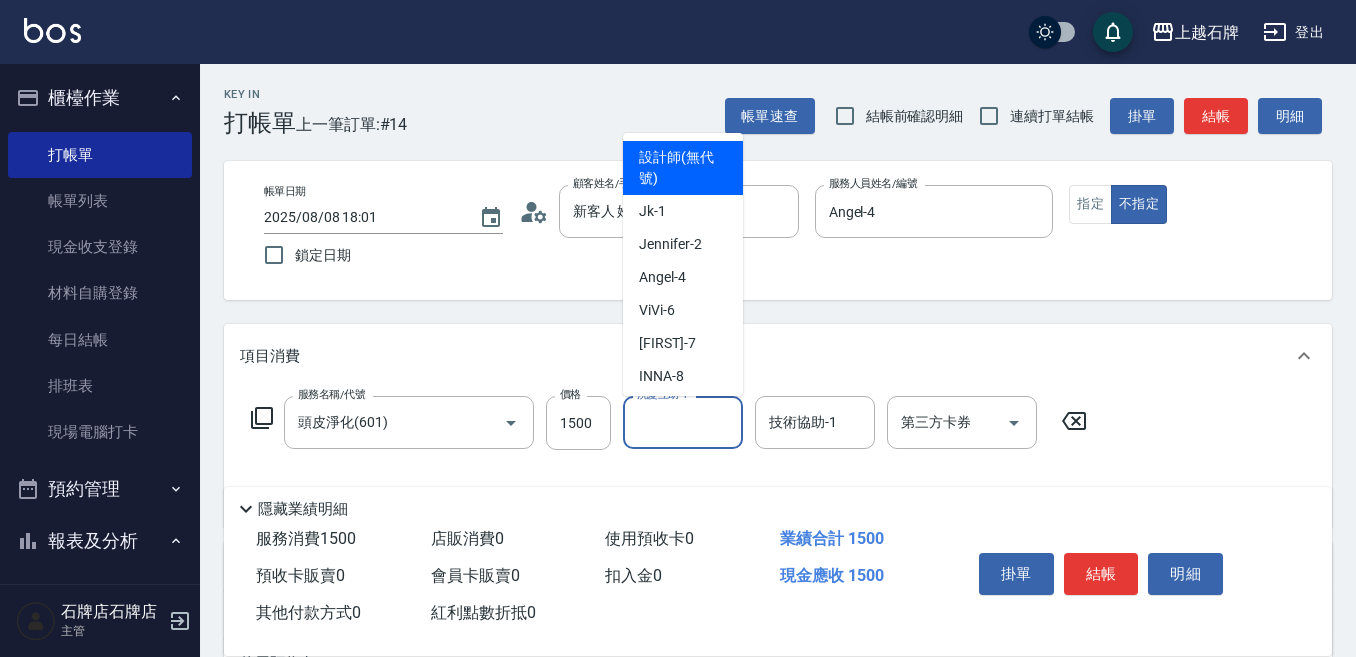 click on "洗髮互助-1" at bounding box center (683, 422) 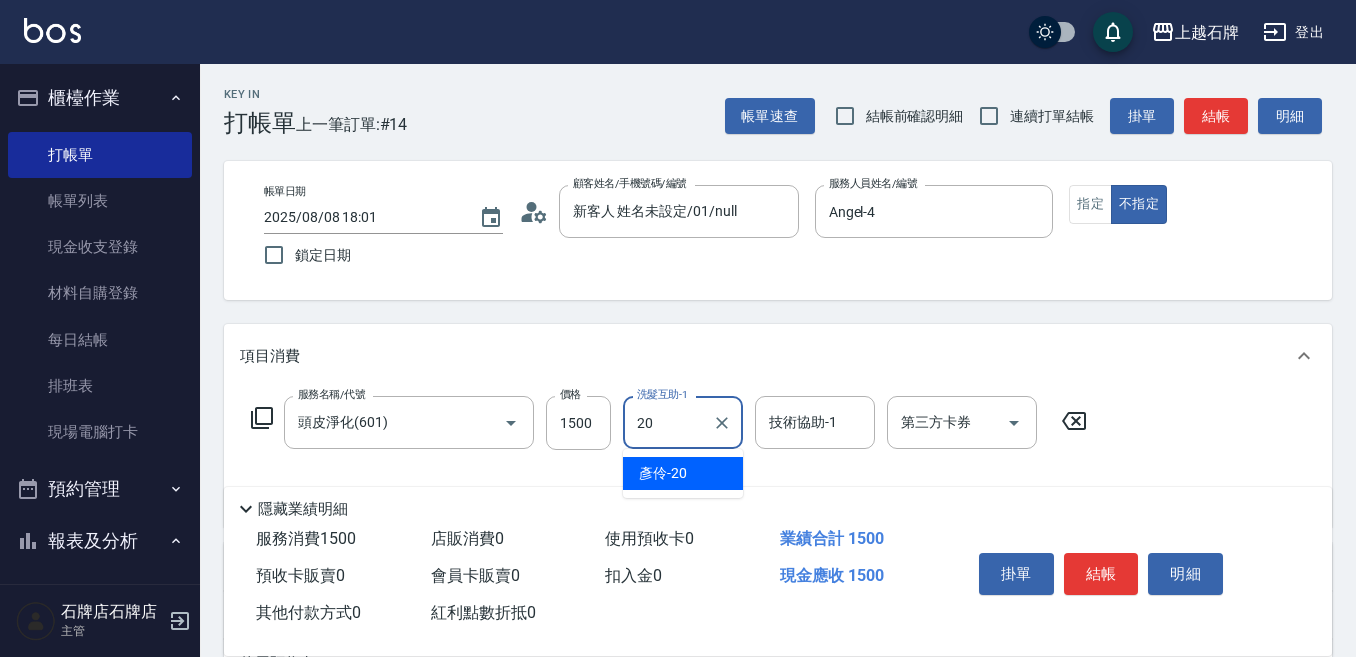 drag, startPoint x: 706, startPoint y: 479, endPoint x: 804, endPoint y: 427, distance: 110.94143 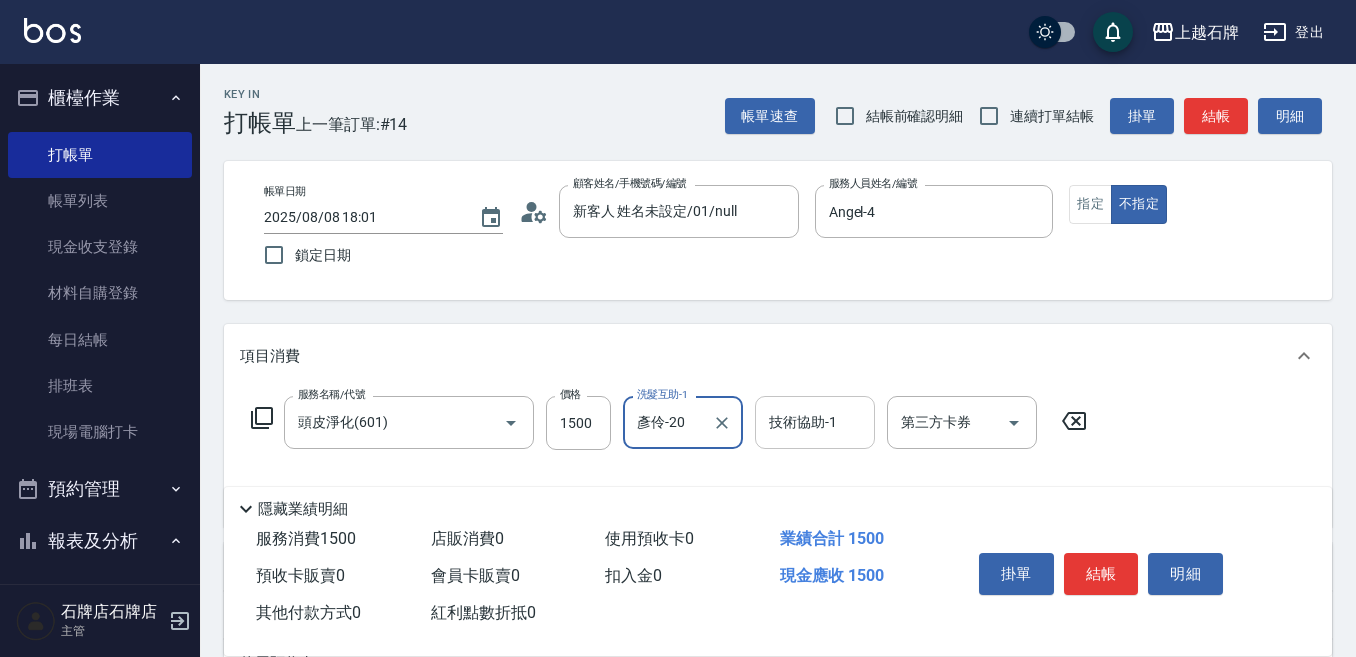 type on "彥伶-20" 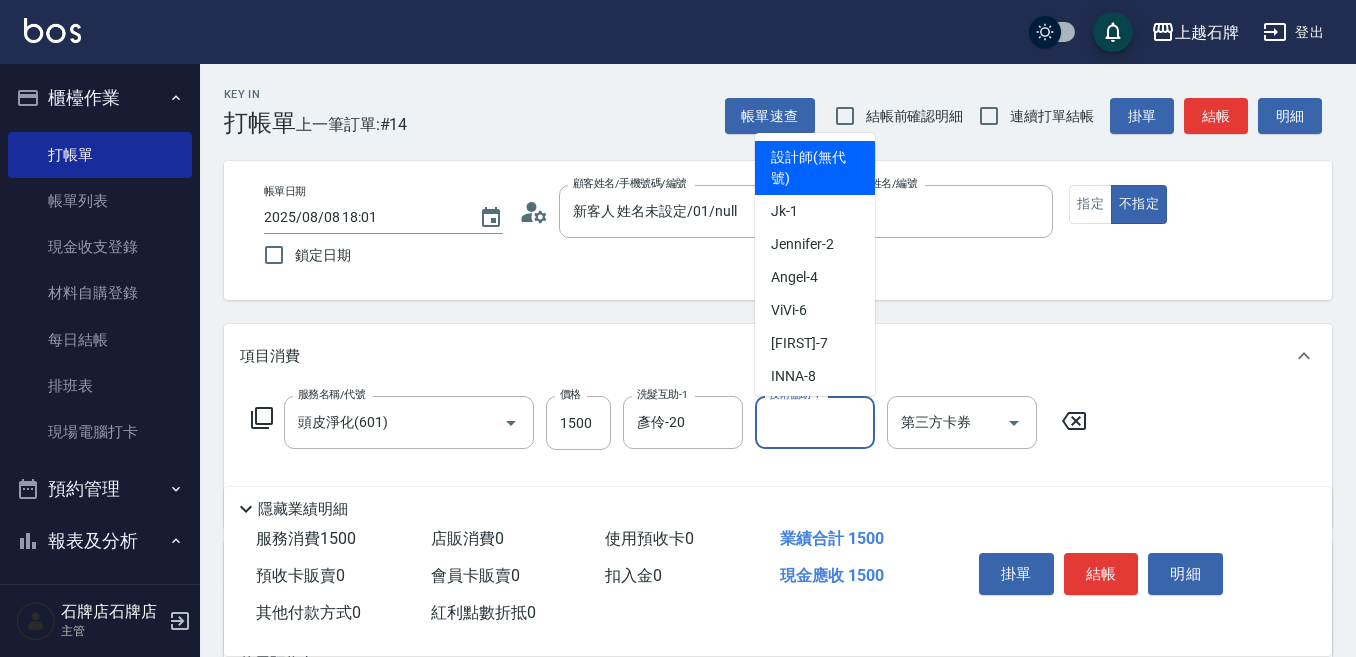 click on "技術協助-1" at bounding box center (815, 422) 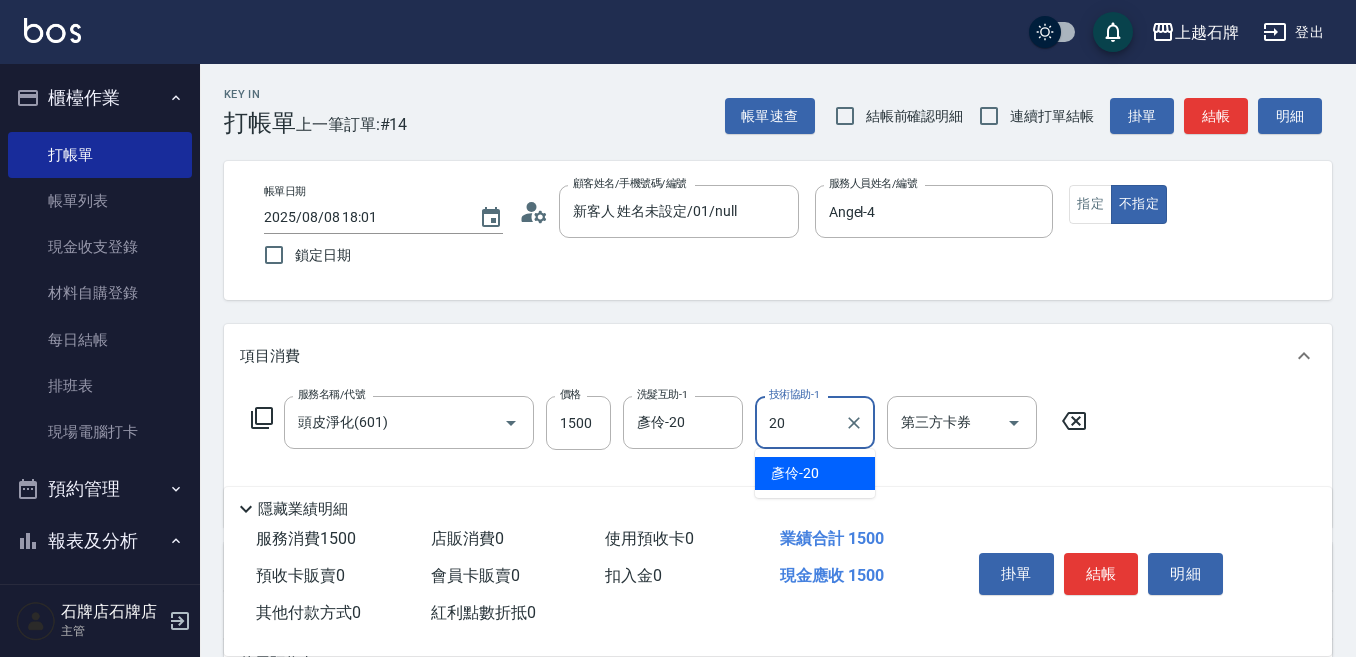 click on "[FIRST] -20" at bounding box center [815, 473] 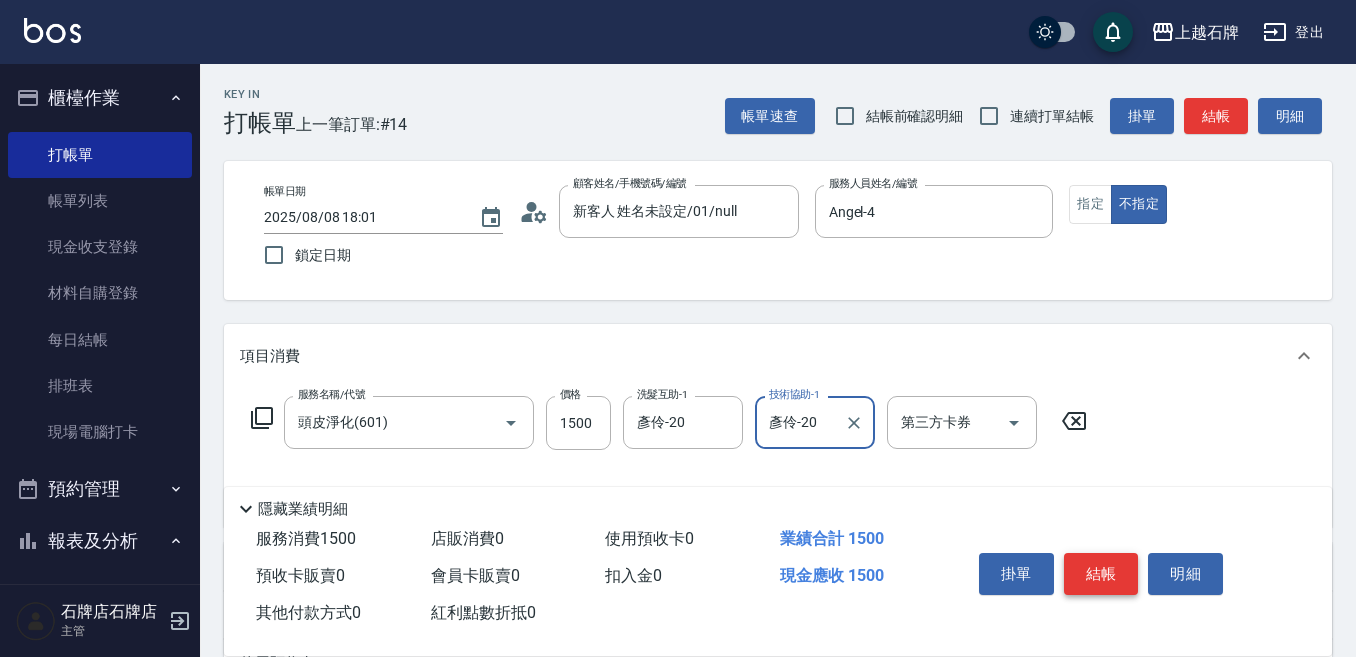 type on "彥伶-20" 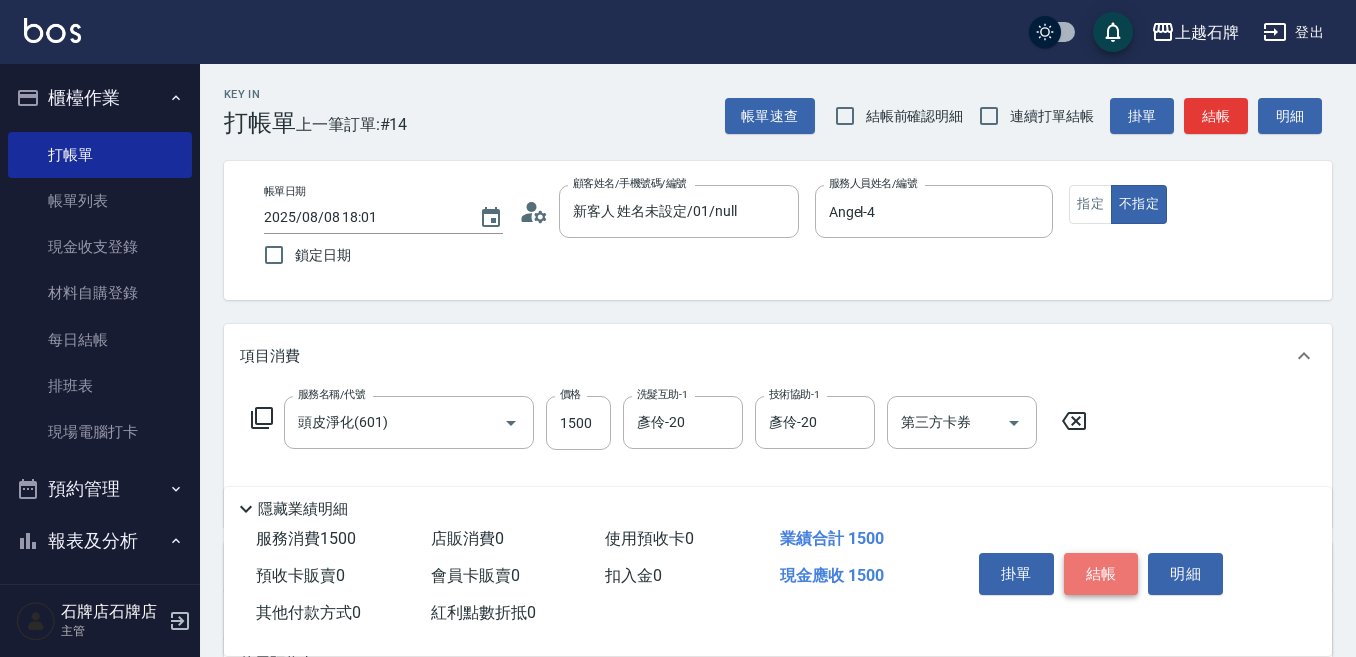 click on "結帳" at bounding box center (1101, 574) 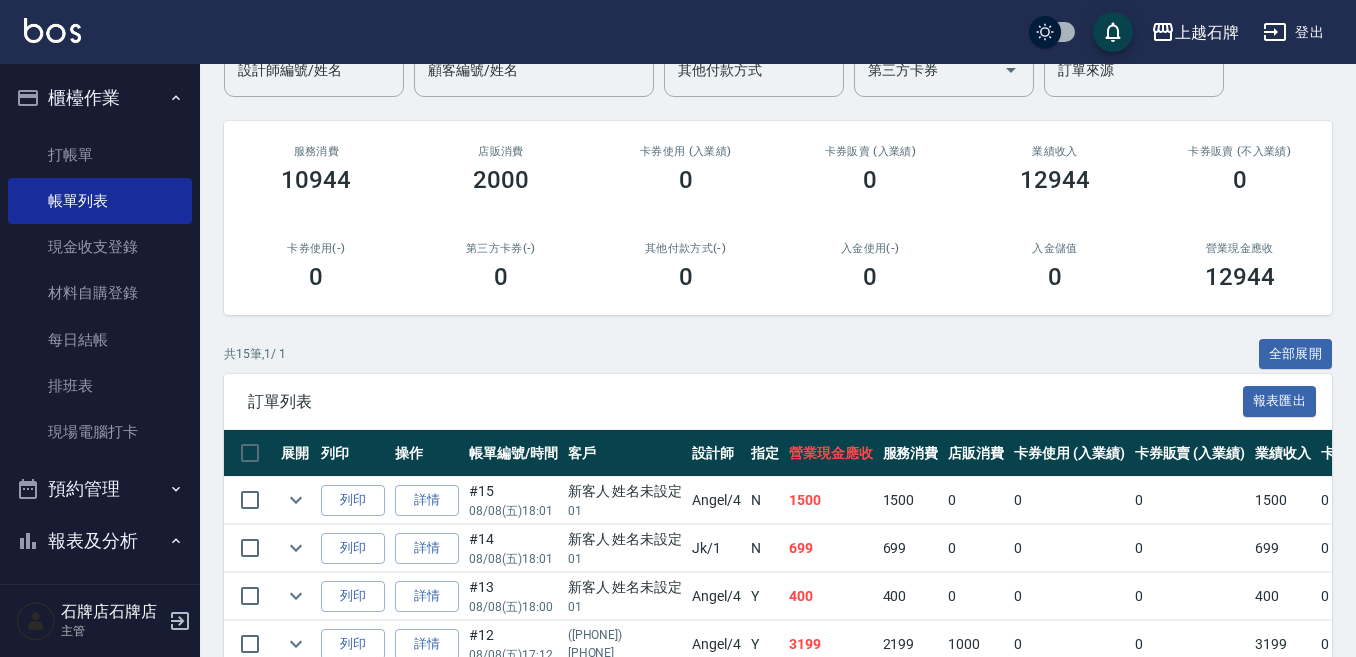 scroll, scrollTop: 200, scrollLeft: 0, axis: vertical 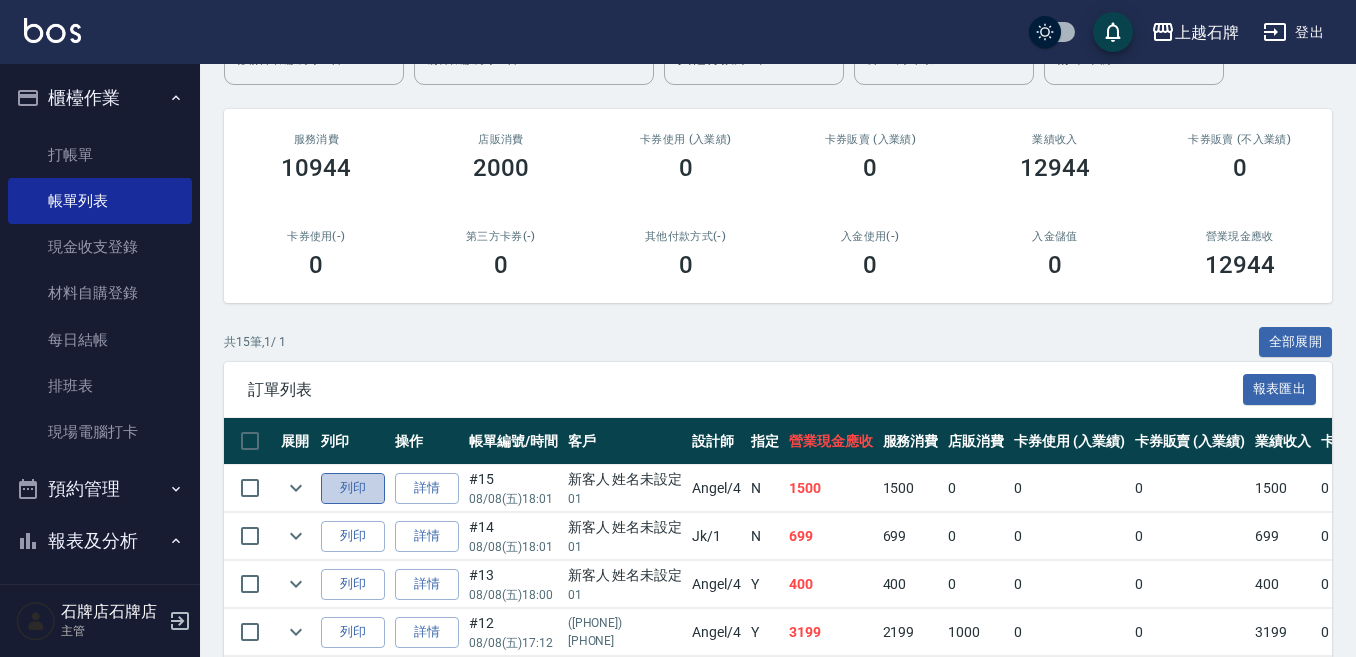 click on "列印" at bounding box center (353, 488) 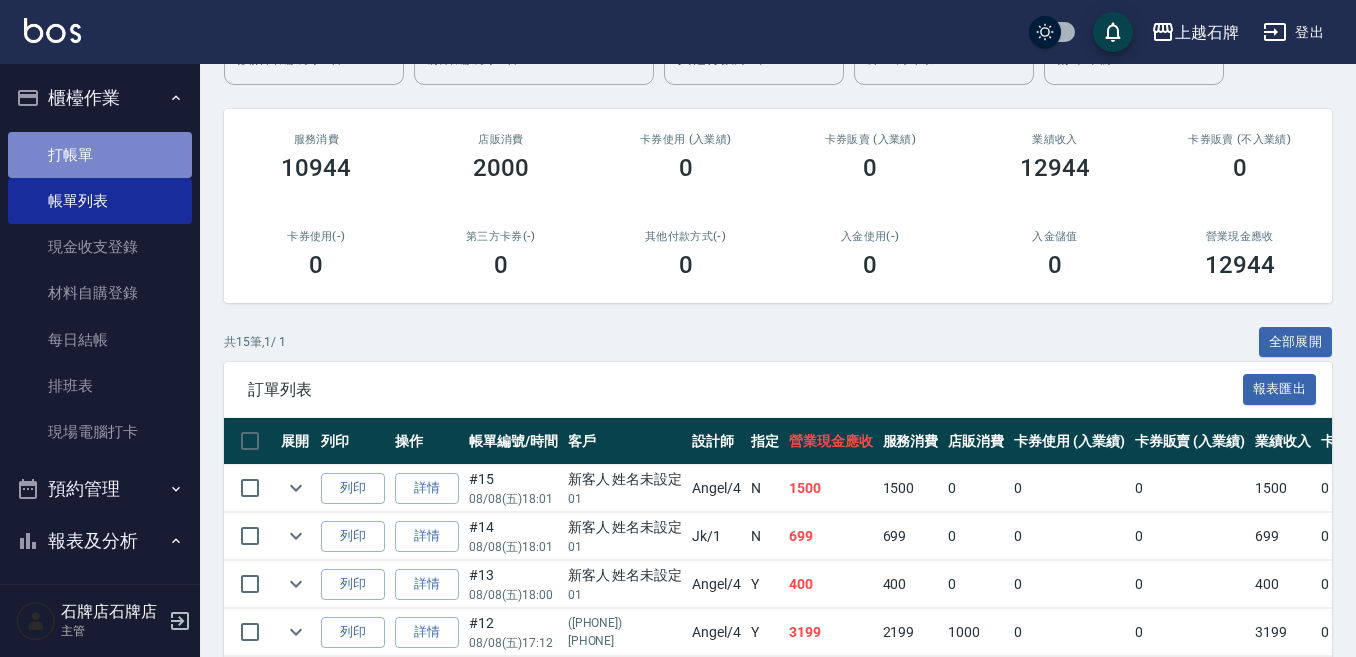 click on "打帳單" at bounding box center [100, 155] 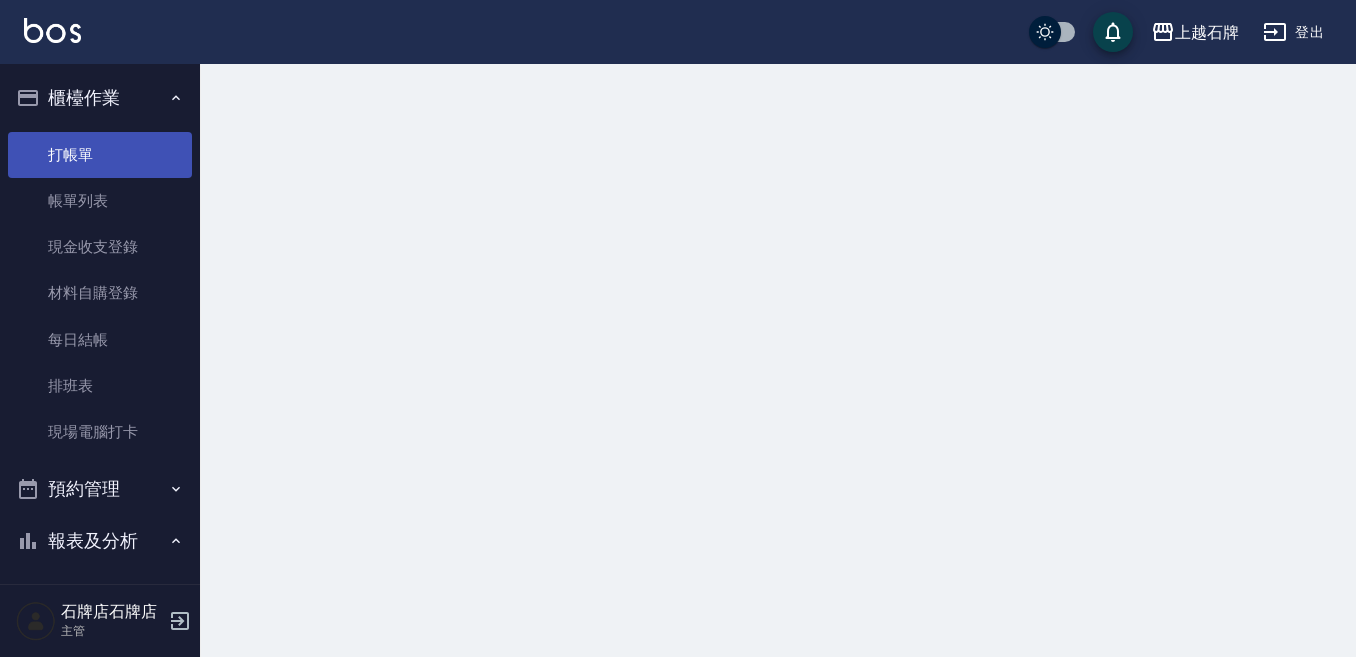 scroll, scrollTop: 0, scrollLeft: 0, axis: both 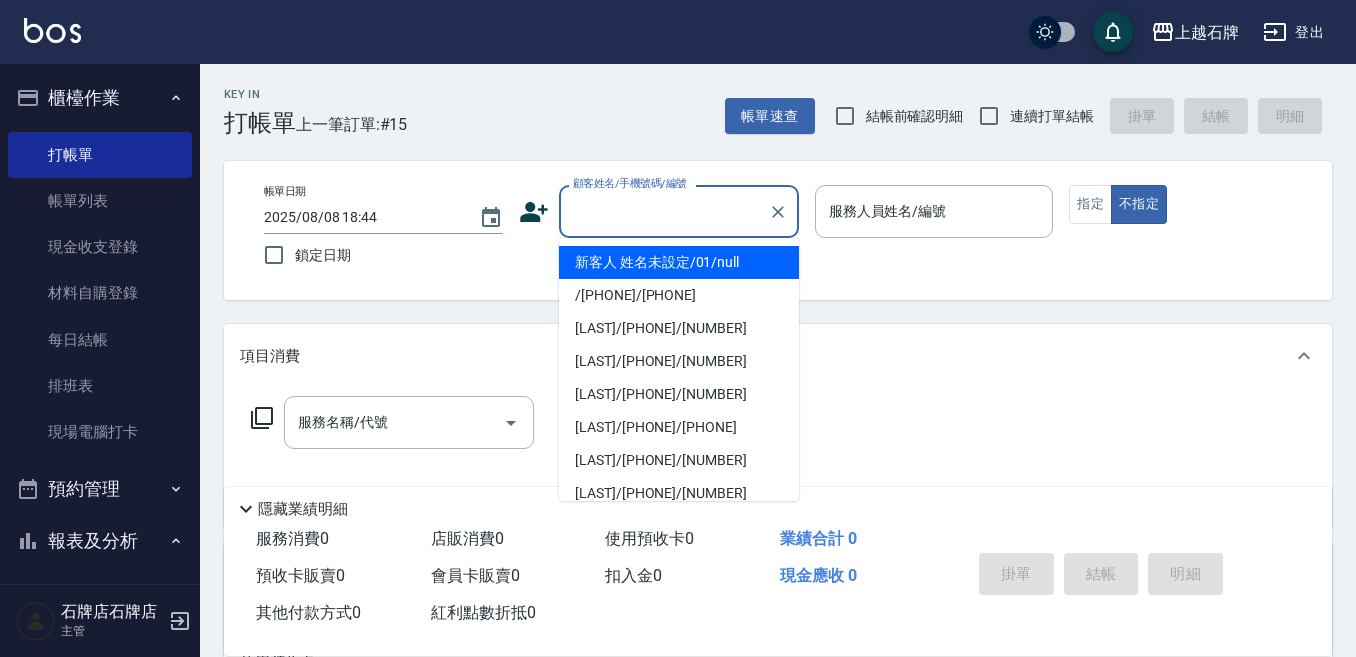 click on "顧客姓名/手機號碼/編號" at bounding box center [664, 211] 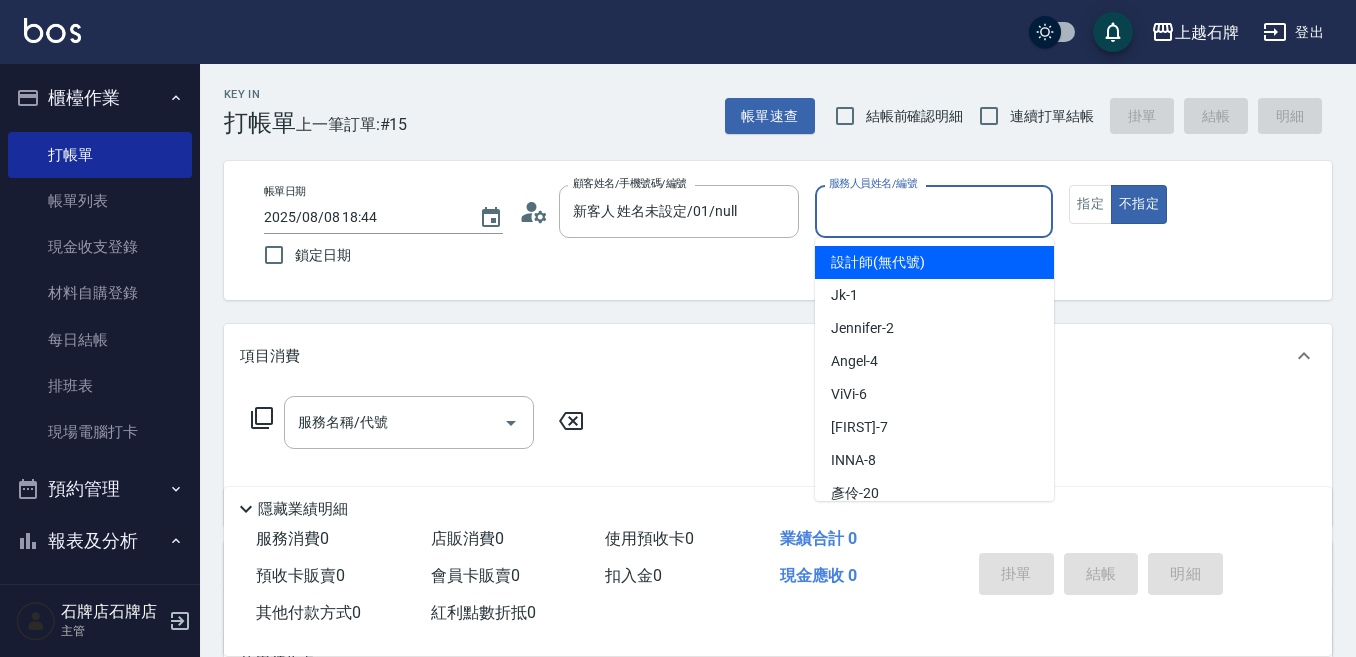 click on "服務人員姓名/編號" at bounding box center [934, 211] 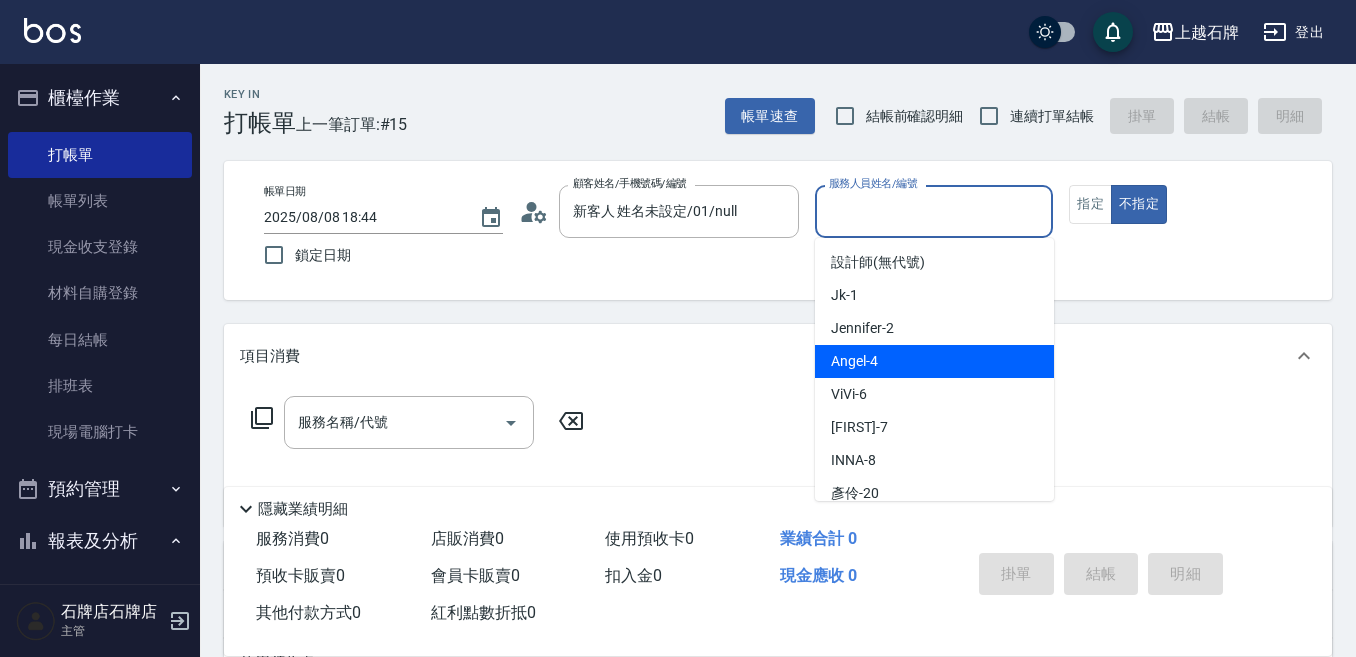 drag, startPoint x: 878, startPoint y: 367, endPoint x: 863, endPoint y: 359, distance: 17 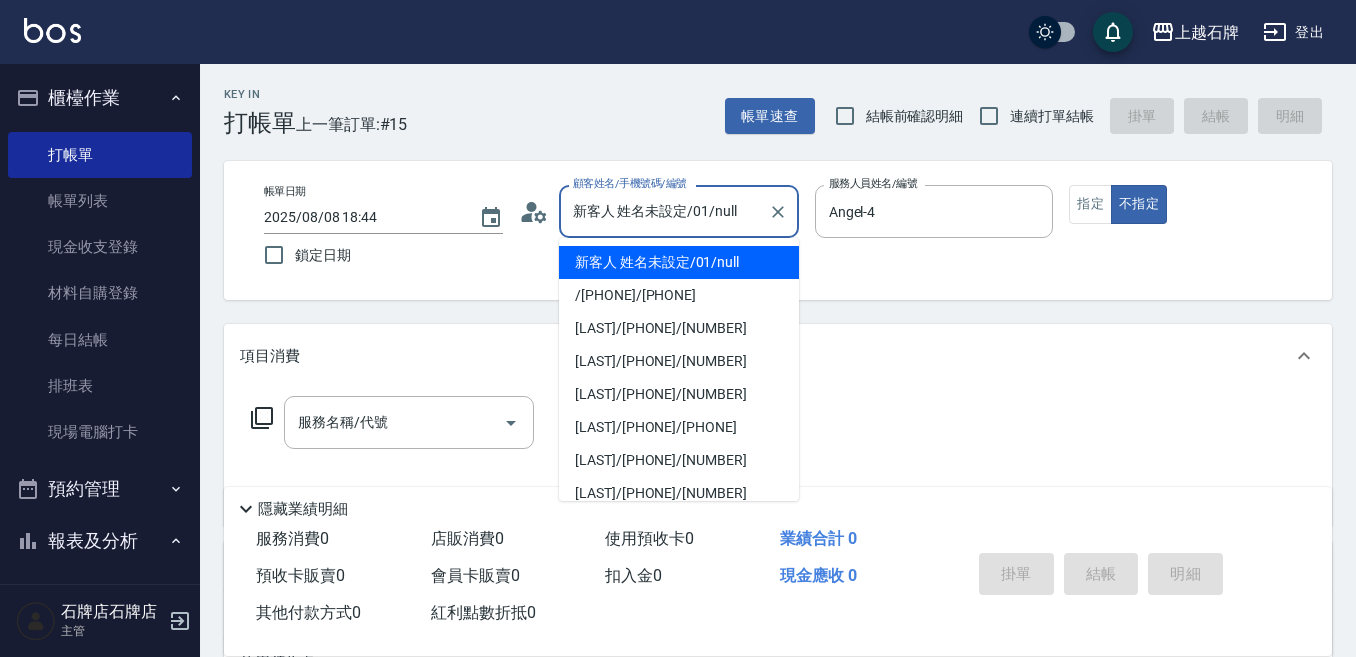 click on "新客人 姓名未設定/01/null" at bounding box center (664, 211) 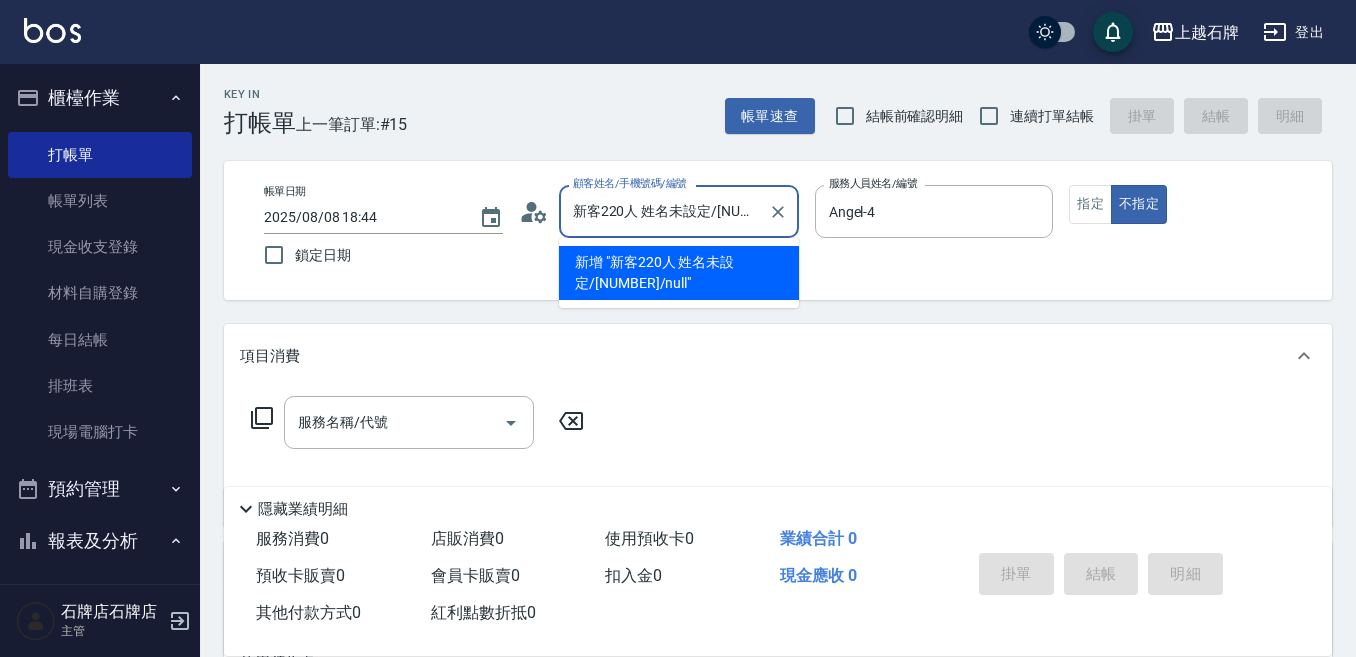 type on "新客2205人 姓名未設定/[NUMBER]/null" 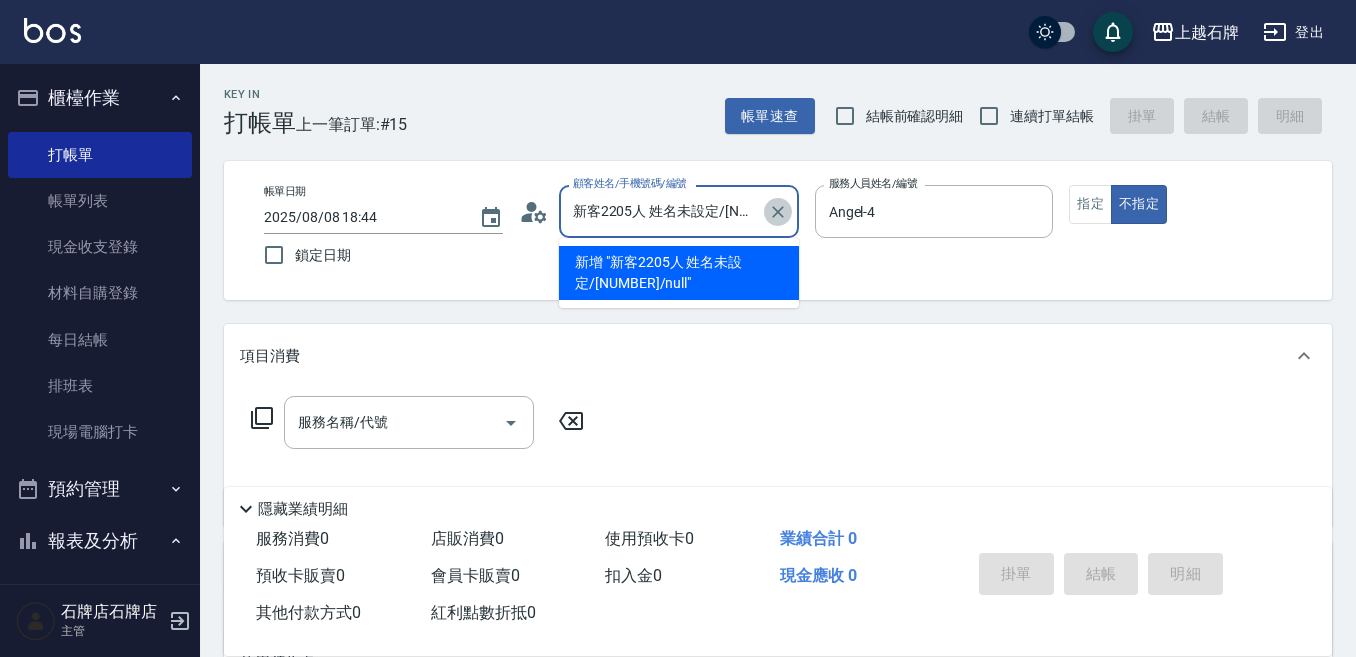 click 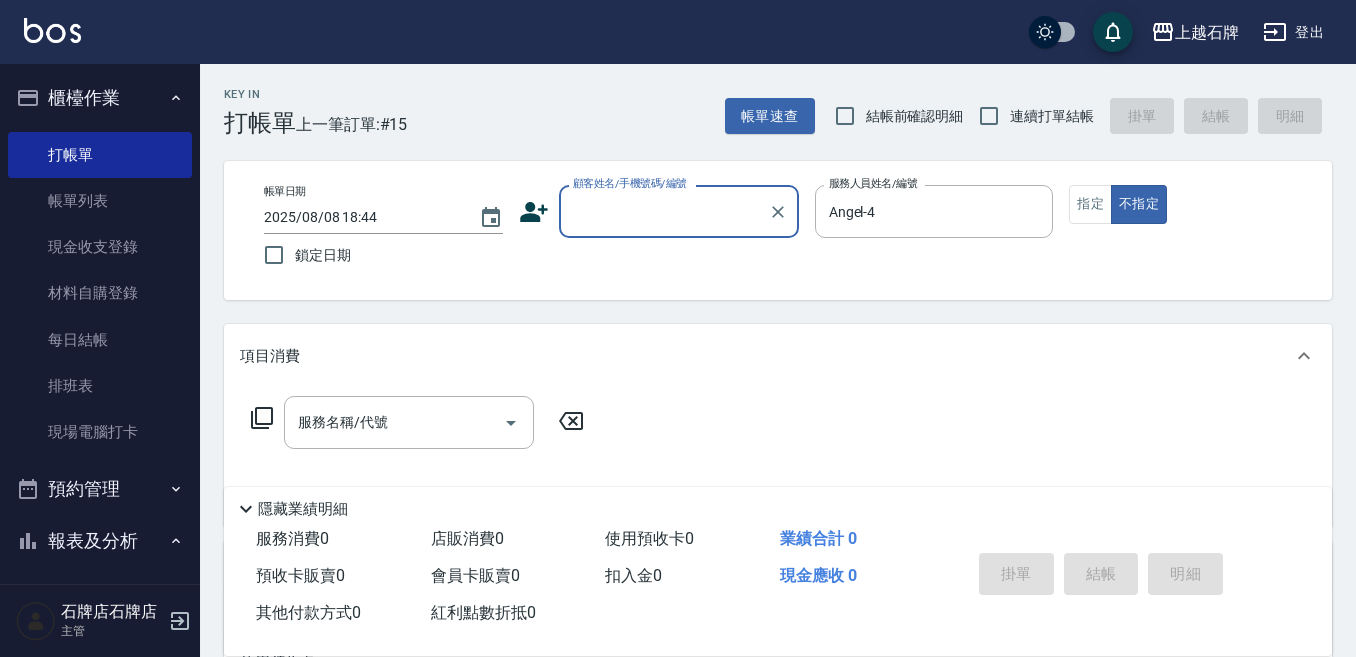 click on "顧客姓名/手機號碼/編號" at bounding box center (664, 211) 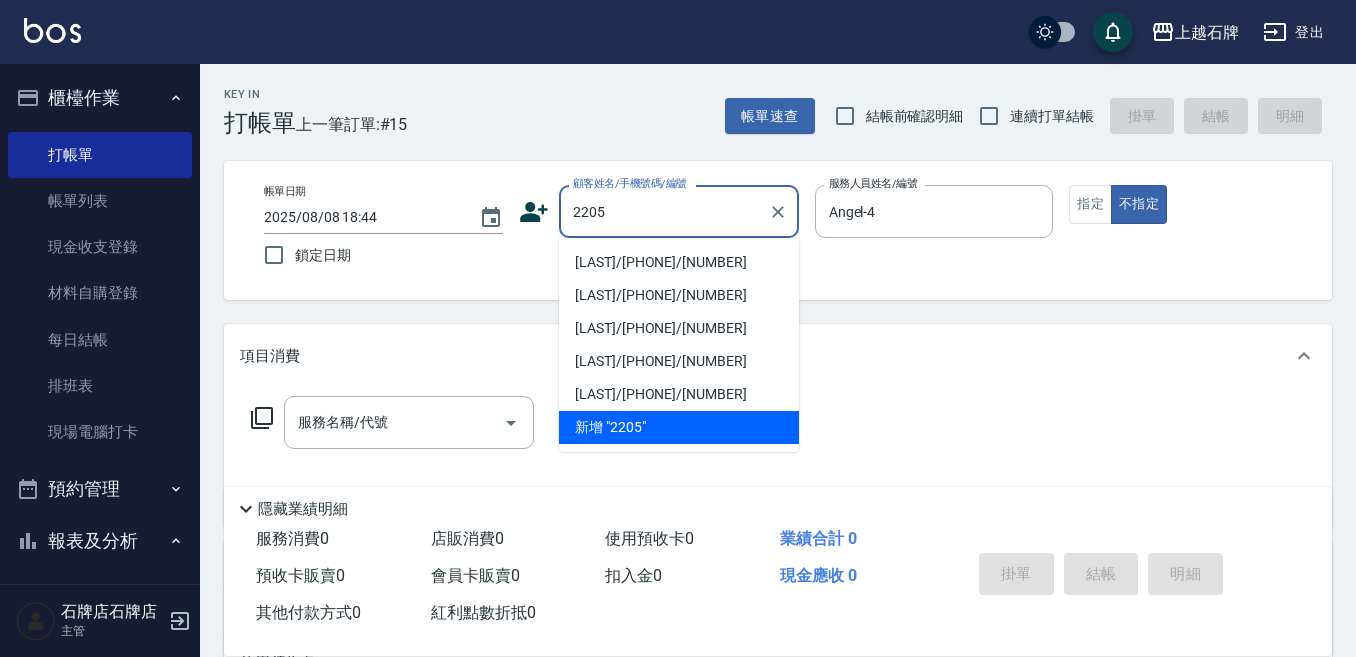 click on "[LAST]/[PHONE]/[NUMBER]" at bounding box center [679, 262] 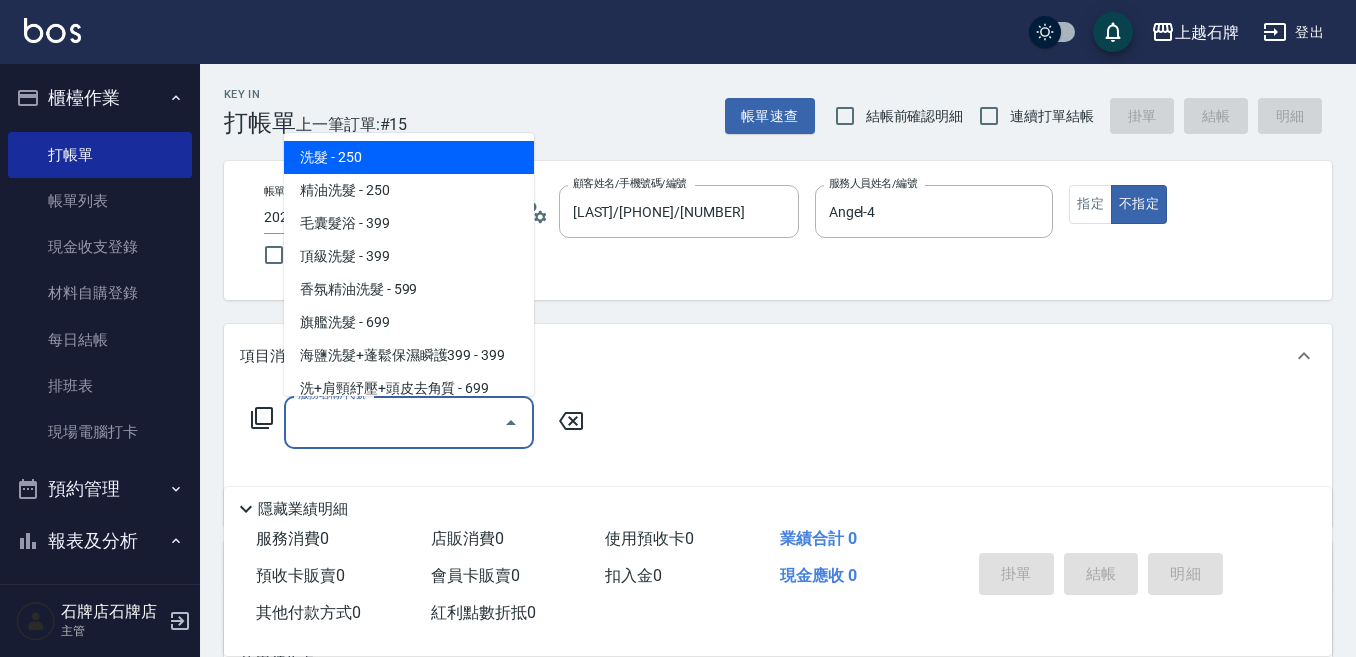 click on "服務名稱/代號" at bounding box center (394, 422) 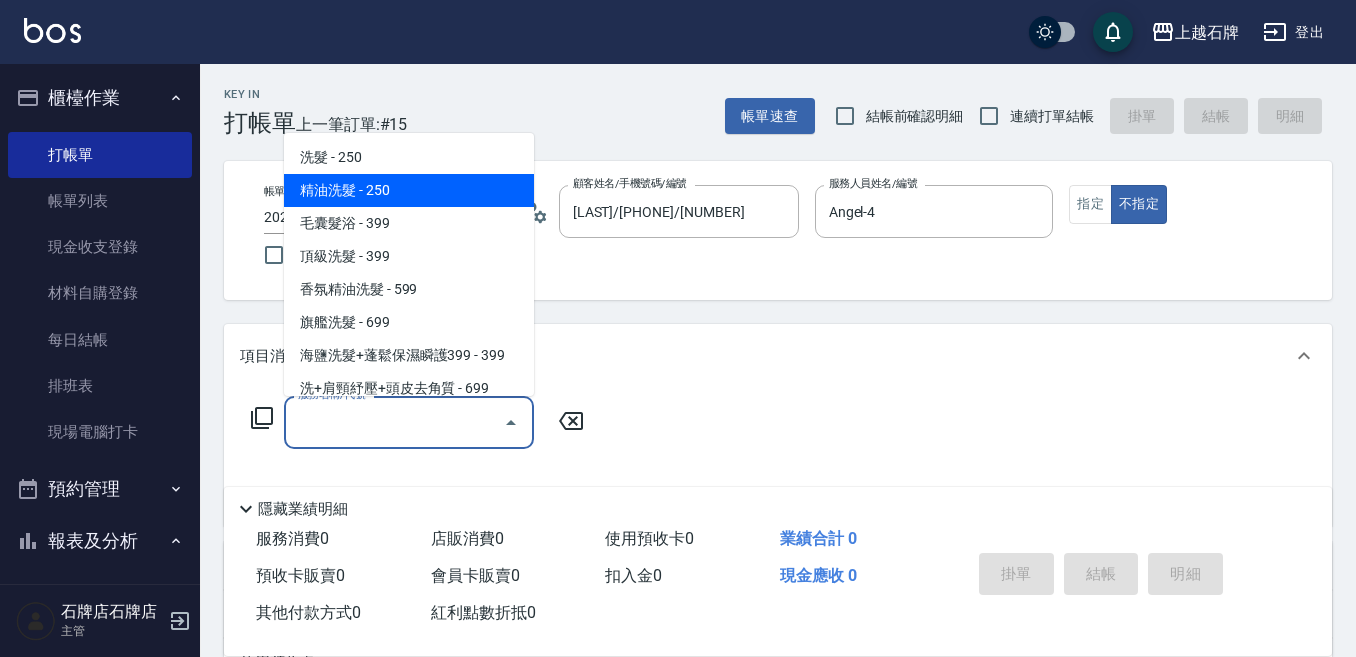 click on "洗髮 - 250 精油洗髮 - 250 毛囊髮浴 - 399 頂級洗髮 - 399 香氛精油洗髮 - 599 旗艦洗髮 - 699 海鹽洗髮+蓬鬆保濕瞬護399 - 399 洗+肩頸紓壓+頭皮去角質 - 699 洗+肩頸刮痧+頭皮刮痧 - 899 海鹽洗髮 - 599 FUN台式洗髮 - 299 FUN紓壓洗 - 250 Line深層洗 - 199 蝦皮指壓按摩+深層洗+造型299 - 299 Fun 頭皮深呼吸/清爽頭皮膜 - 399 沐宥 A 599 - 599 沐宥 B 799 - 799 B級單剪 - 250 A級單剪 - 350 B級洗+剪 - 350 A級洗+剪 - 450 免費剪髮 - 100 FUN洗剪造型 - 399 Line洗+剪 - 349 蝦皮 紓壓洗+剪+造型549 - 549 質感2劑 - 1000 質感3劑 - 1500 科技燙 - 2000 生化燙 - 2500 完美燙 - 2500 離子燙 - 1500 溫朔燙 - 2500 嚴選離子餐 - 2199 頂級離子餐 - 2399 旗艦離子餐 - 2599 頂級溫朔餐 - 3699 旗艦溫朔餐 - 3999 嚴選燙髮2199 - 2199 頂級燙髮2499 - 2499 旗艦燙髮2999 - 2999 FUN女神燙 - 1899 FUN質感染/溫朔燙 - 1899 Line韓式冷燙+染 - 1899 燙髮+蠶絲2888 - 2888 5G - 2000" at bounding box center [409, 264] 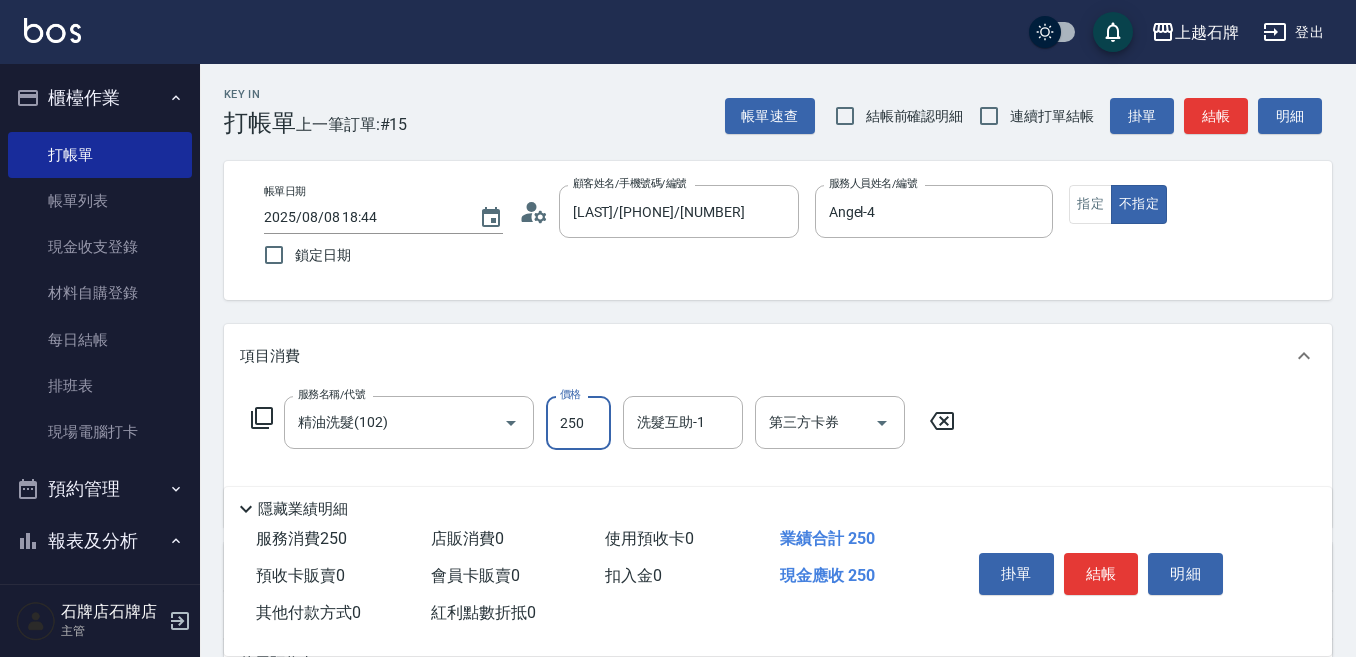click on "250" at bounding box center [578, 423] 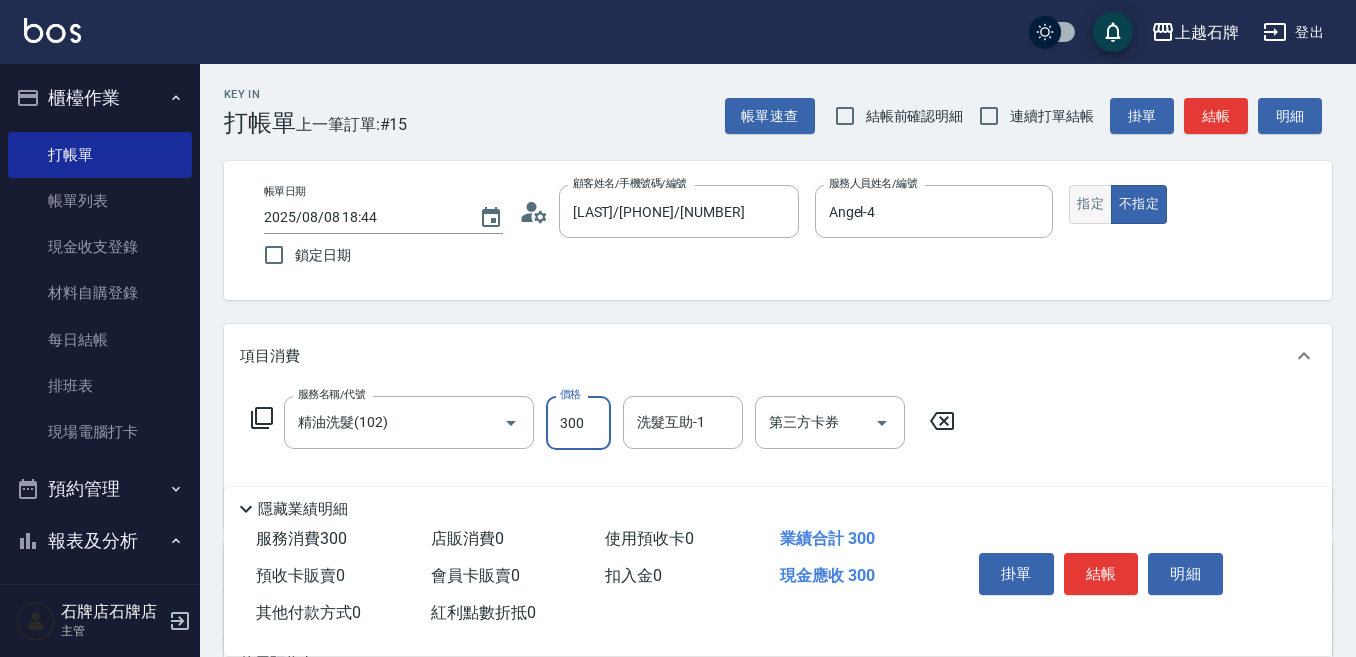 type on "300" 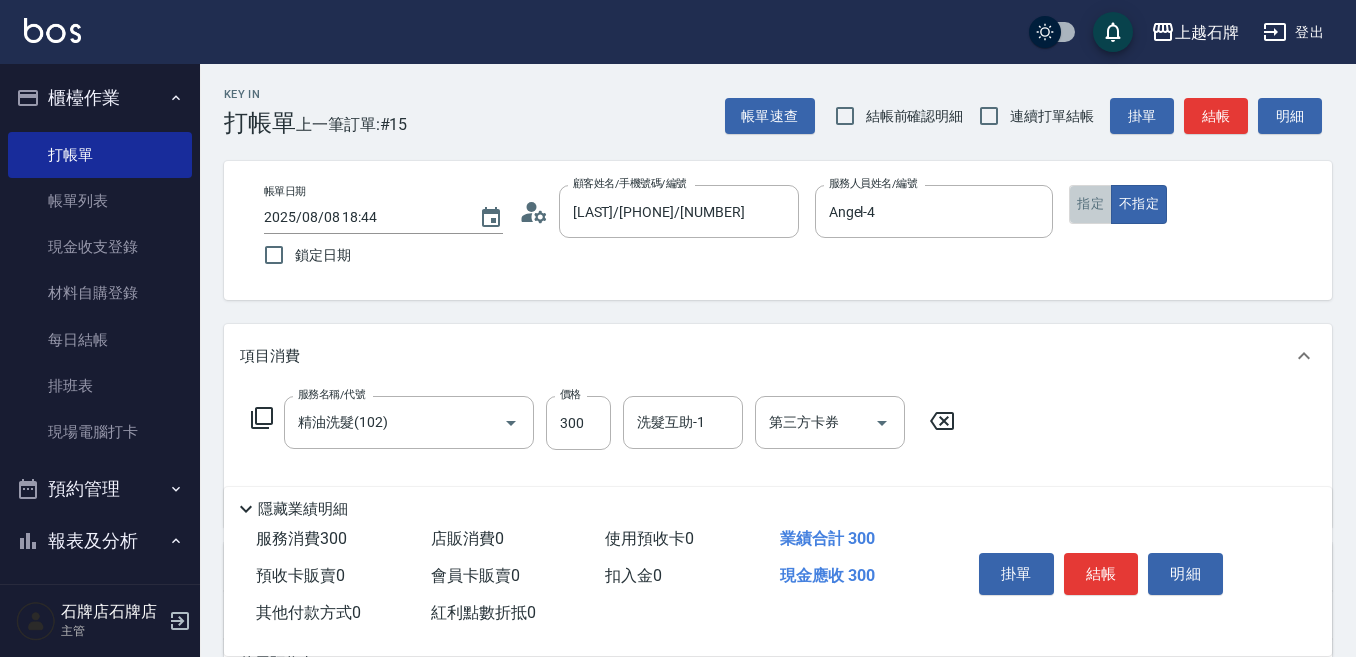 click on "指定" at bounding box center (1090, 204) 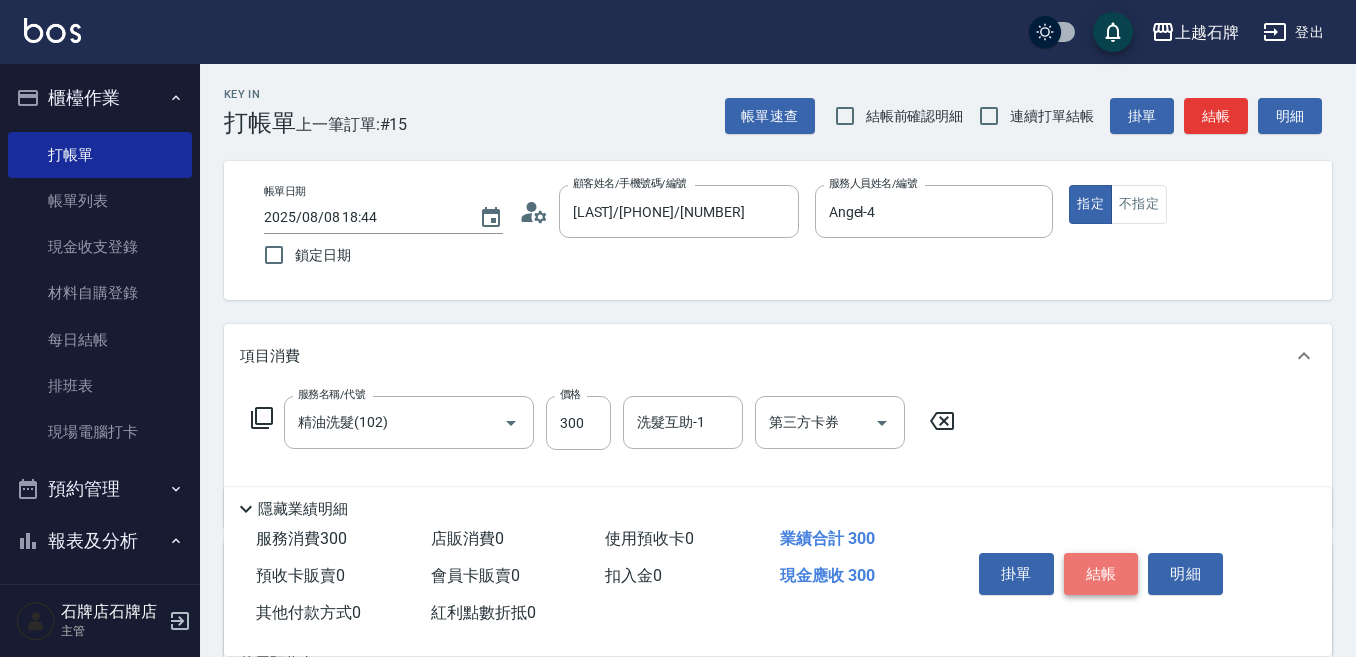 click on "結帳" at bounding box center (1101, 574) 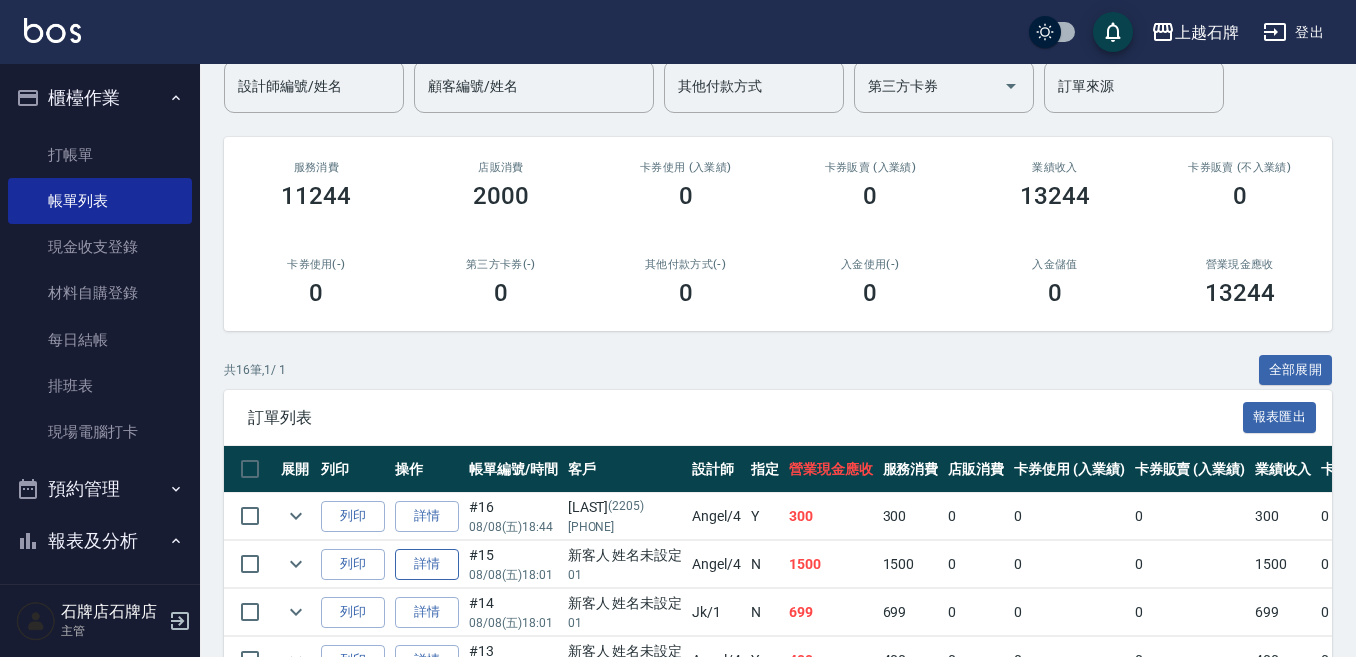 scroll, scrollTop: 200, scrollLeft: 0, axis: vertical 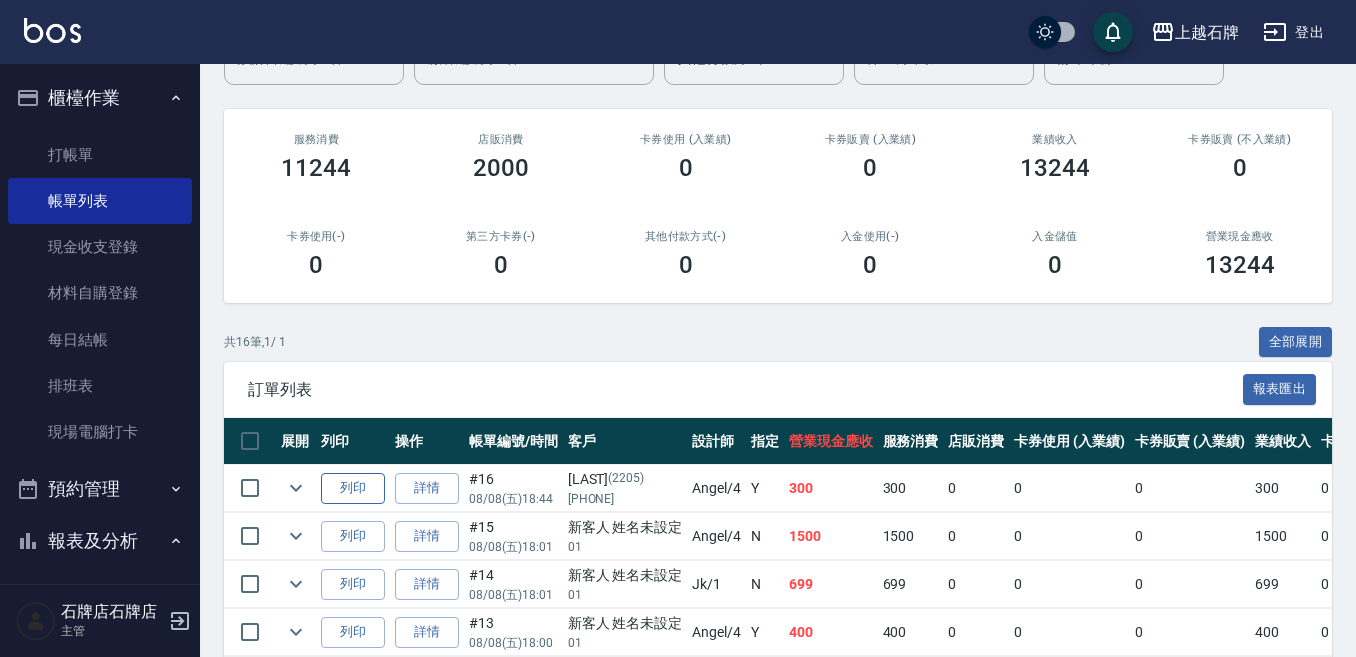 click on "列印" at bounding box center [353, 488] 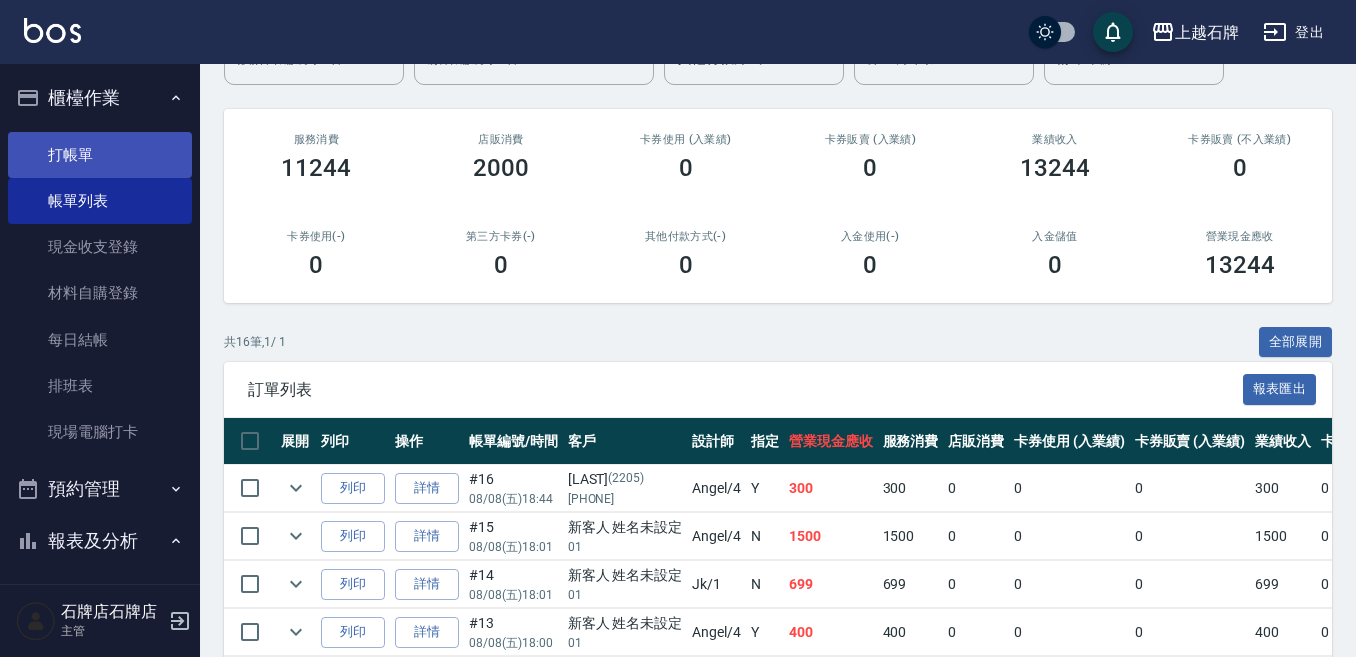 click on "打帳單" at bounding box center [100, 155] 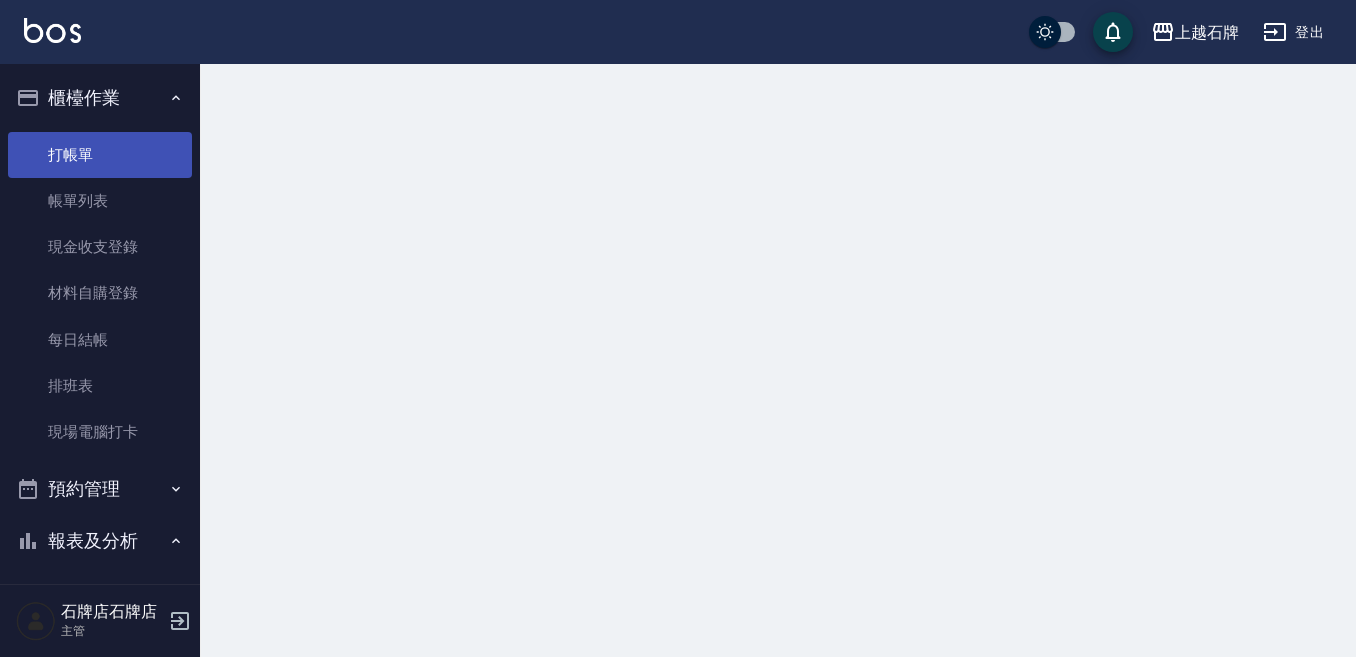 scroll, scrollTop: 0, scrollLeft: 0, axis: both 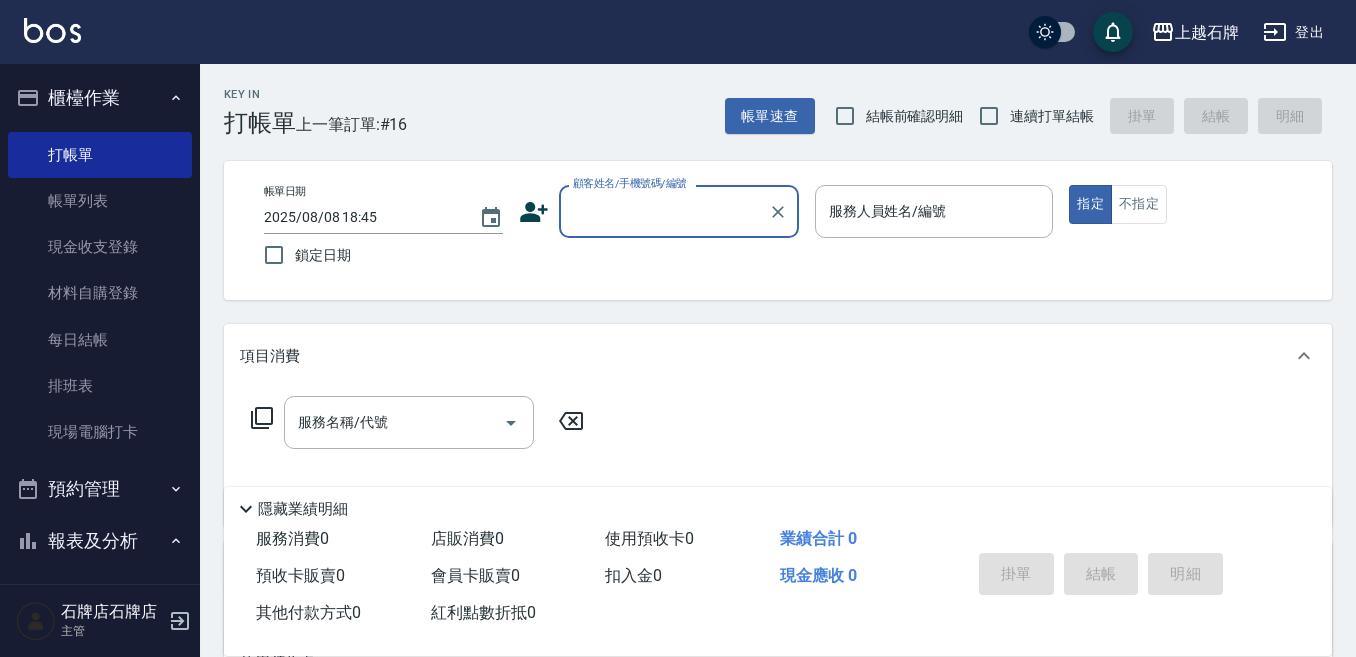 click on "顧客姓名/手機號碼/編號" at bounding box center [679, 211] 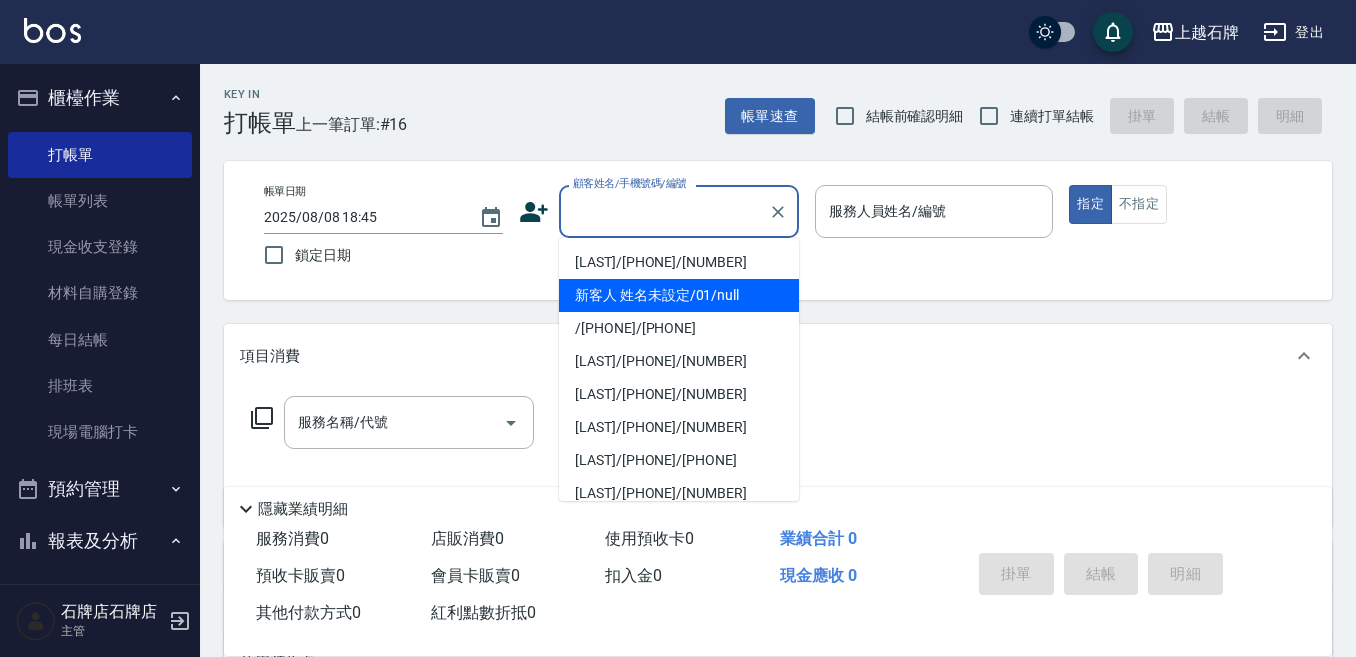 click on "新客人 姓名未設定/01/null" at bounding box center (679, 295) 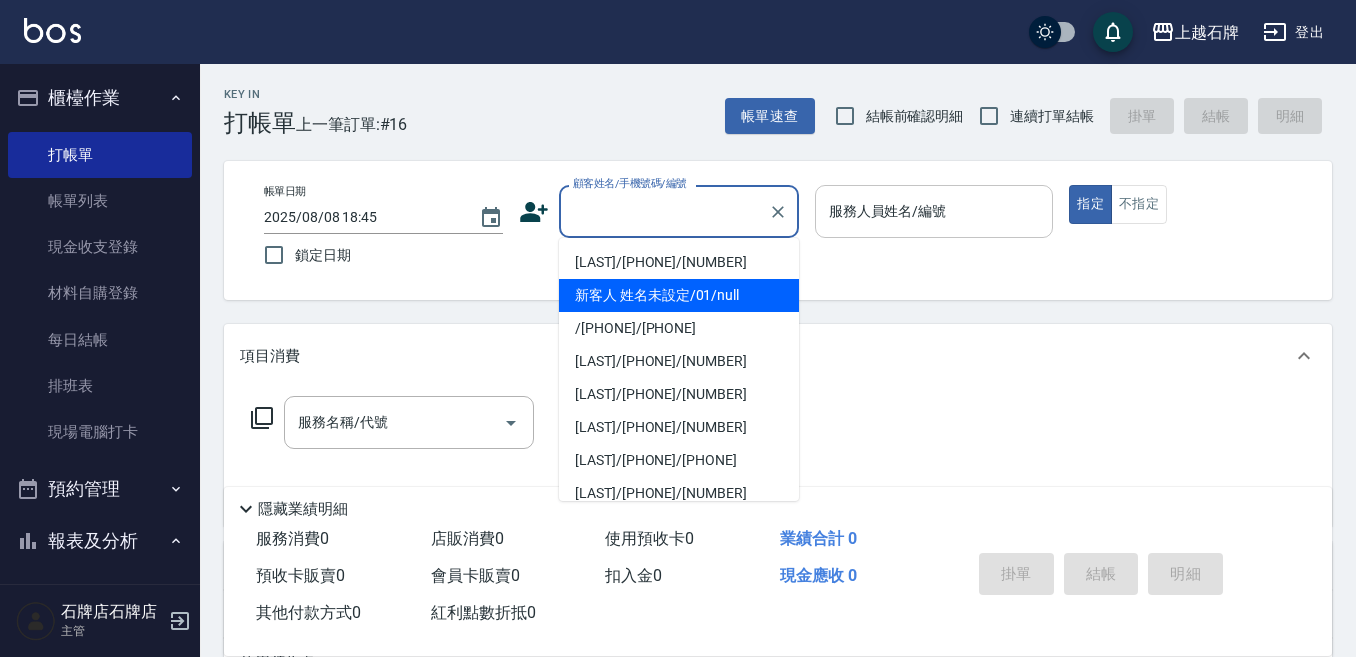 type on "新客人 姓名未設定/01/null" 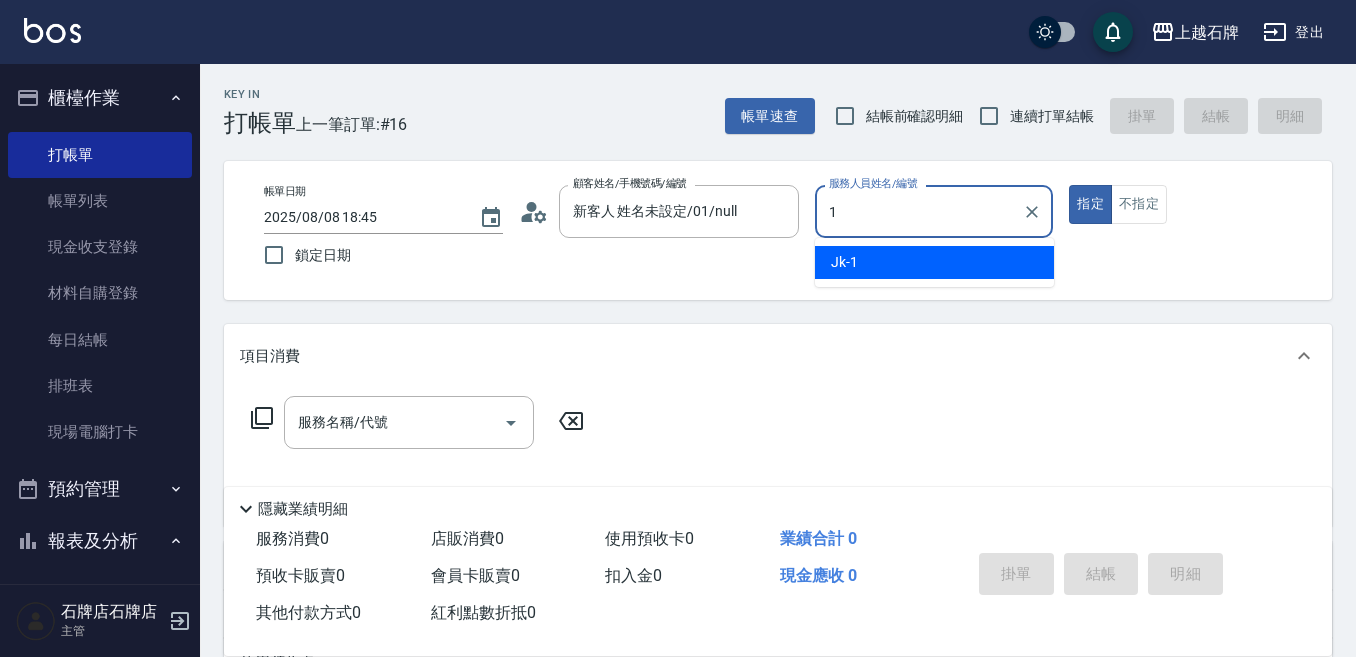 click on "Jk -1" at bounding box center (934, 262) 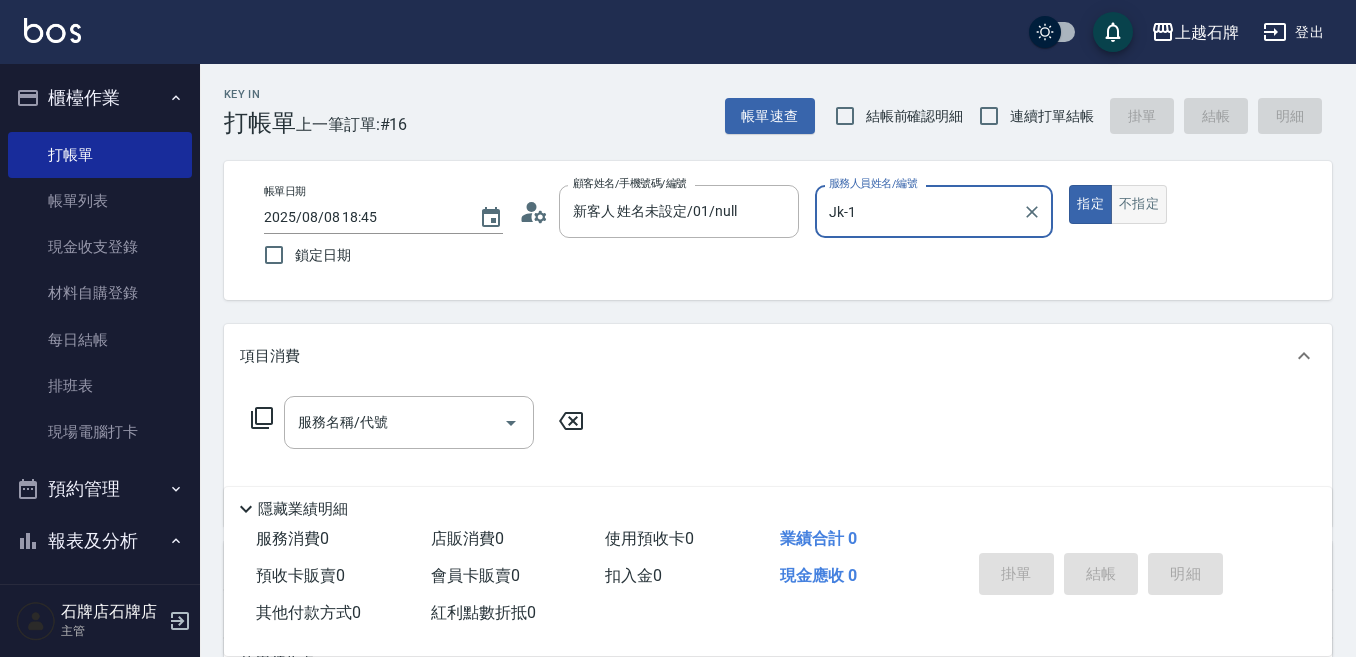 type on "Jk-1" 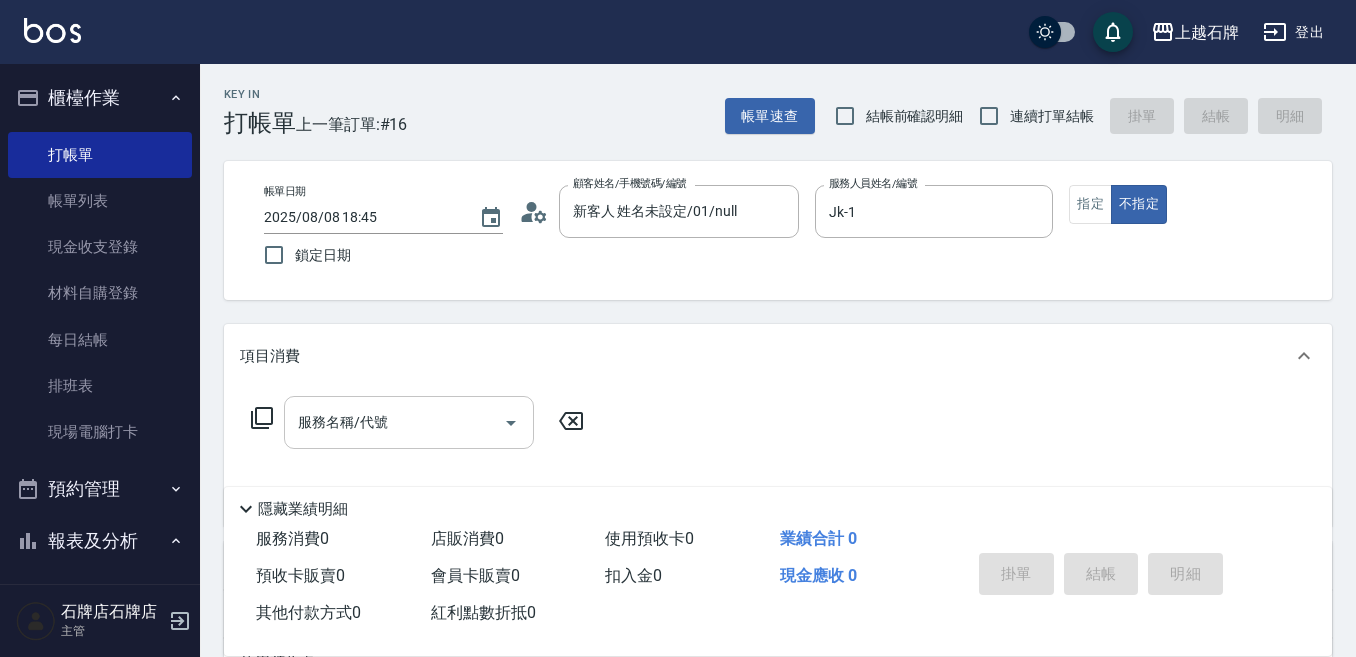 click on "服務名稱/代號" at bounding box center (394, 422) 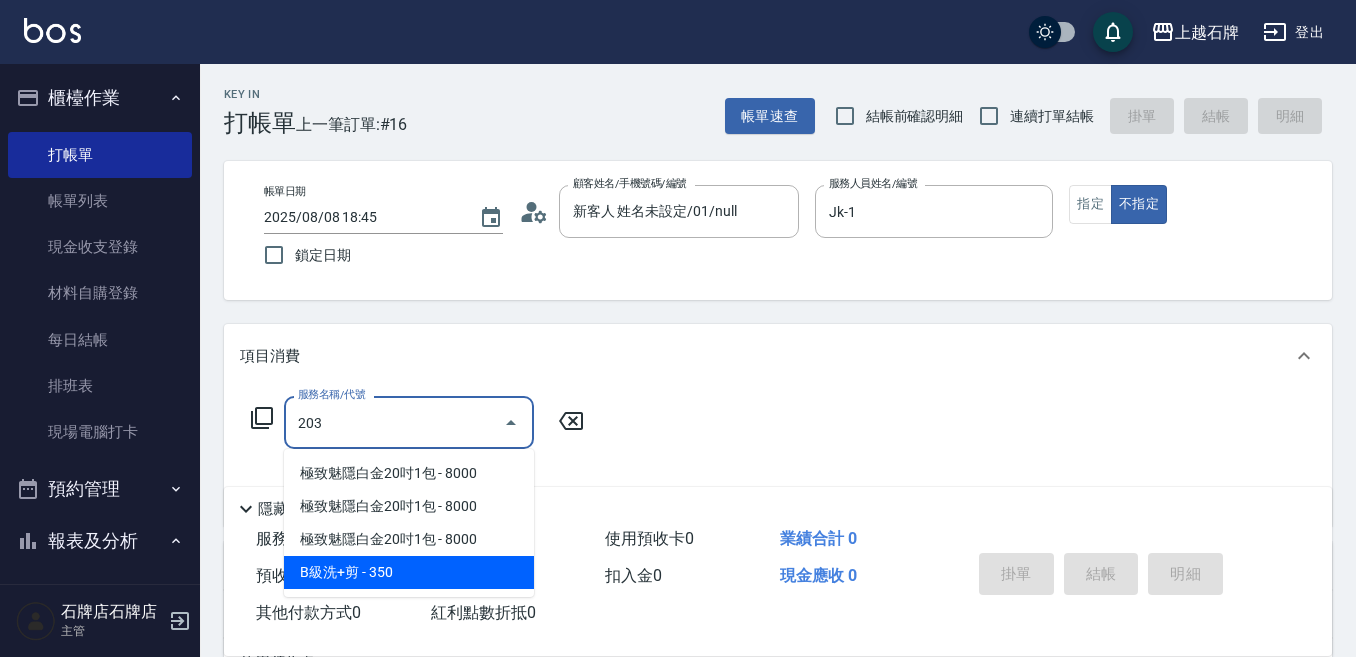 click on "極致魅隱白金20吋1包 - 8000 極致魅隱白金20吋1包 - 8000 極致魅隱白金20吋1包 - 8000 B級洗+剪 - 350" at bounding box center (409, 523) 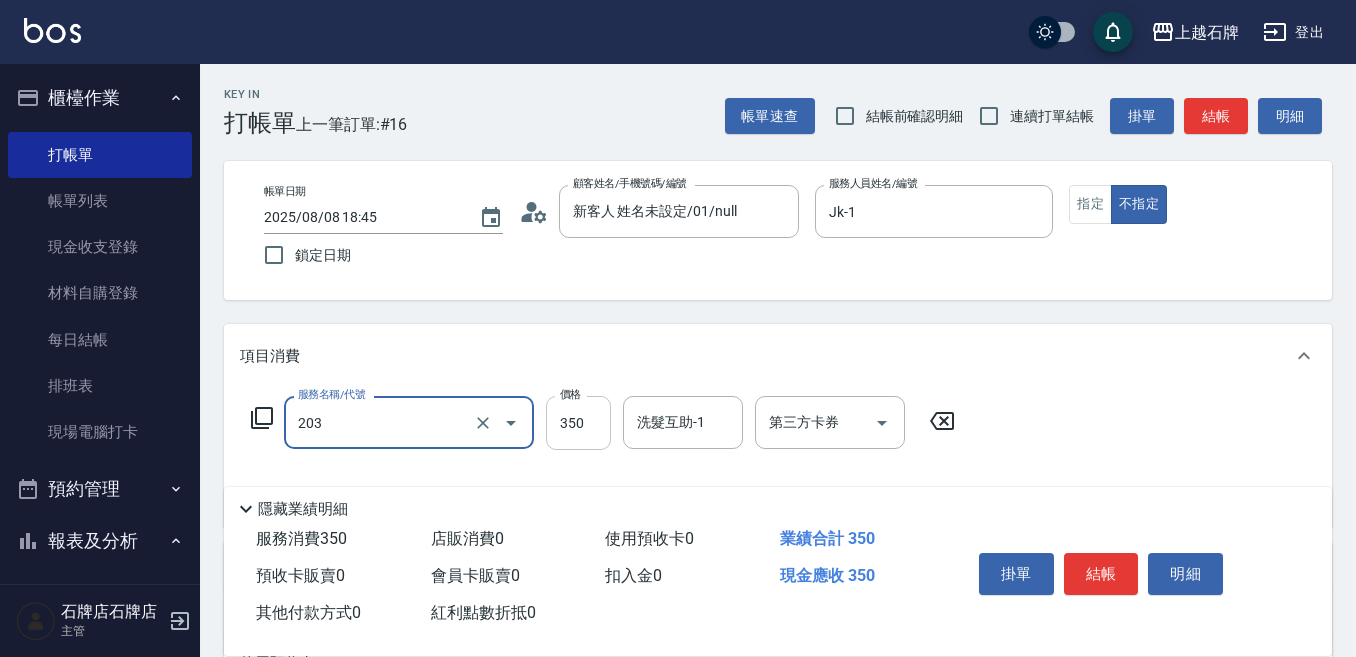 type on "B級洗+剪(203)" 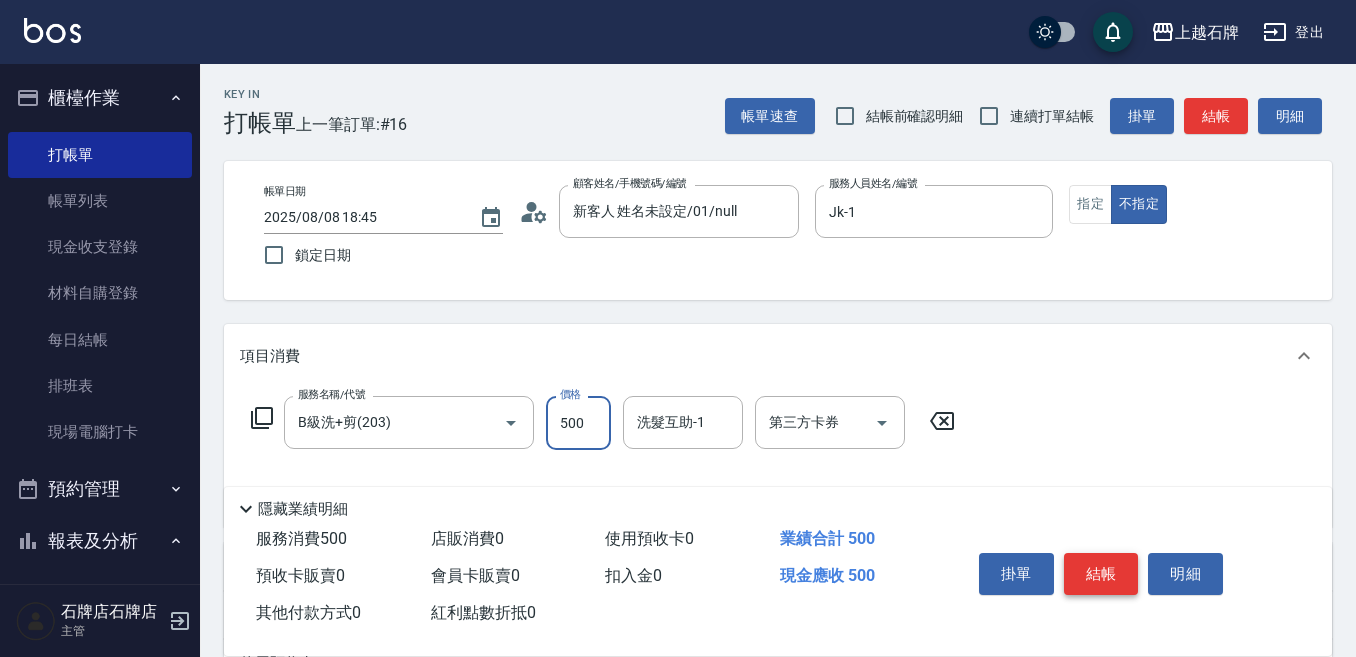 type on "500" 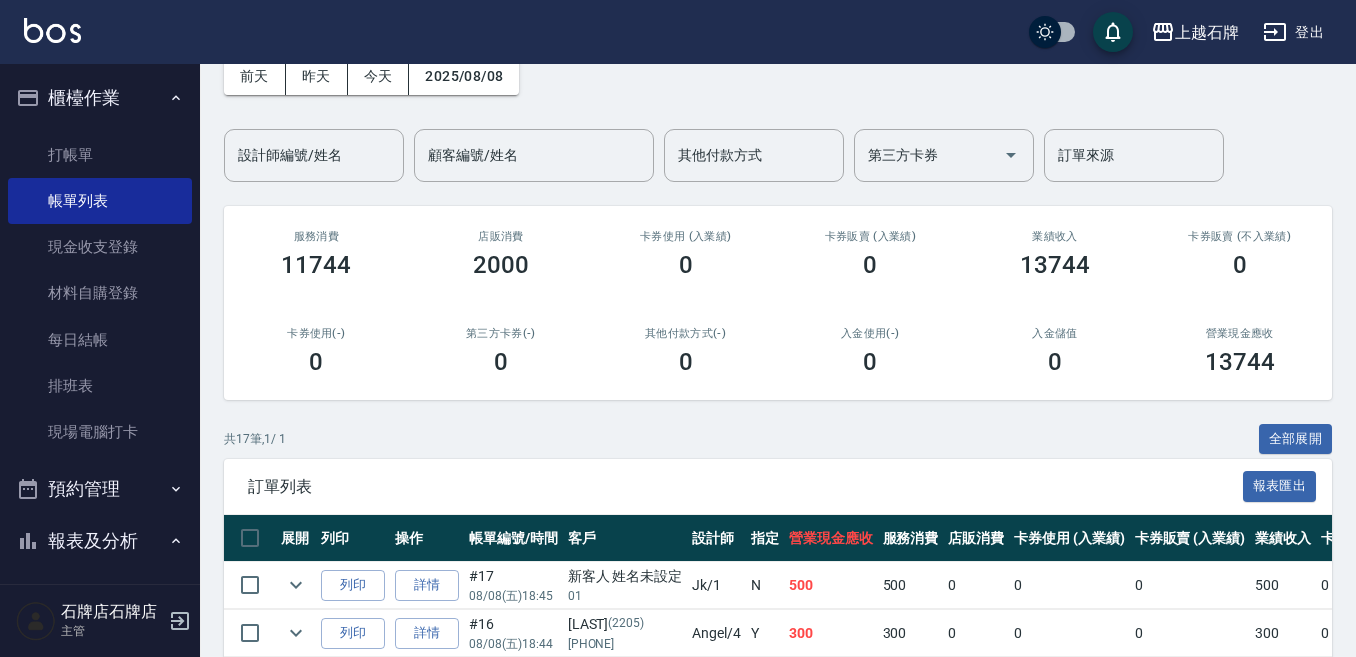 scroll, scrollTop: 200, scrollLeft: 0, axis: vertical 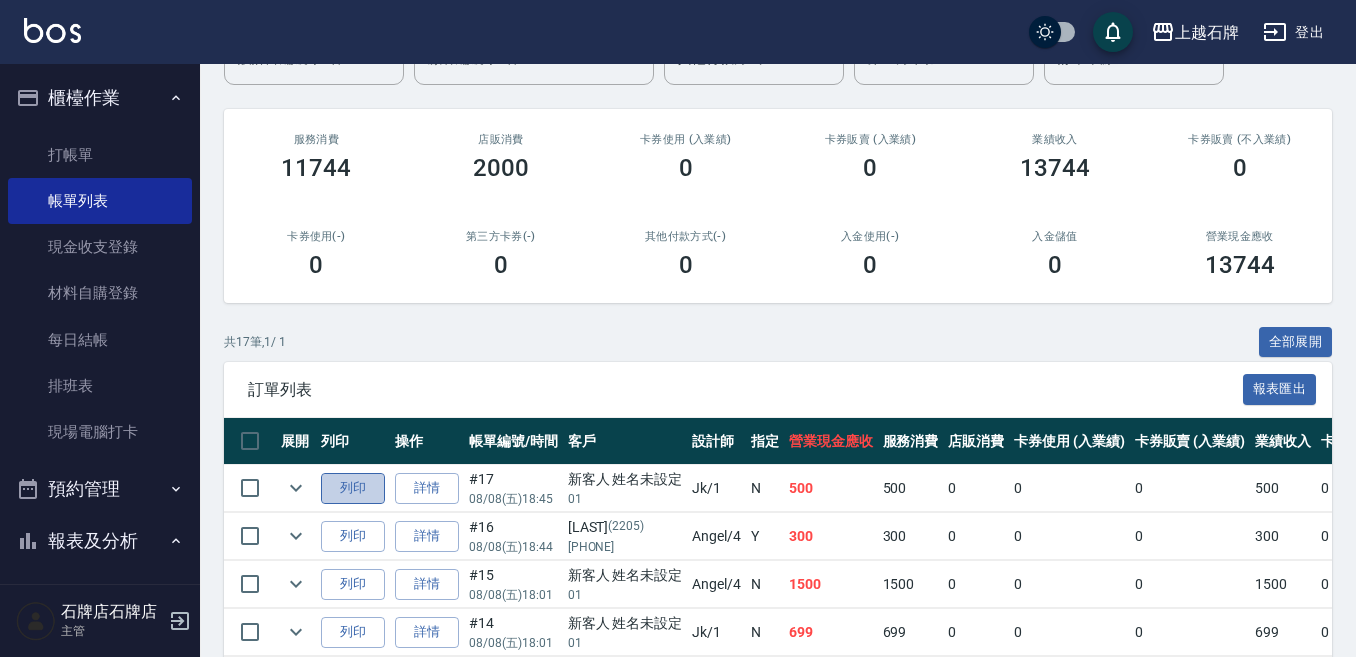 click on "列印" at bounding box center (353, 488) 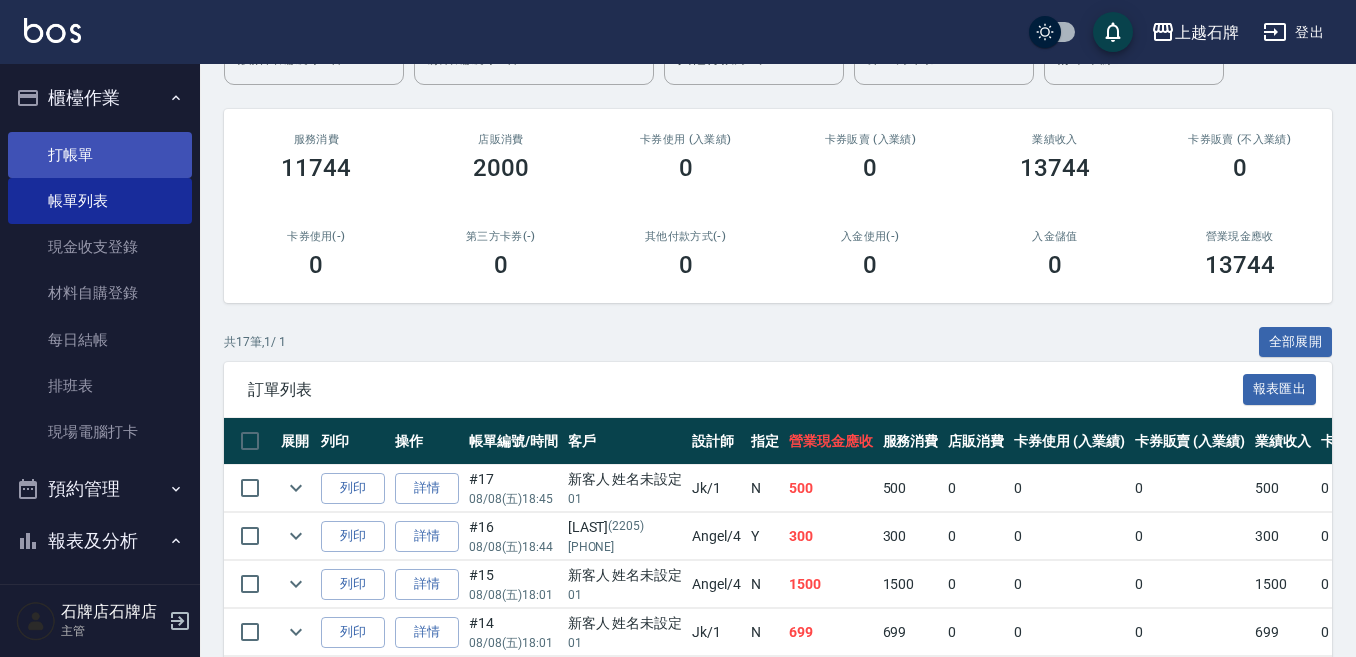 click on "打帳單" at bounding box center (100, 155) 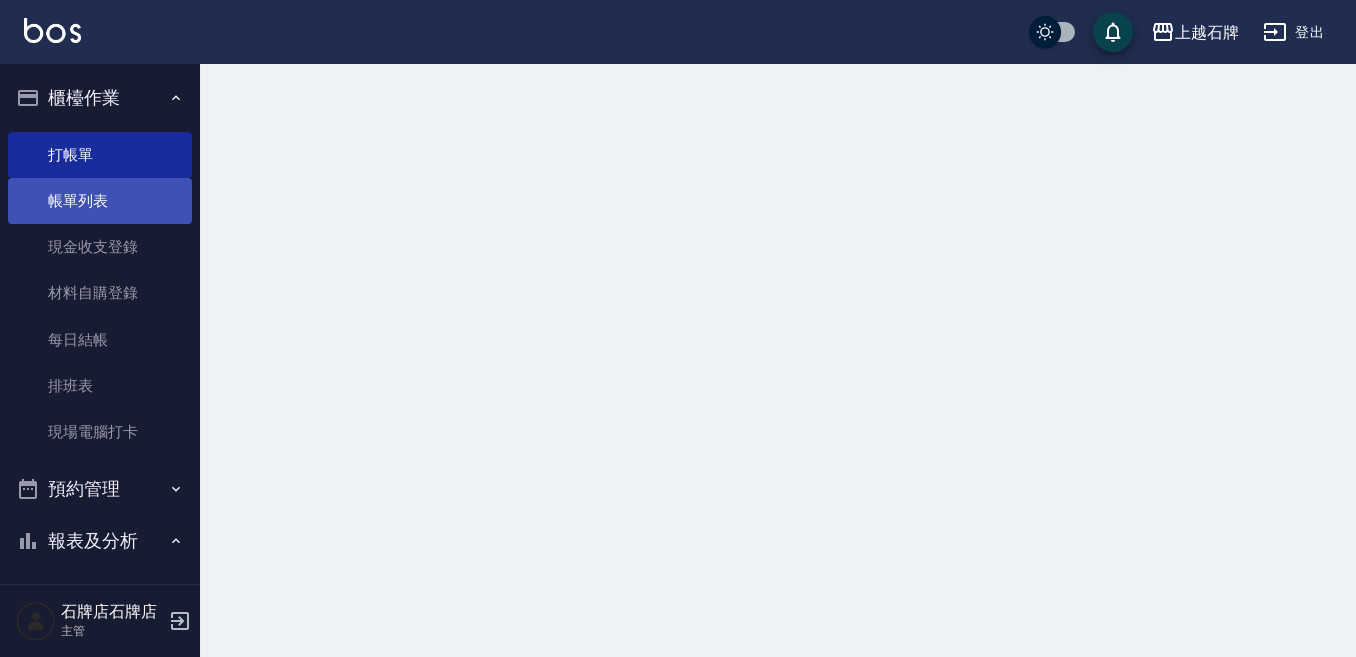scroll, scrollTop: 0, scrollLeft: 0, axis: both 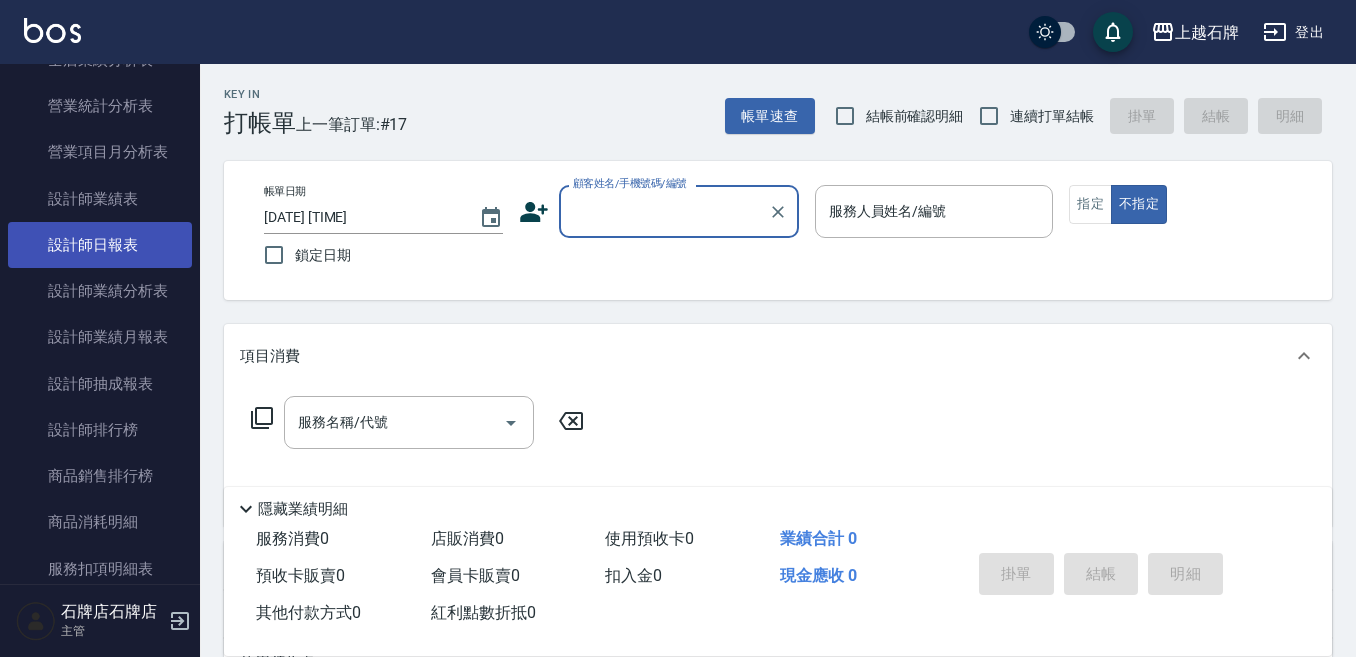 click on "設計師日報表" at bounding box center (100, 245) 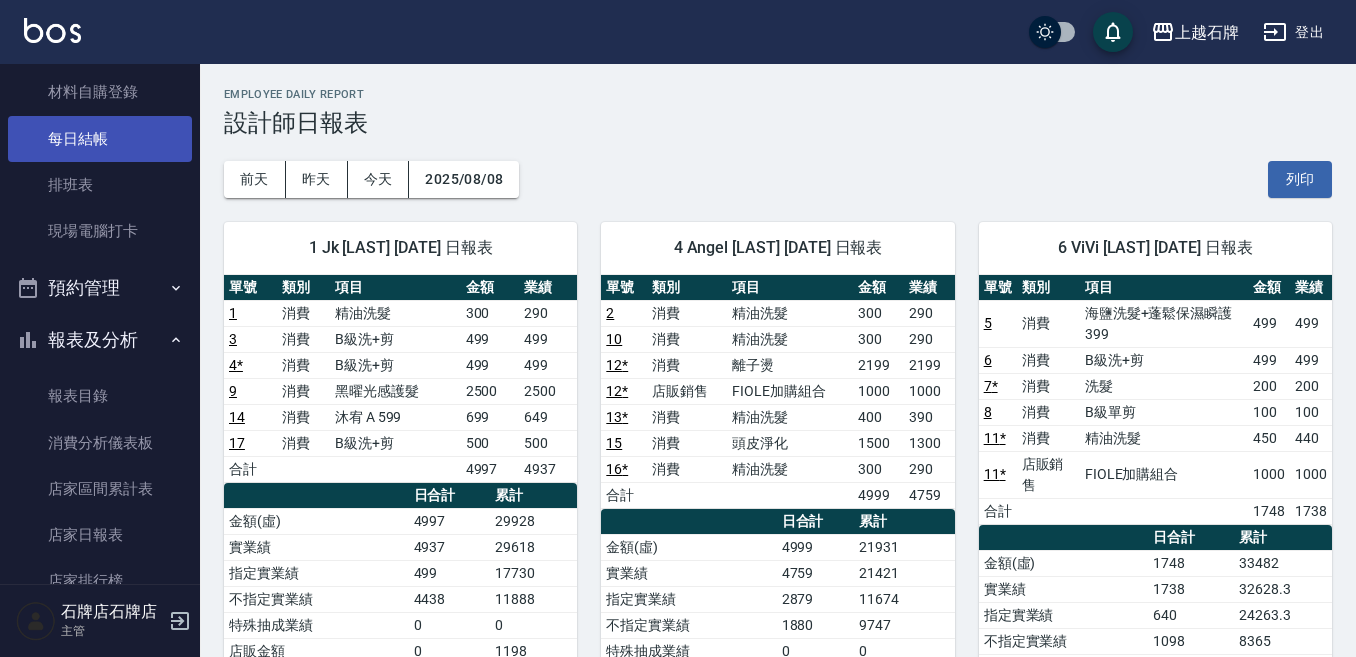 scroll, scrollTop: 0, scrollLeft: 0, axis: both 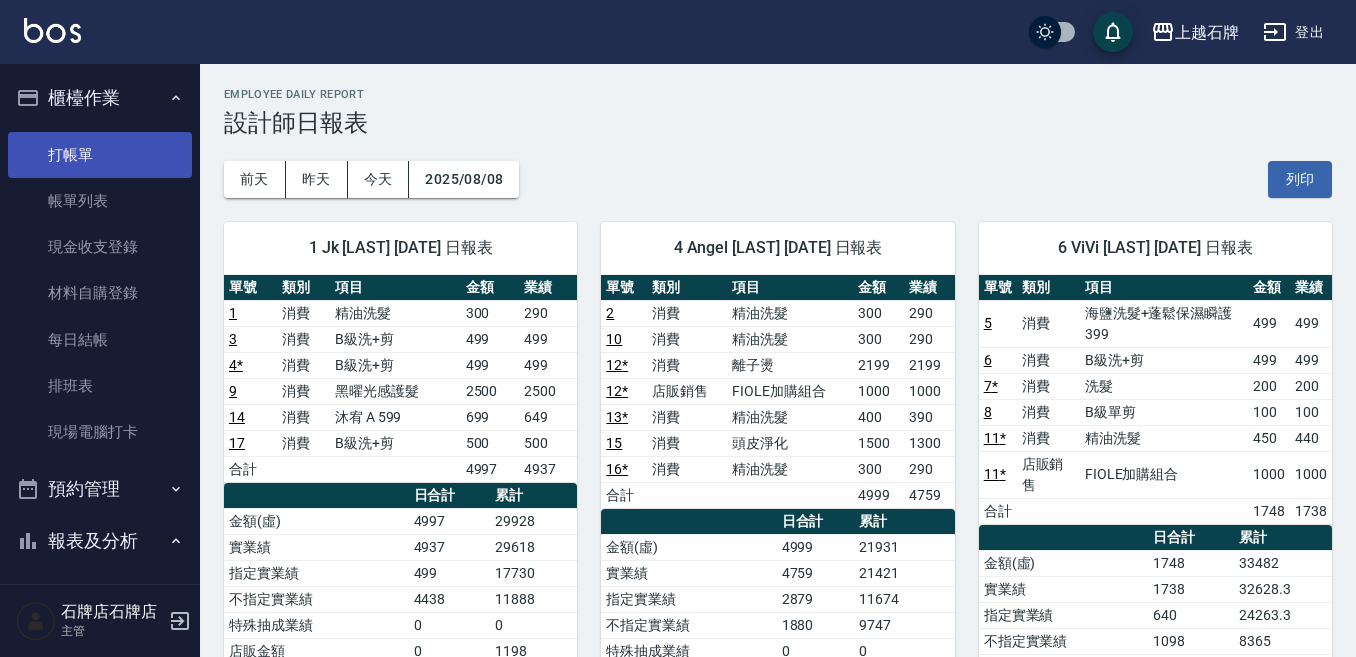 click on "打帳單" at bounding box center (100, 155) 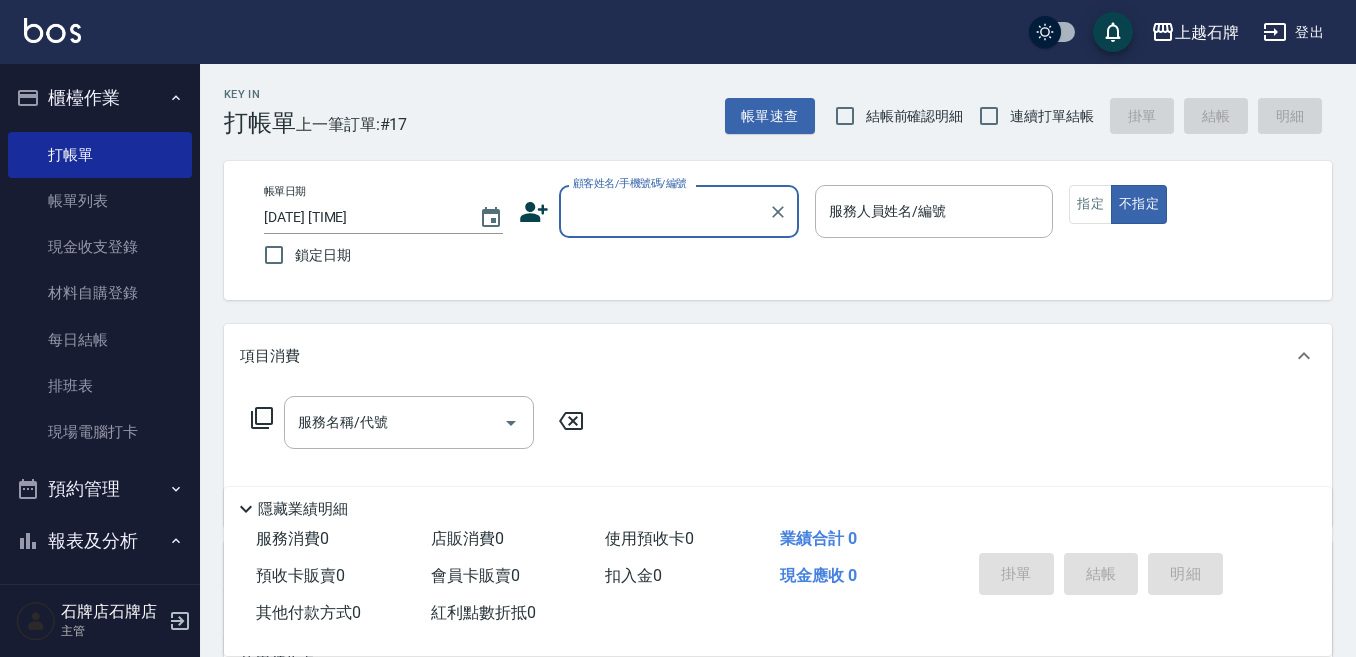 click on "Key In 打帳單 上一筆訂單:#17 帳單速查 結帳前確認明細 連續打單結帳 掛單 結帳 明細" at bounding box center [766, 100] 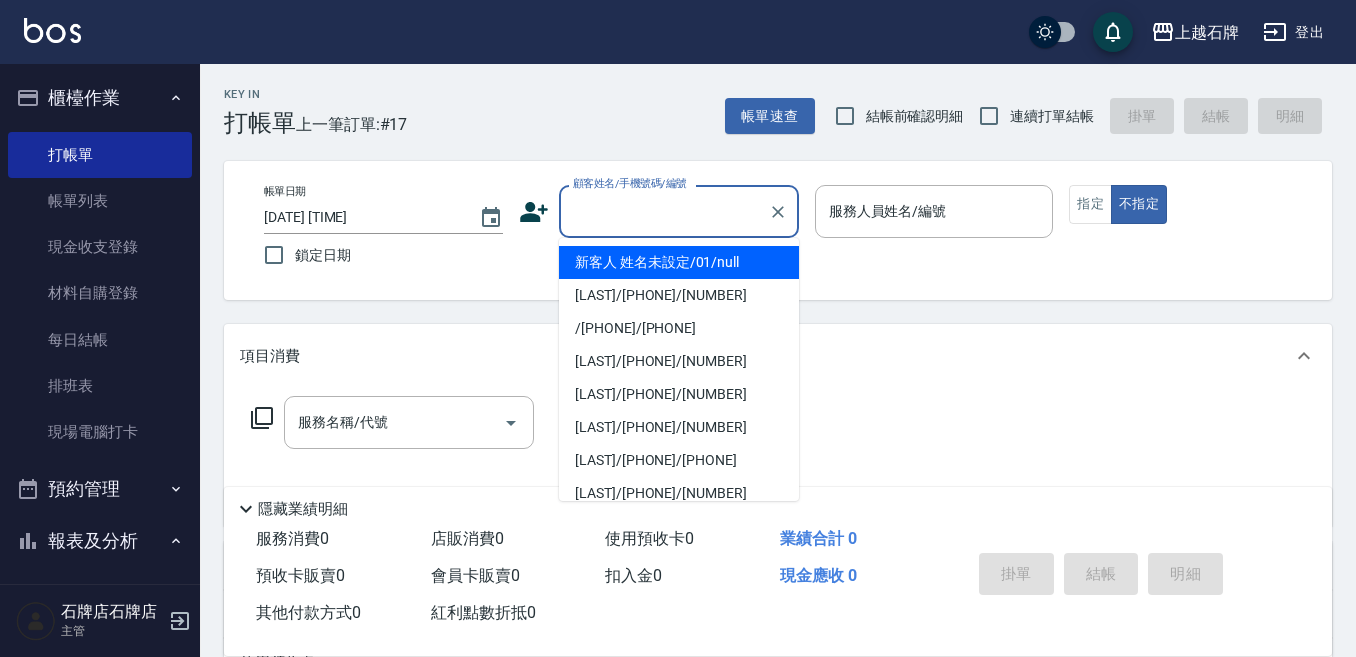click on "顧客姓名/手機號碼/編號" at bounding box center (664, 211) 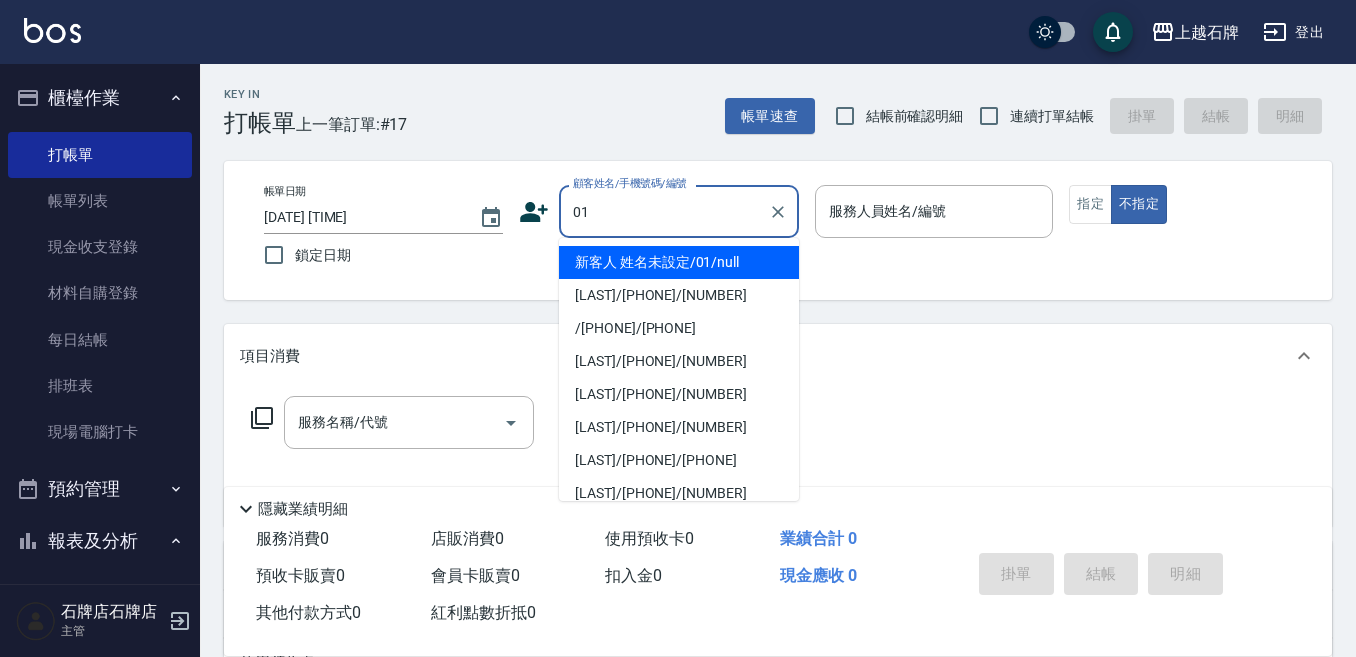 type on "新客人 姓名未設定/01/null" 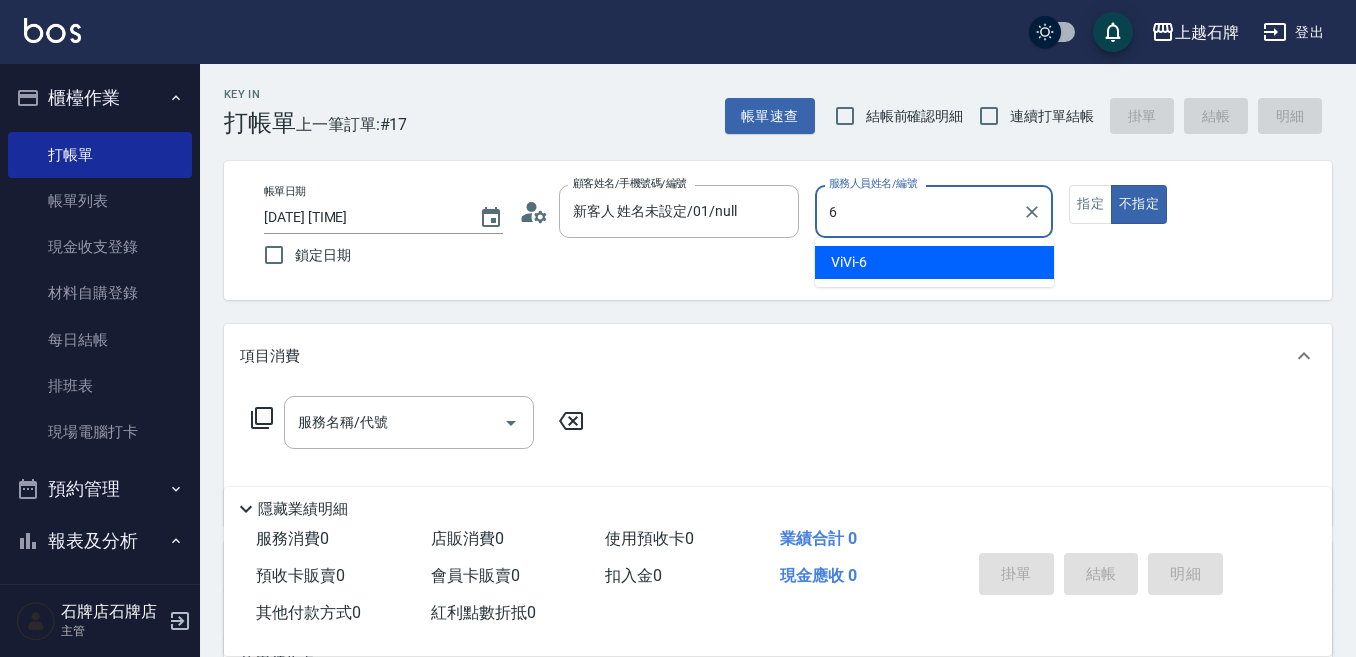 type on "6" 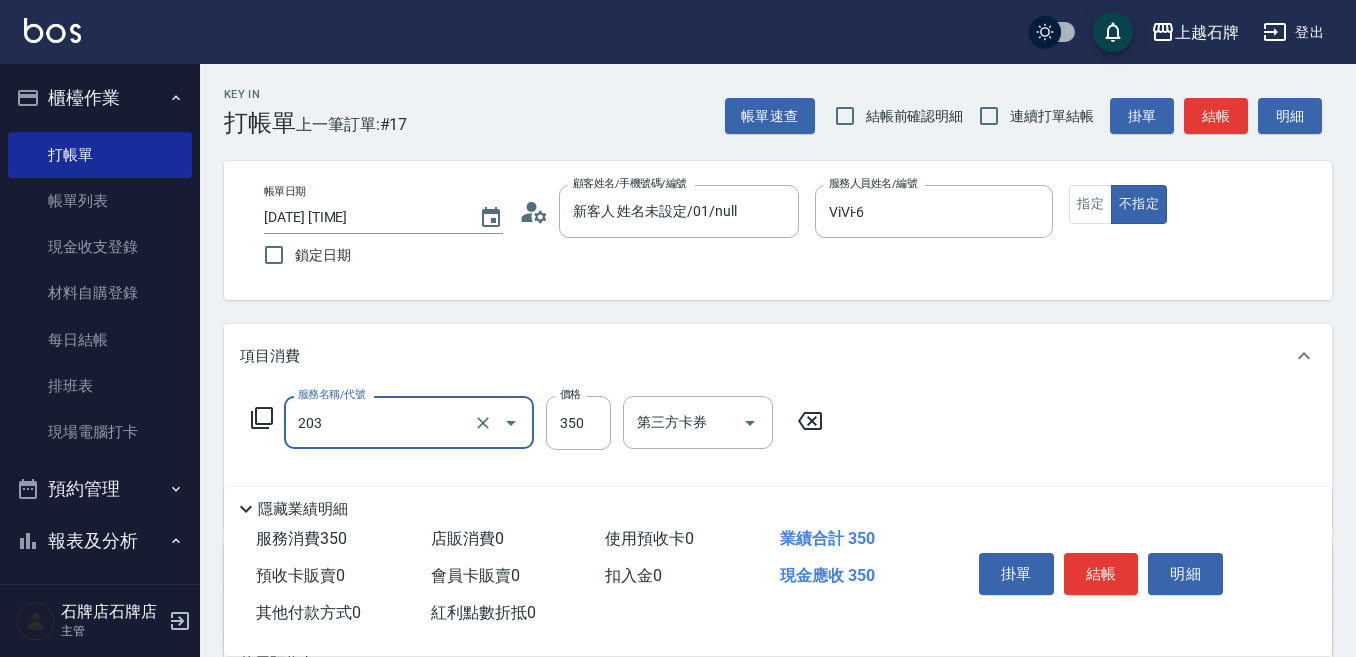 type on "B級洗+剪(203)" 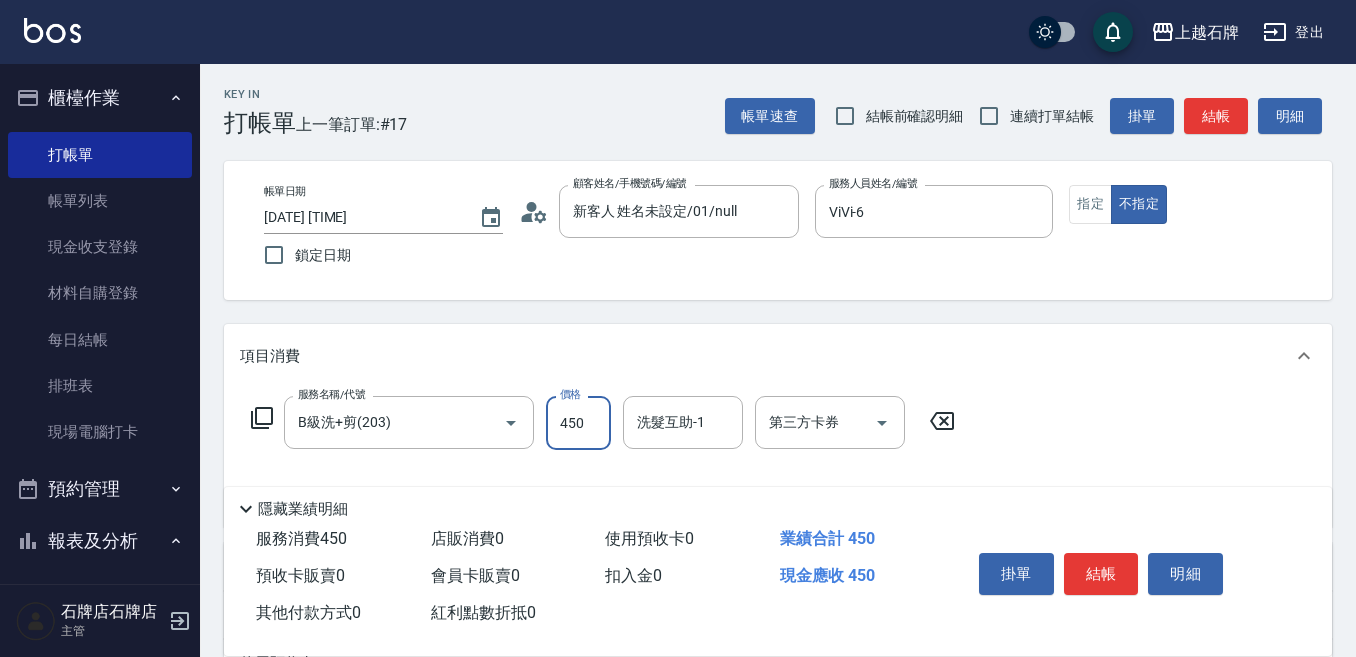 type on "450" 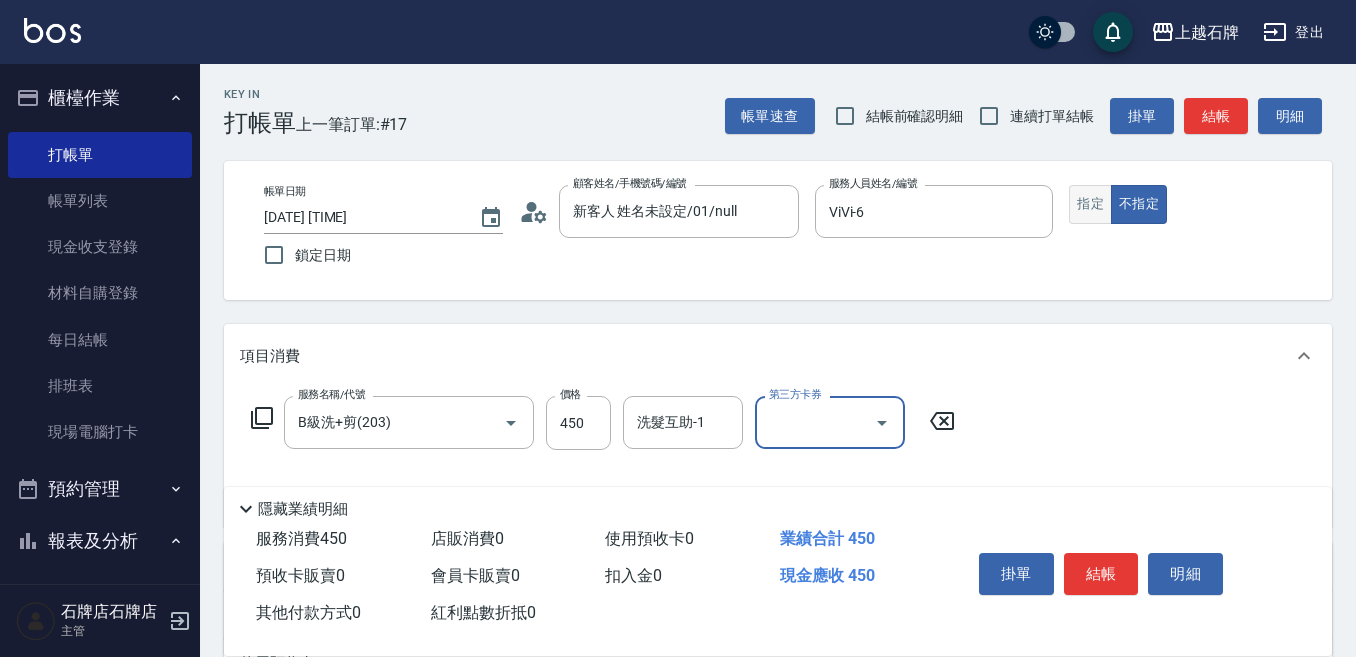 click on "指定" at bounding box center [1090, 204] 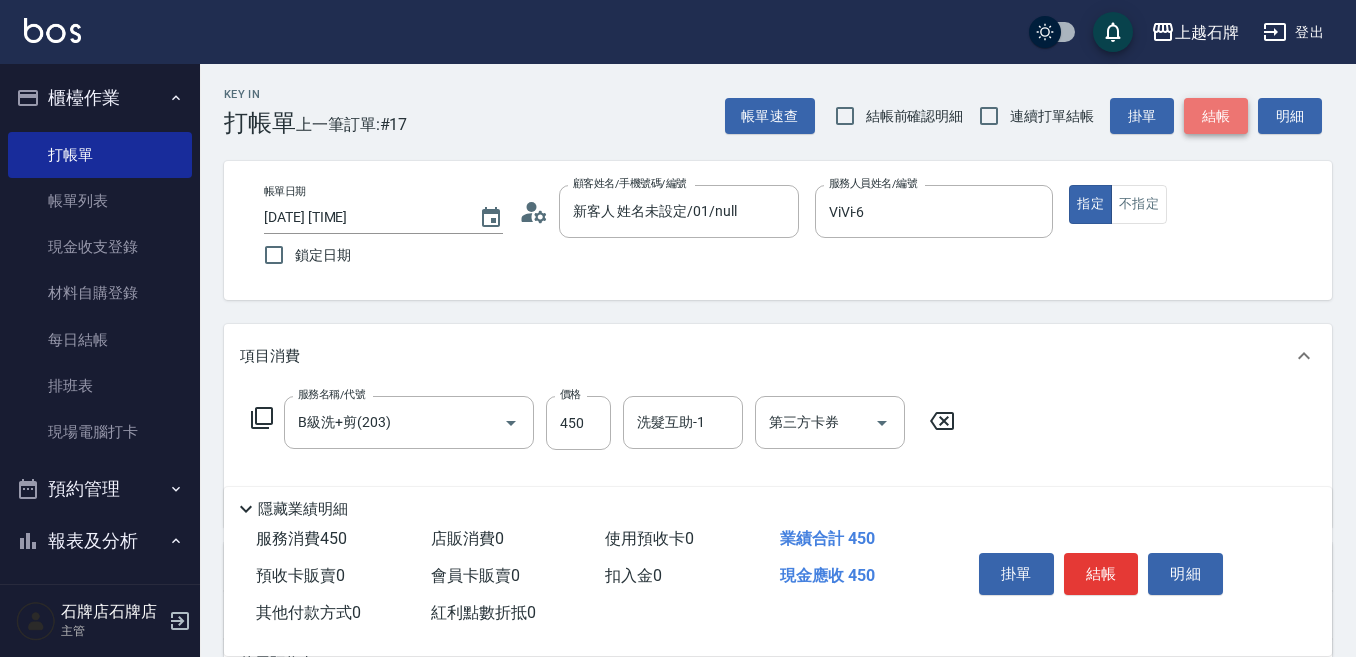 click on "結帳" at bounding box center (1216, 116) 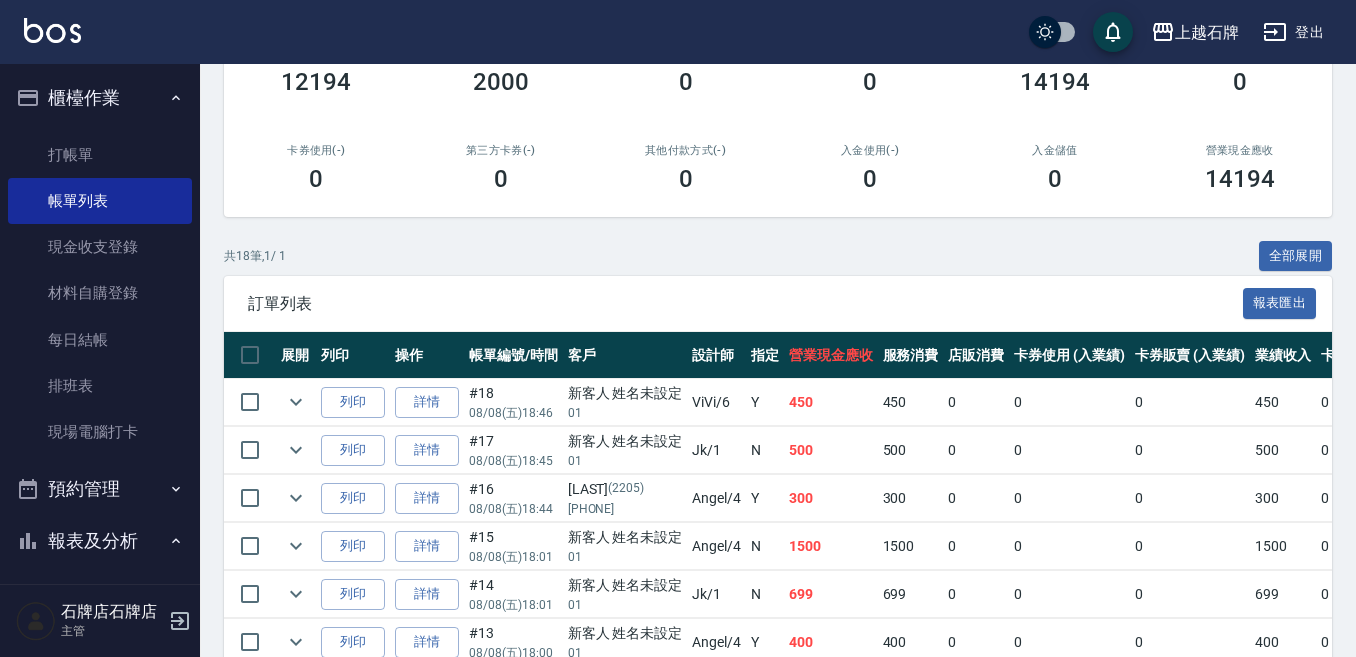 scroll, scrollTop: 300, scrollLeft: 0, axis: vertical 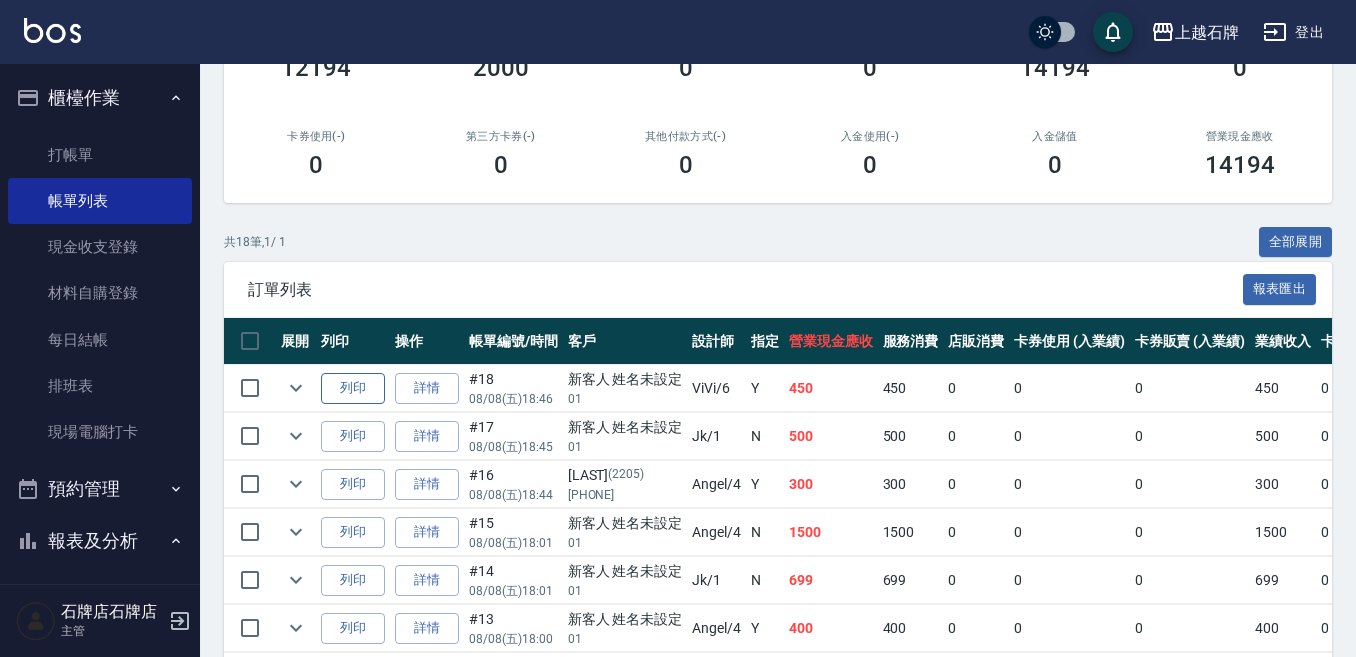 click on "列印" at bounding box center (353, 388) 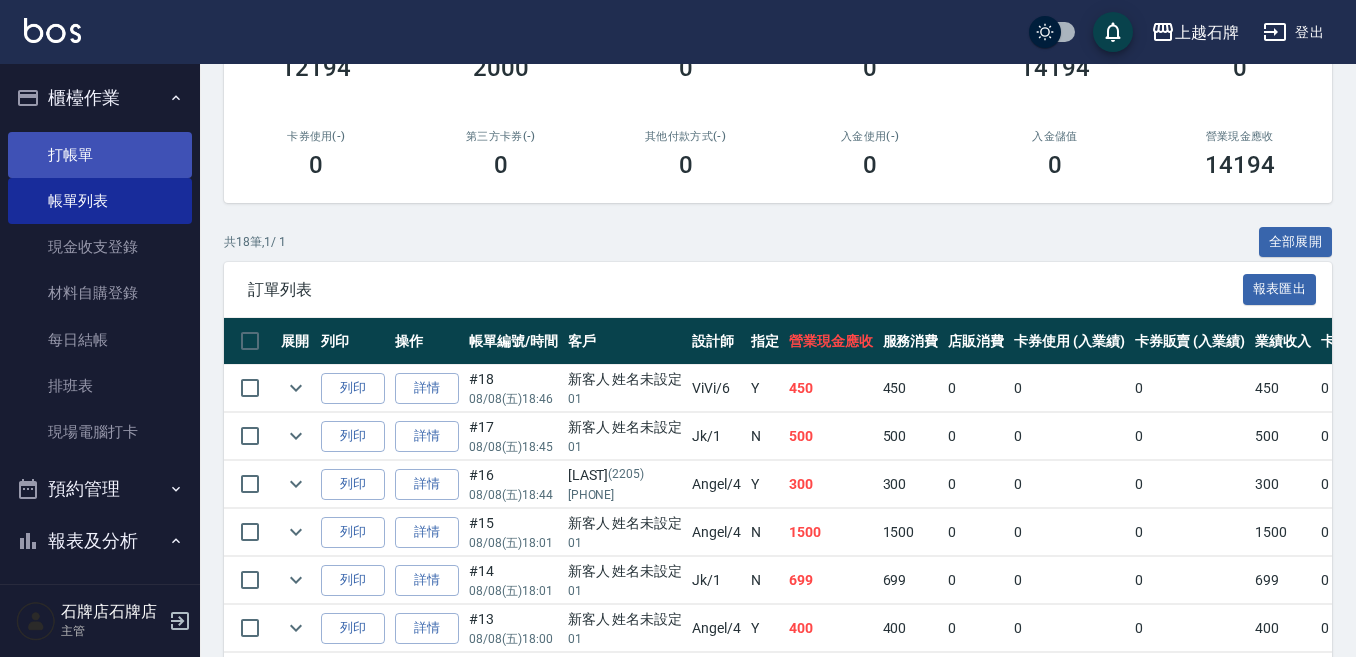 click on "打帳單" at bounding box center [100, 155] 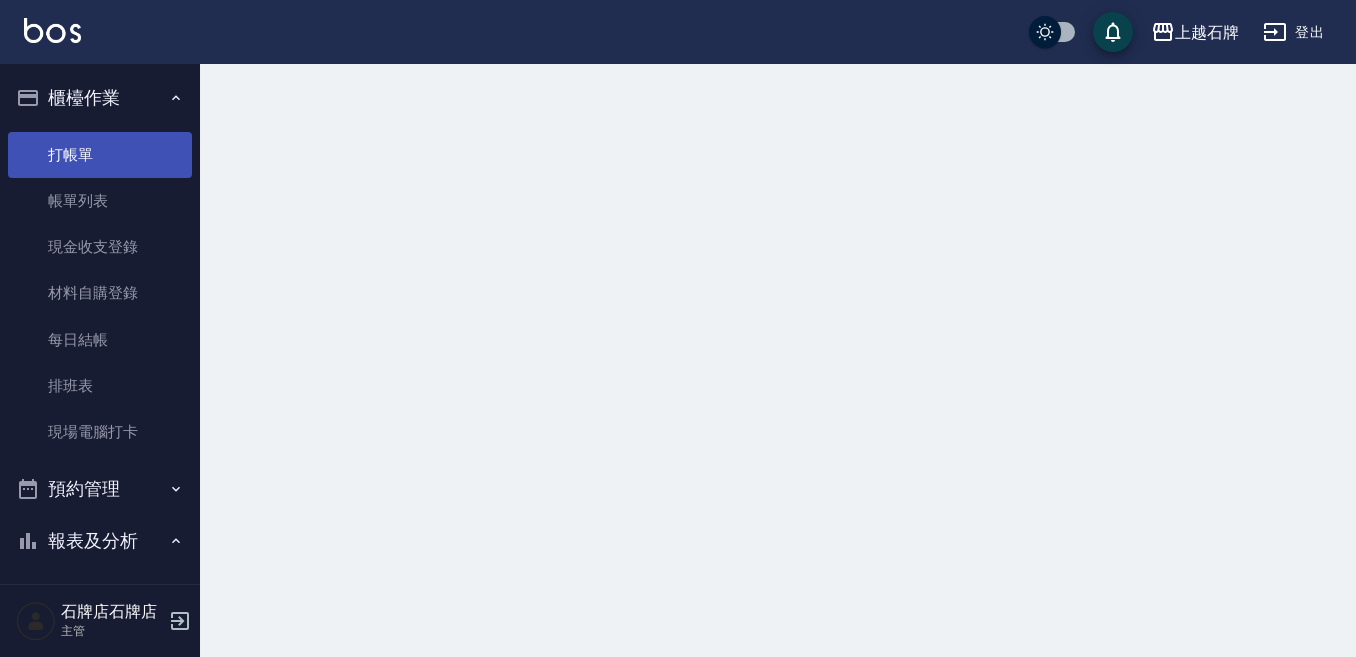 scroll, scrollTop: 0, scrollLeft: 0, axis: both 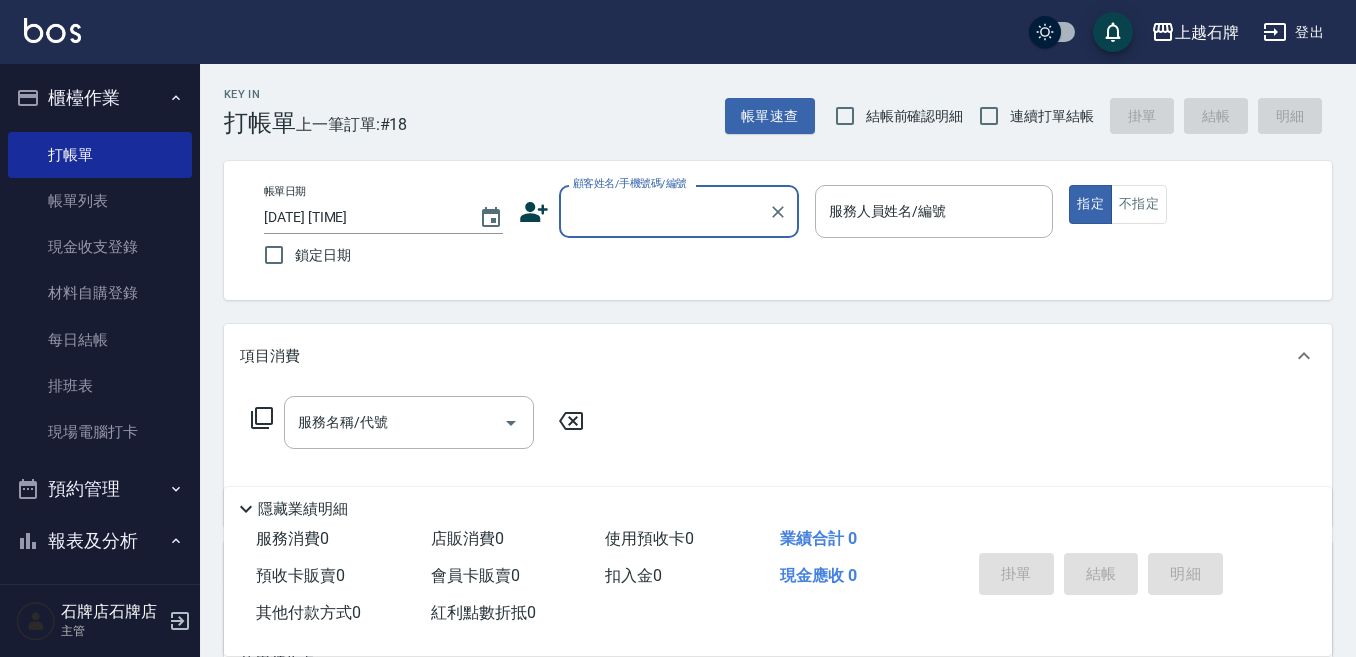 drag, startPoint x: 624, startPoint y: 190, endPoint x: 647, endPoint y: 187, distance: 23.194826 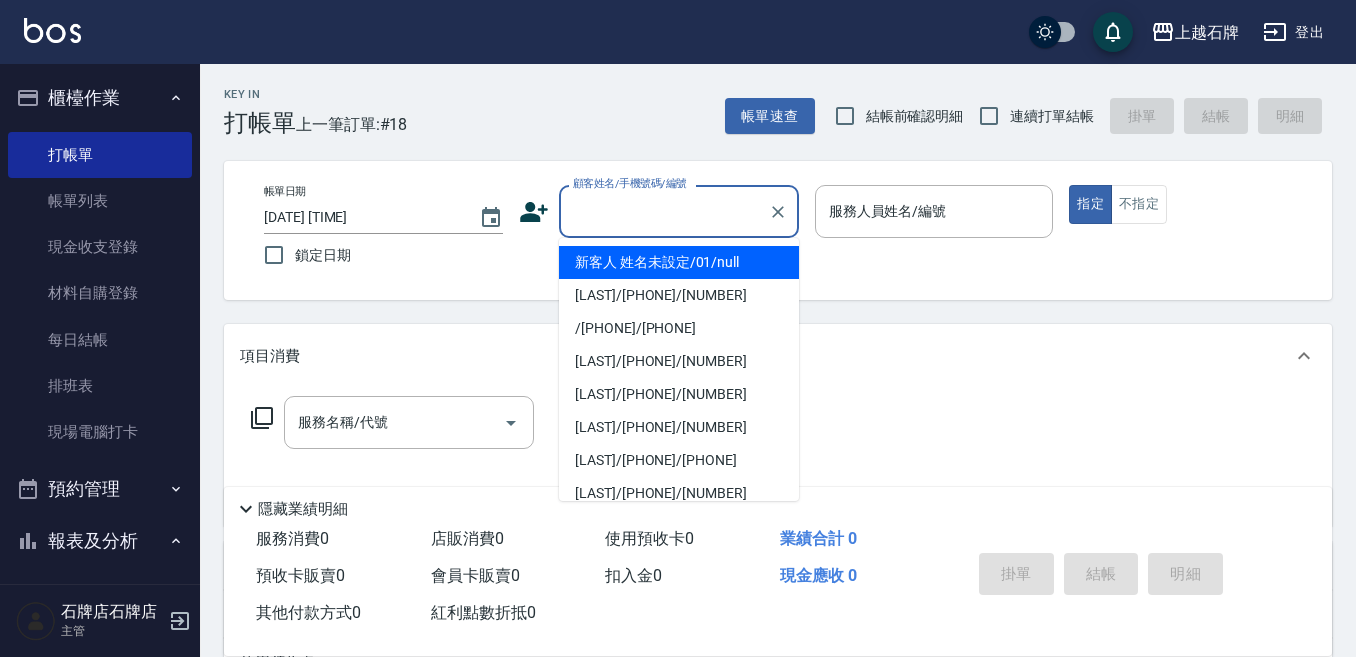 click on "顧客姓名/手機號碼/編號" at bounding box center [664, 211] 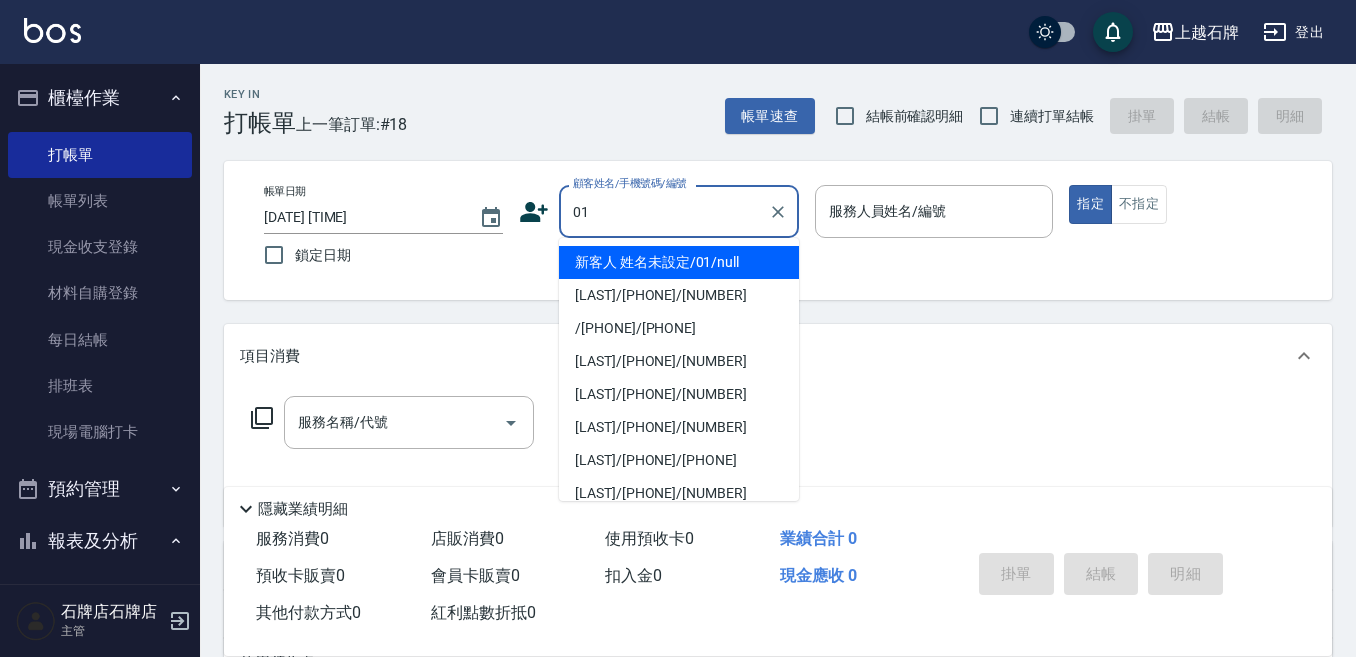 type on "新客人 姓名未設定/01/null" 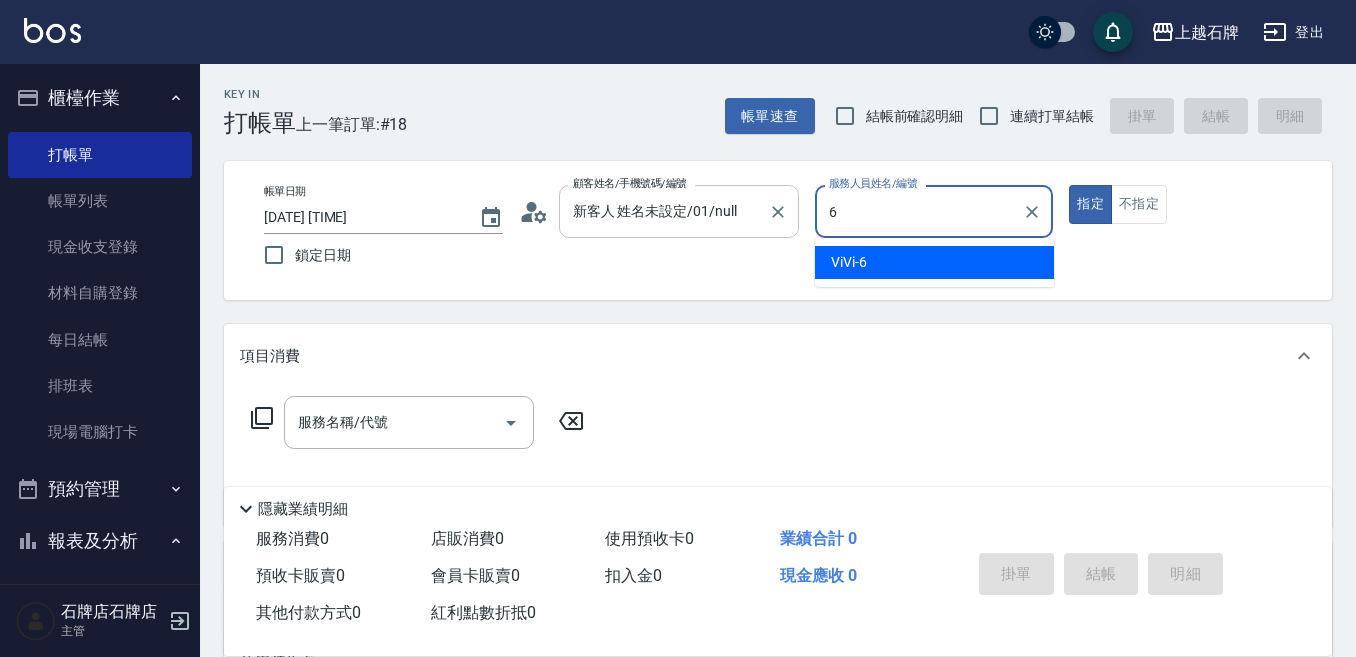 type on "ViVi-6" 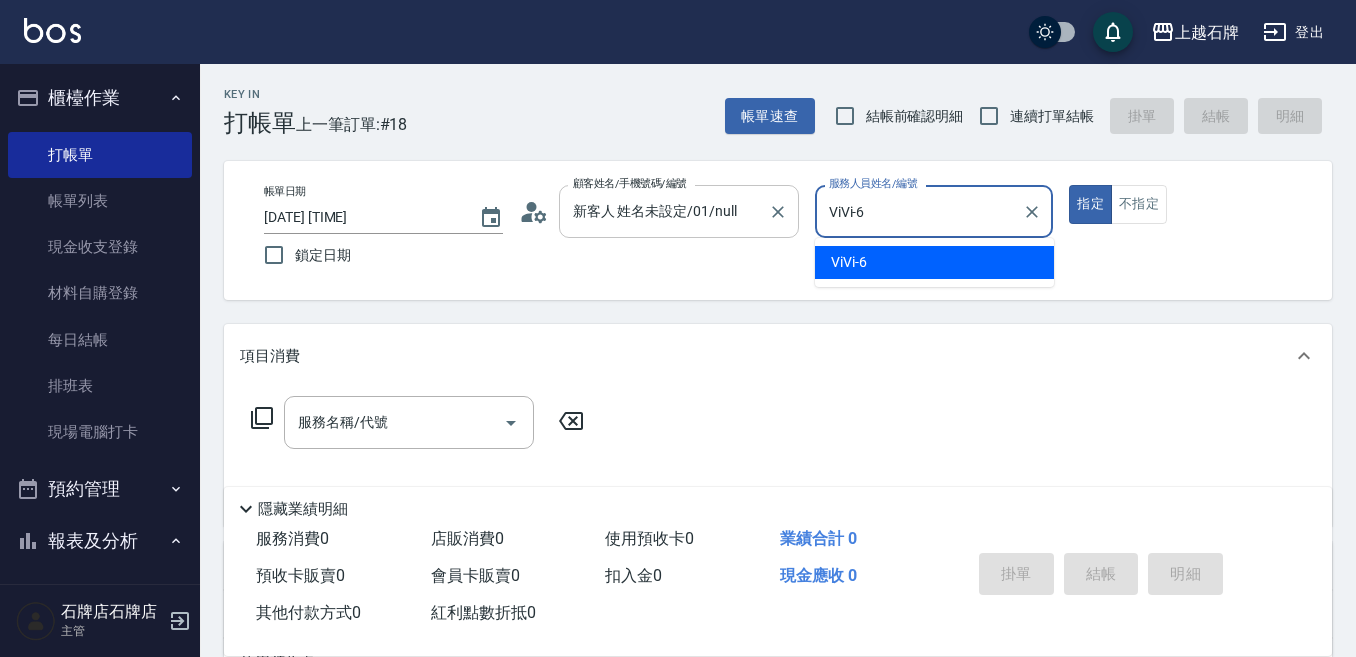 type on "true" 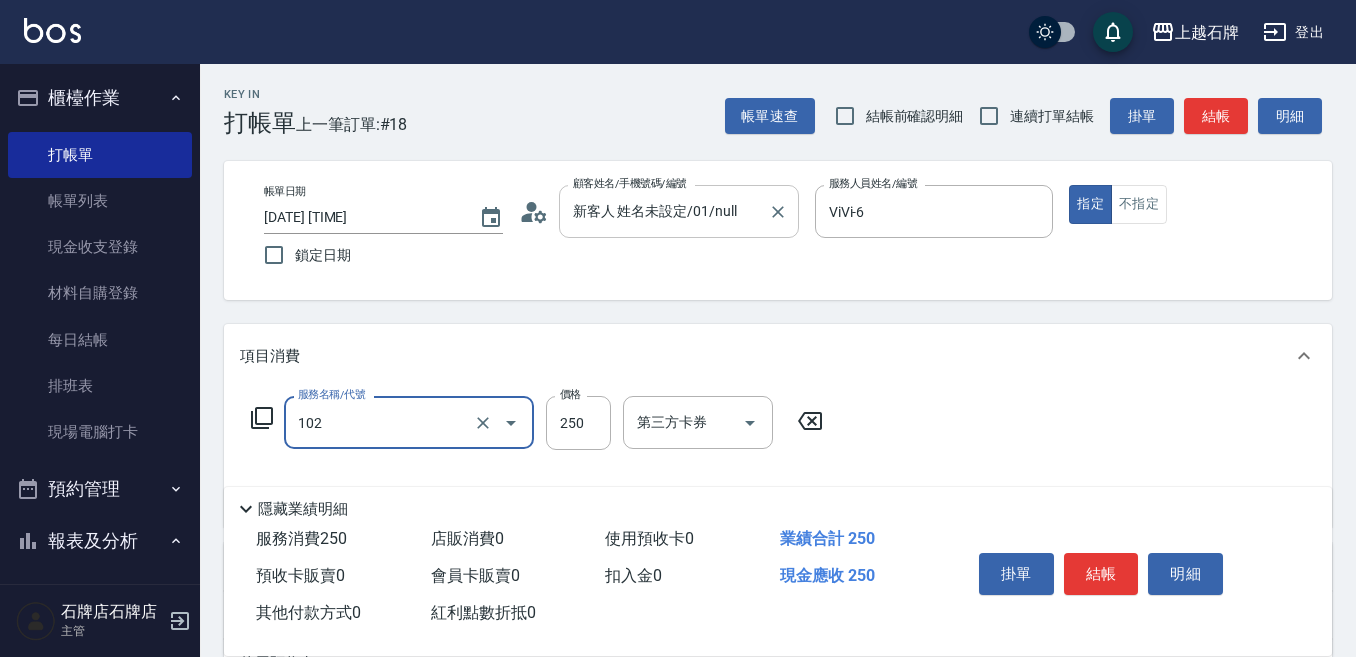 type on "102" 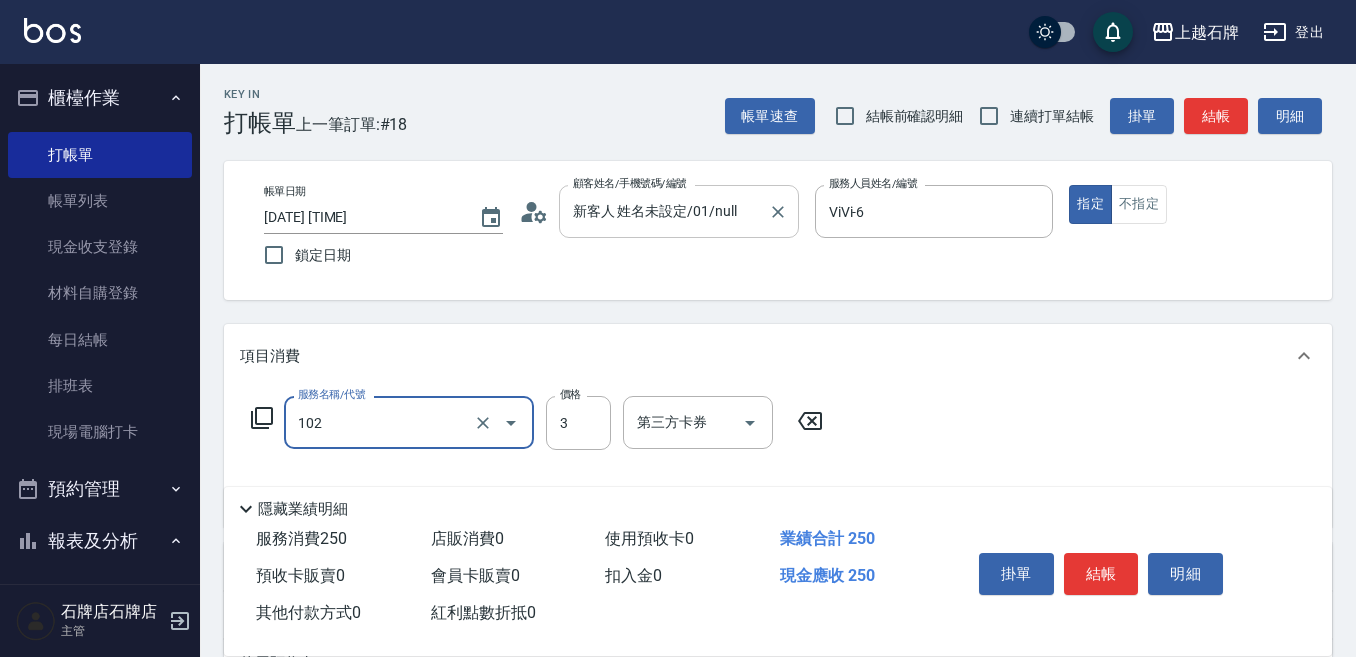 type on "精油洗髮(102)" 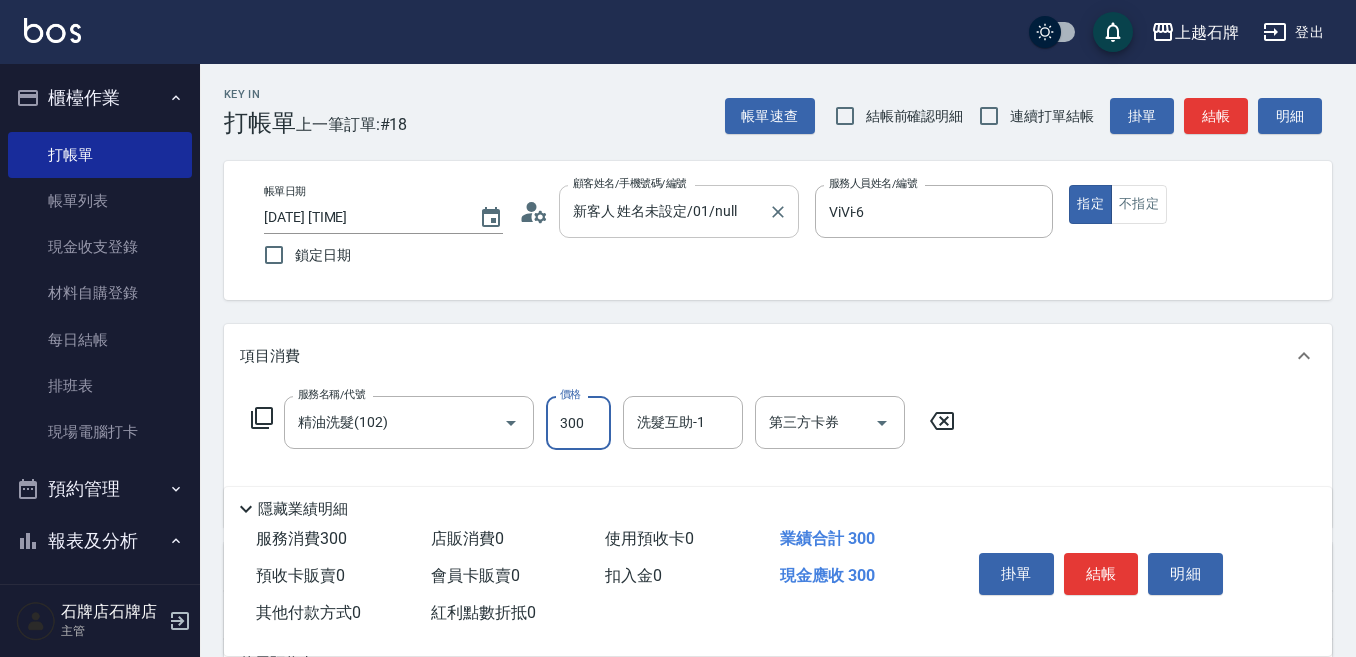 type on "300" 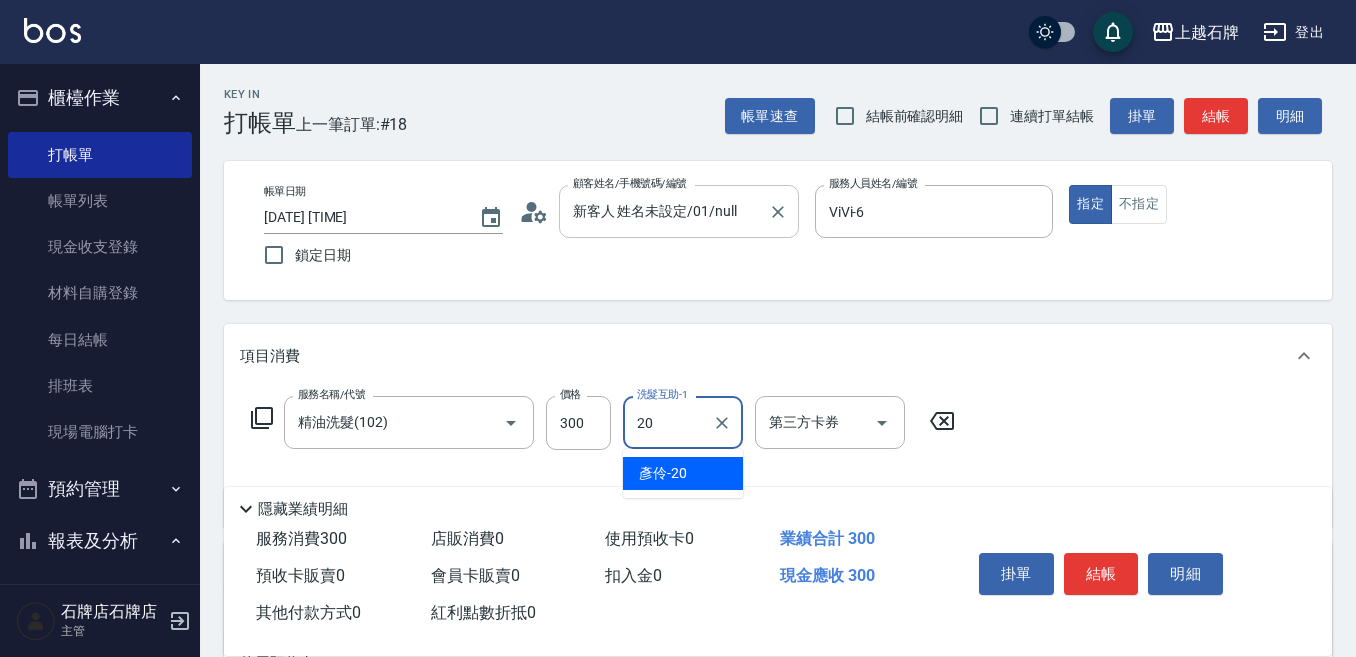 type on "彥伶-20" 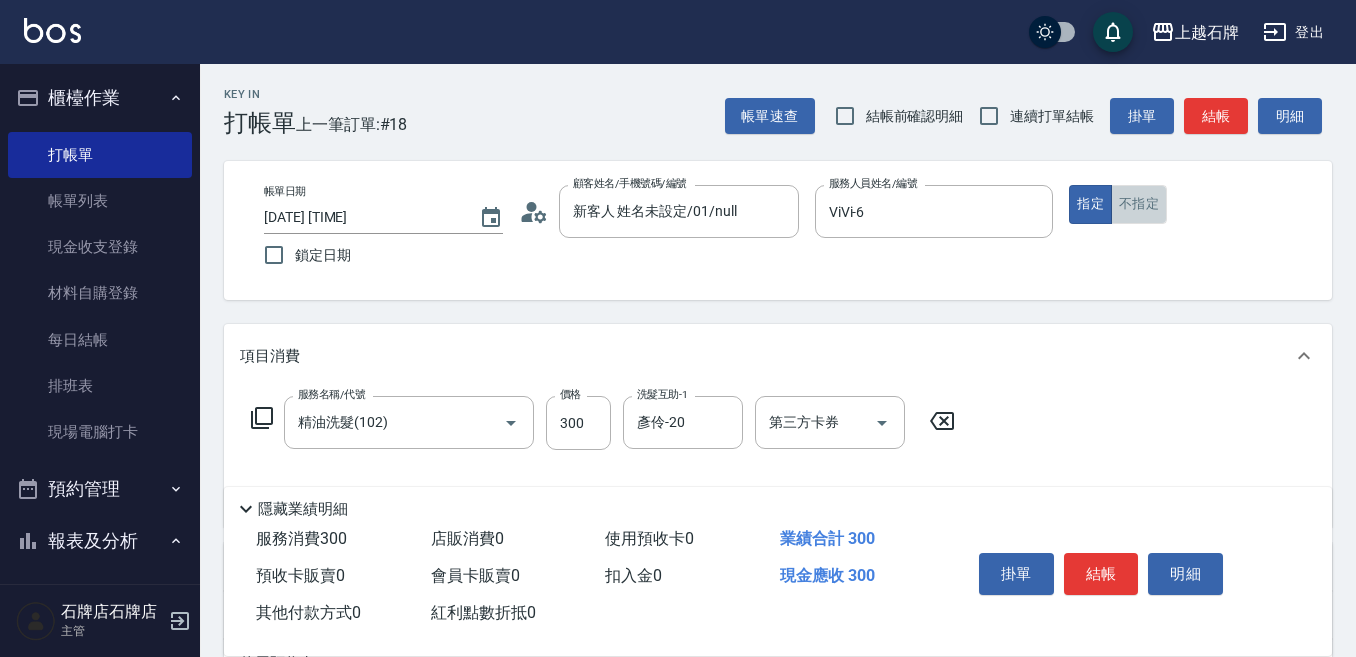 drag, startPoint x: 1162, startPoint y: 223, endPoint x: 1181, endPoint y: 205, distance: 26.172504 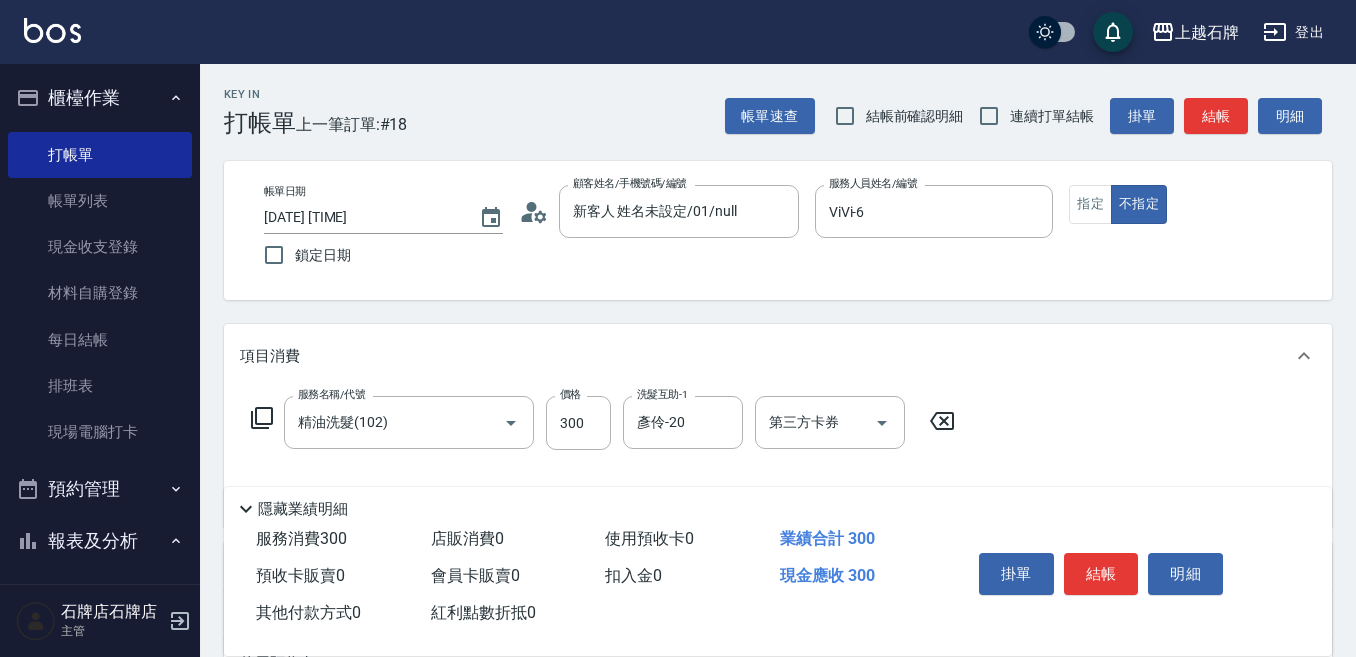 click on "結帳" at bounding box center (1216, 116) 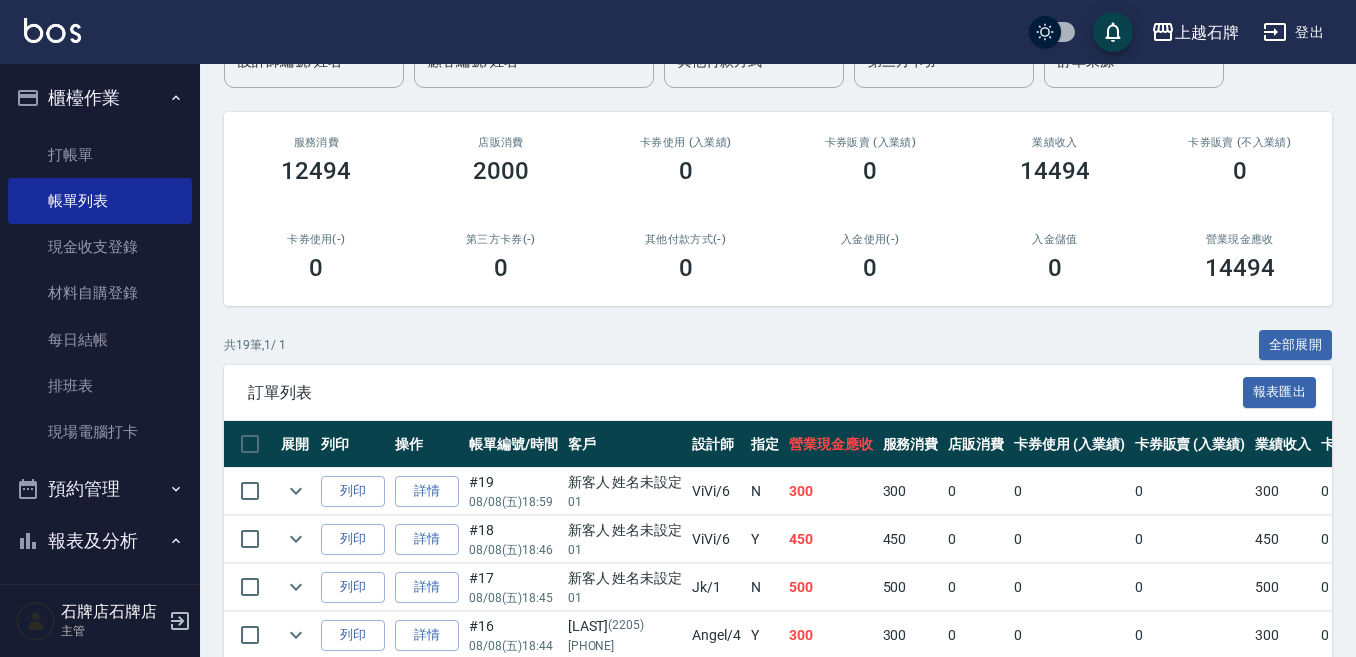 scroll, scrollTop: 200, scrollLeft: 0, axis: vertical 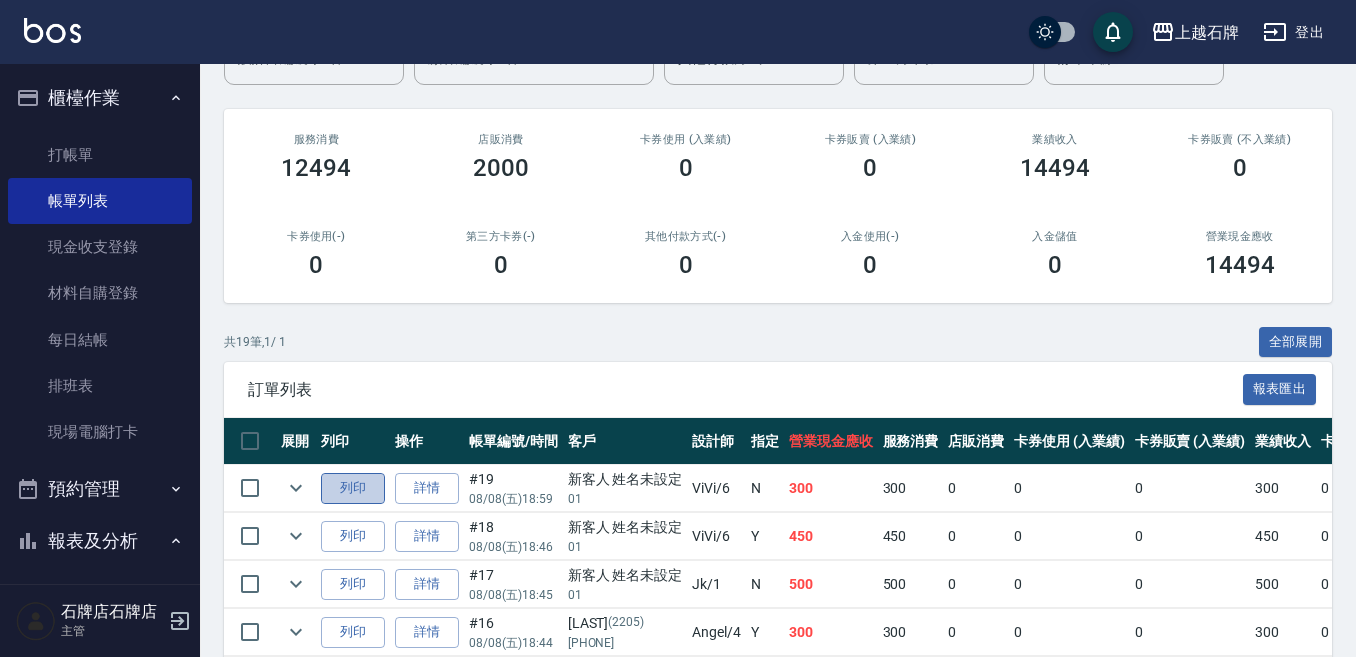 click on "列印" at bounding box center (353, 488) 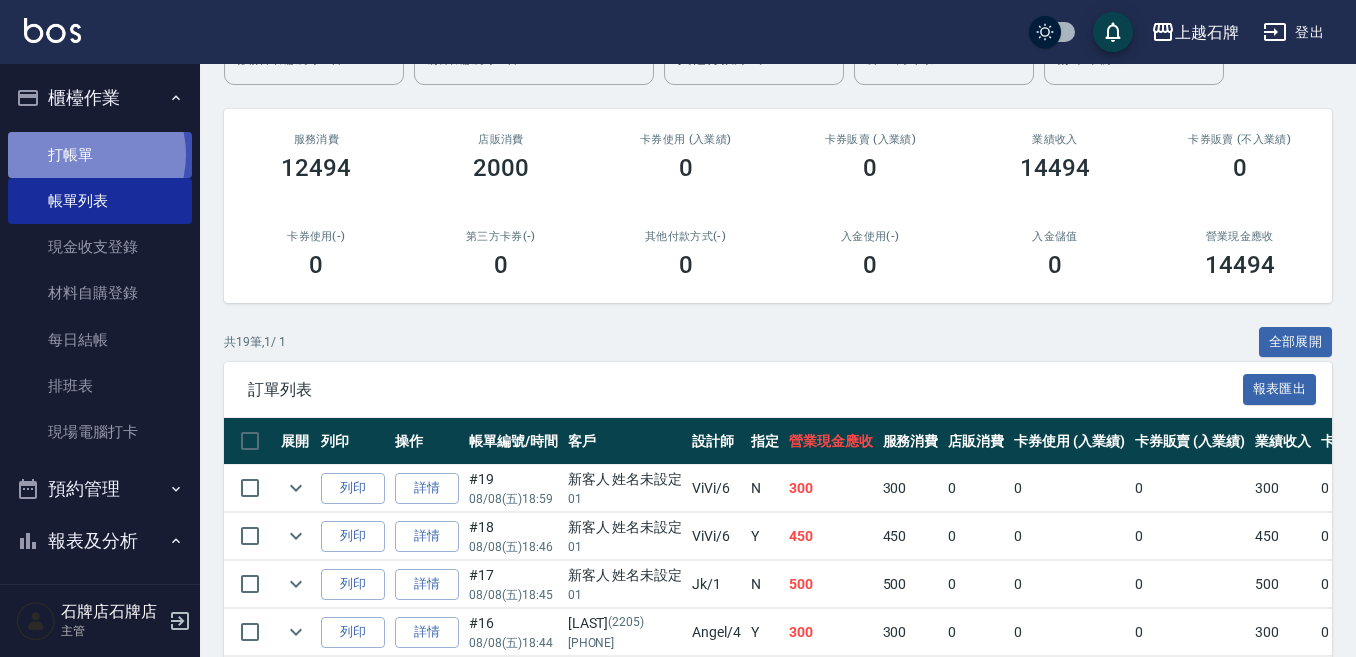 click on "打帳單" at bounding box center (100, 155) 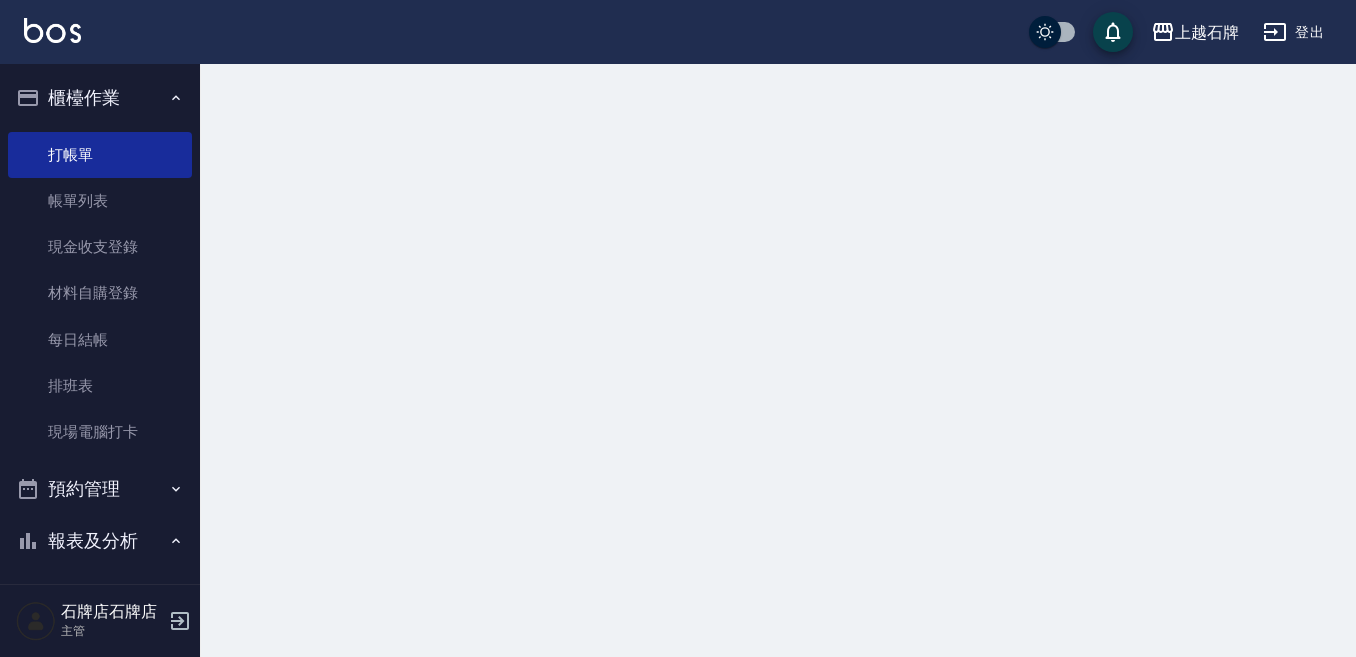 scroll, scrollTop: 0, scrollLeft: 0, axis: both 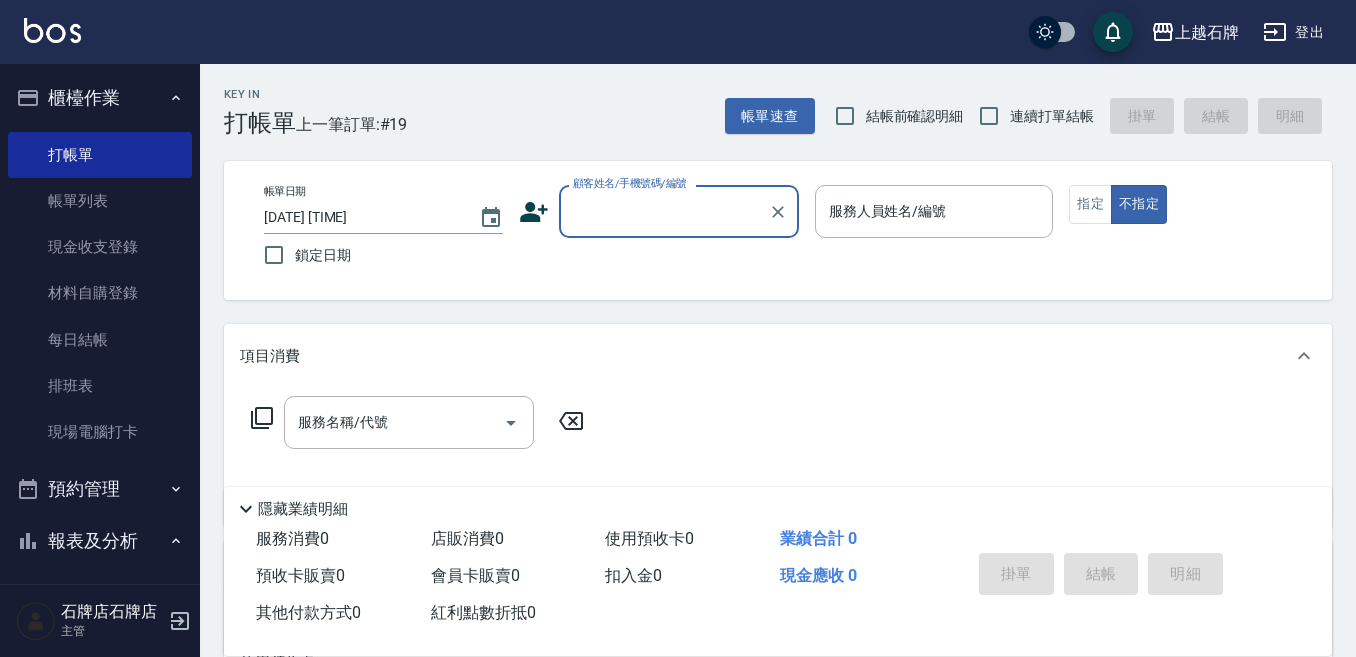 click on "顧客姓名/手機號碼/編號" at bounding box center (664, 211) 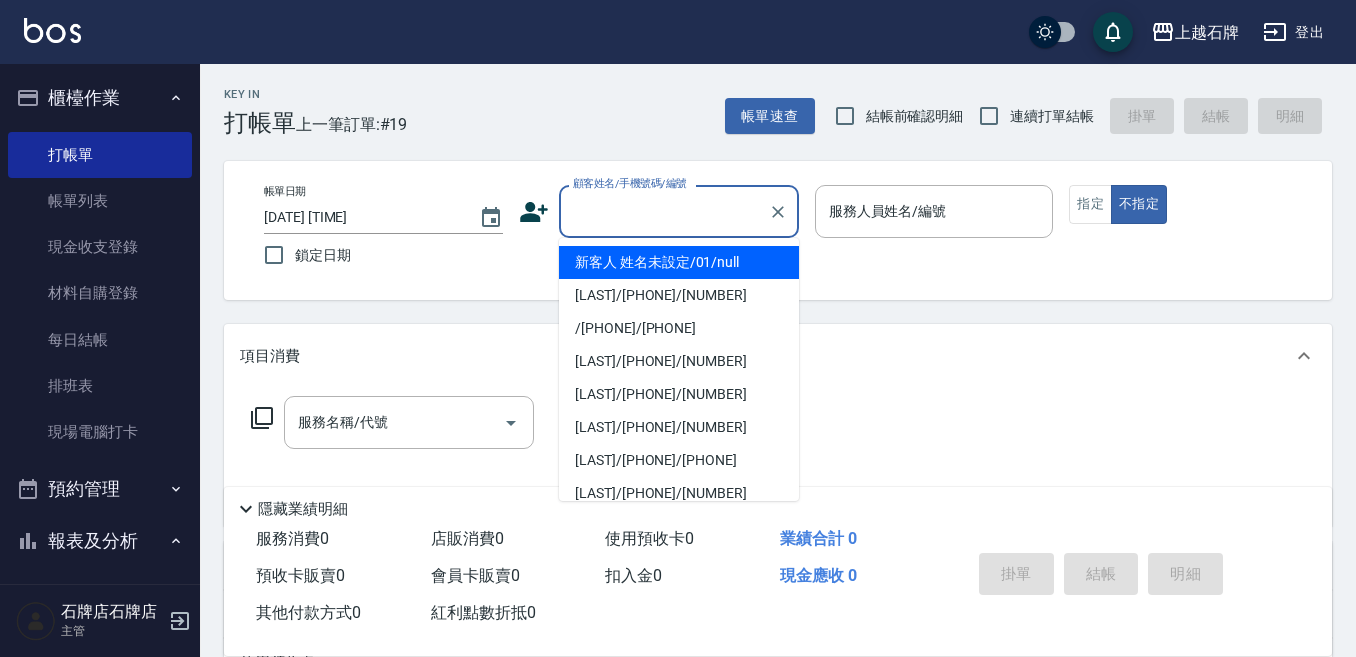 click on "新客人 姓名未設定/01/null" at bounding box center (679, 262) 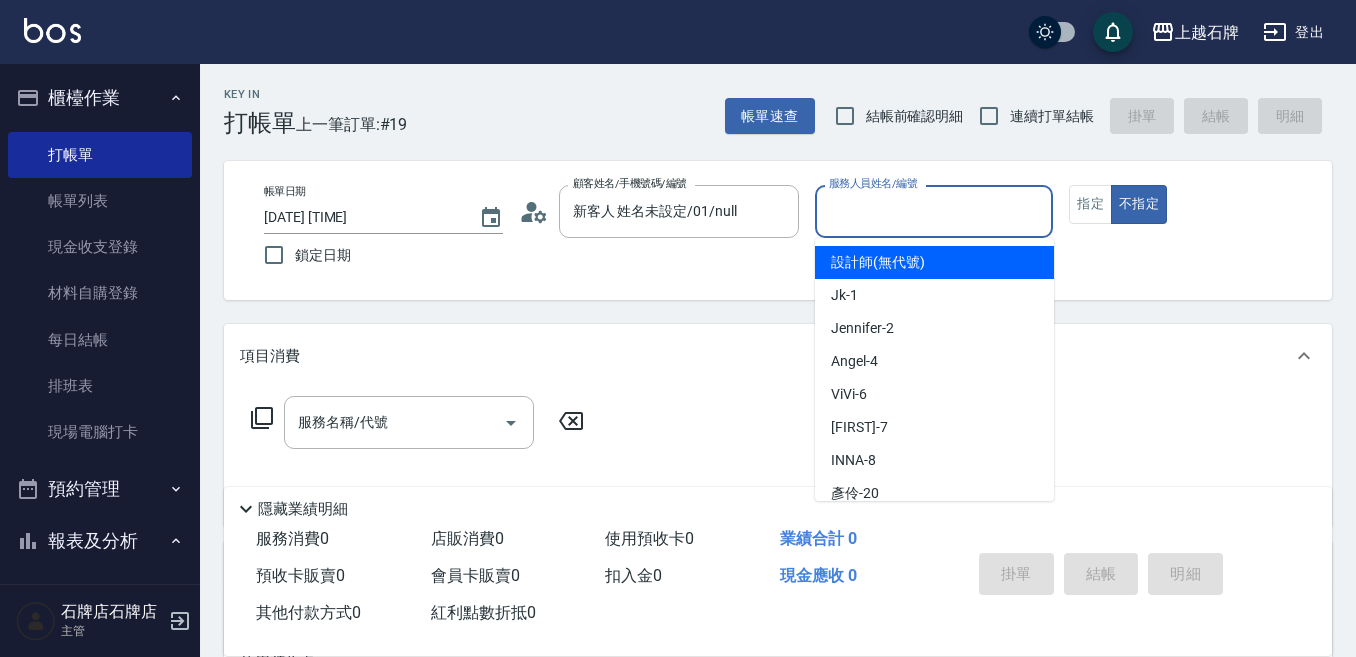 click on "服務人員姓名/編號" at bounding box center (934, 211) 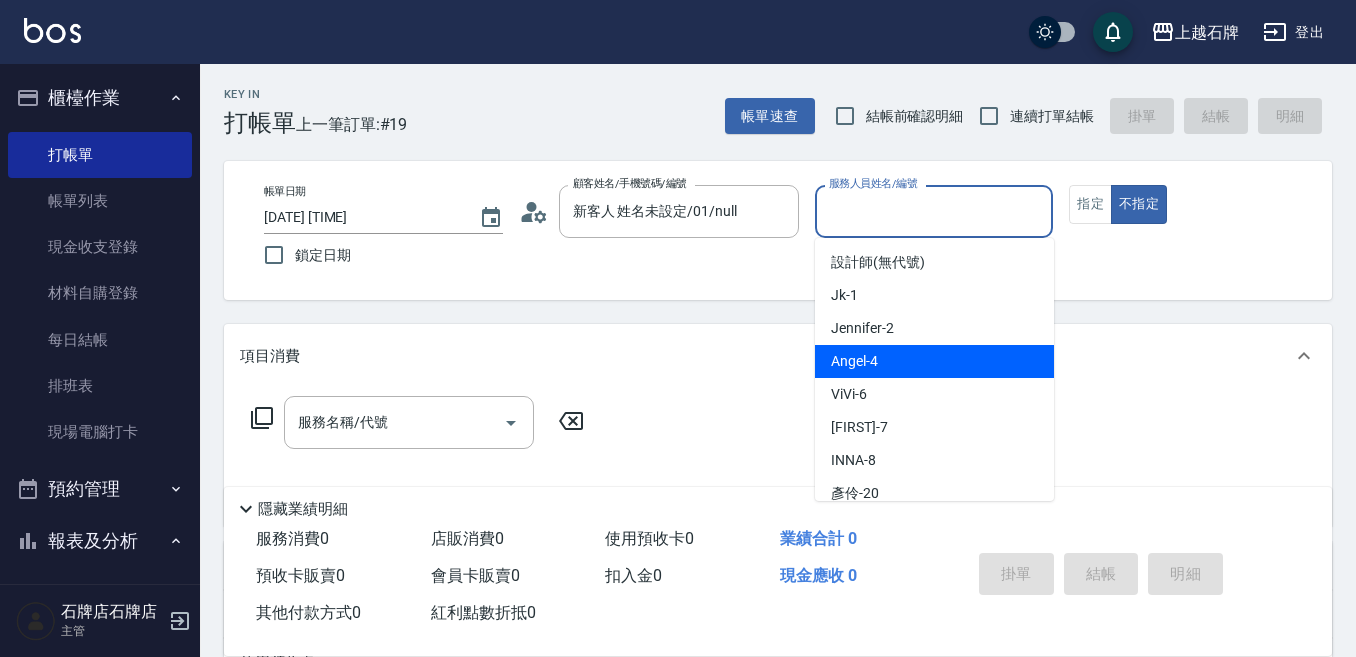 drag, startPoint x: 915, startPoint y: 362, endPoint x: 577, endPoint y: 449, distance: 349.01718 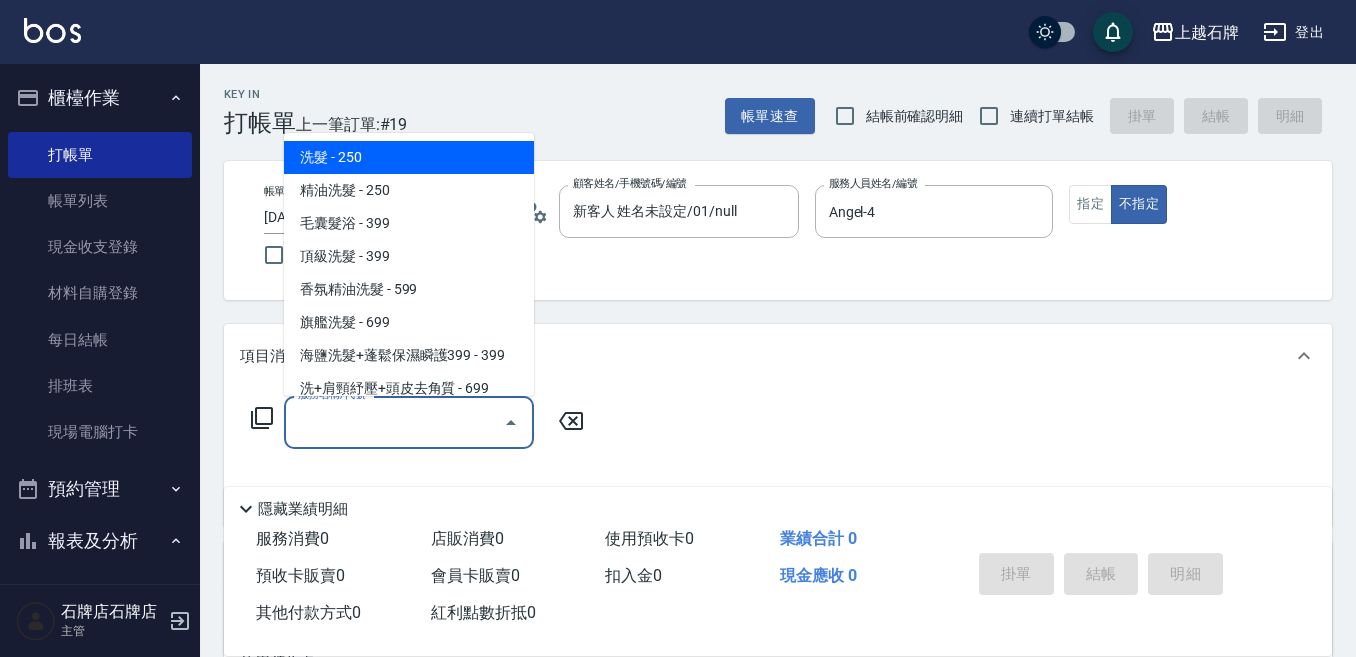 click on "服務名稱/代號" at bounding box center (394, 422) 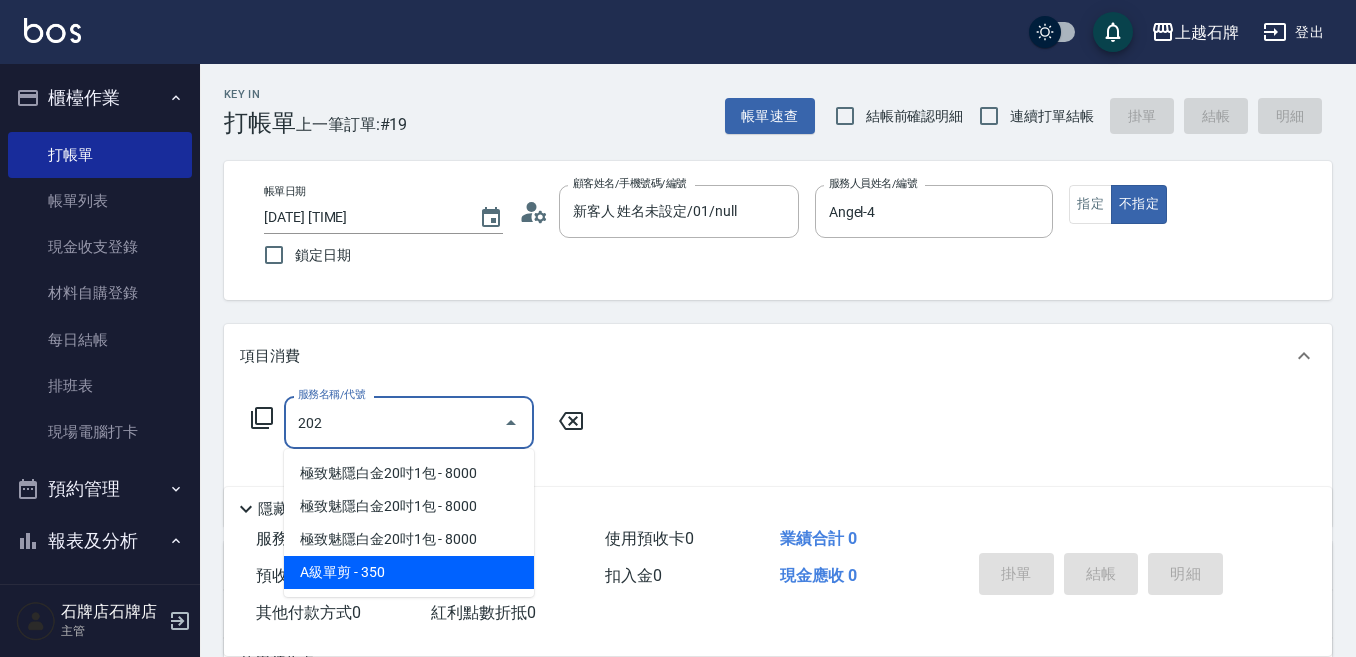 click on "A級單剪 - 350" at bounding box center [409, 572] 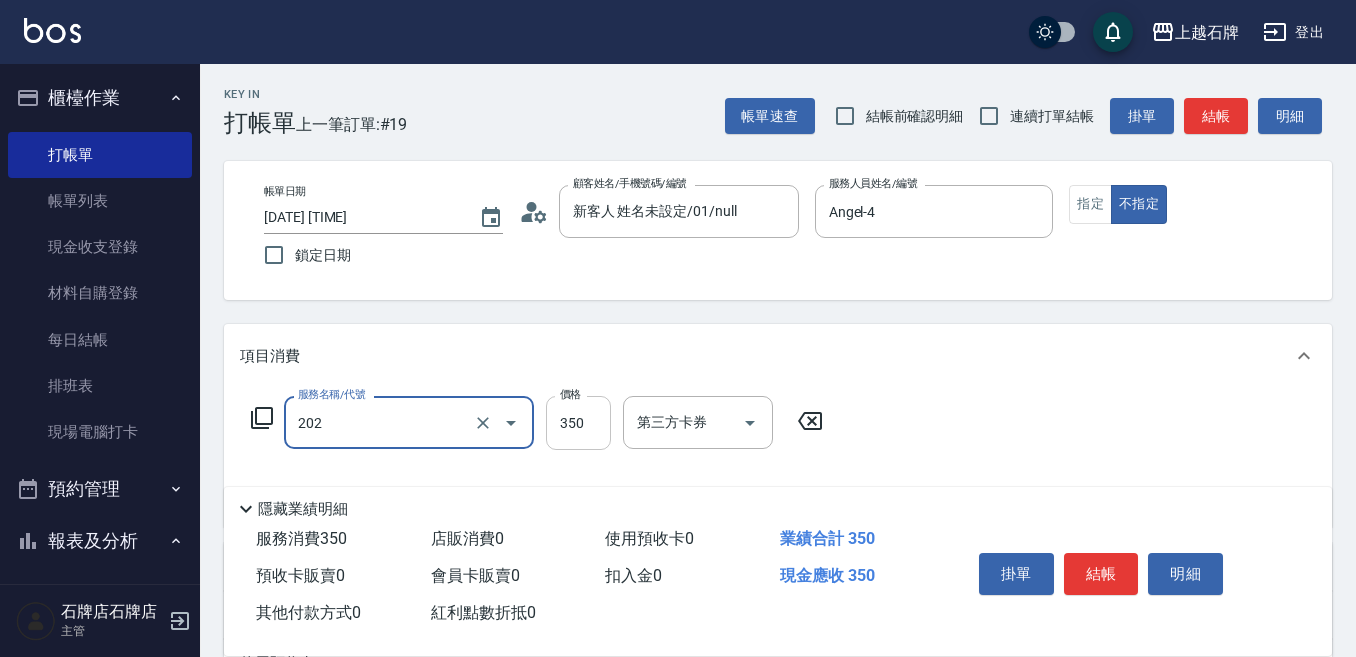 type on "A級單剪(202)" 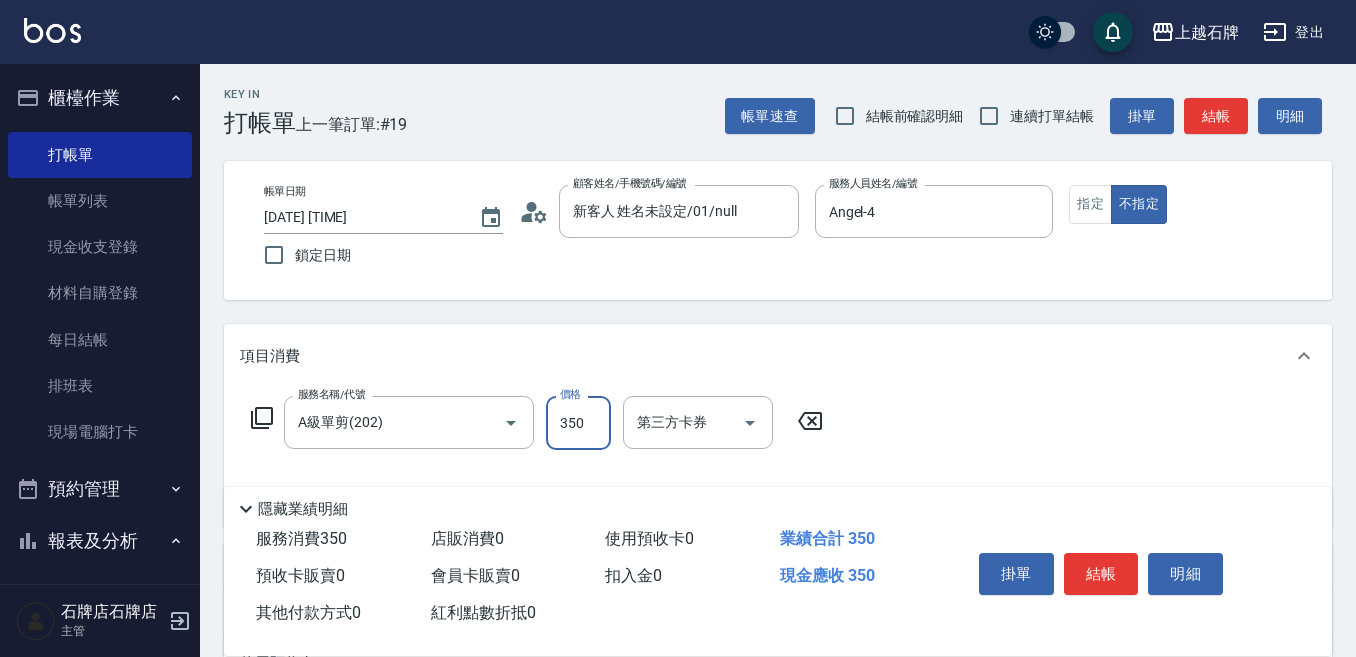click on "350" at bounding box center (578, 423) 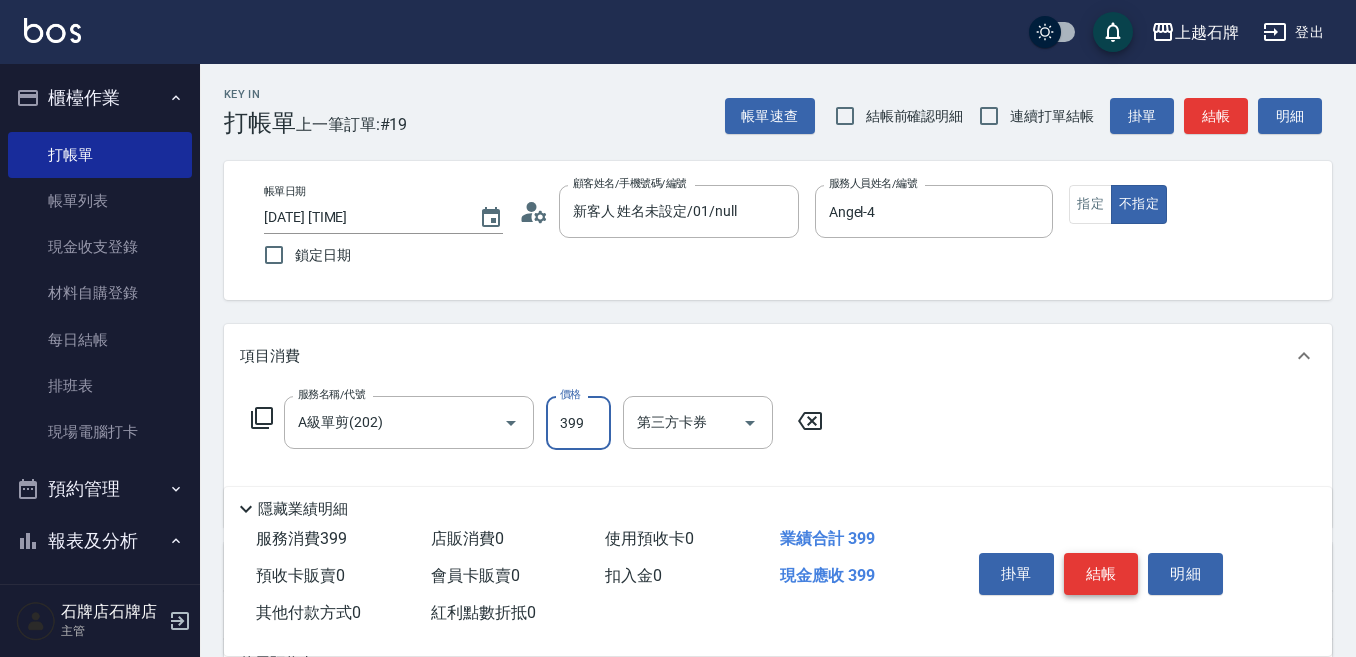 type on "399" 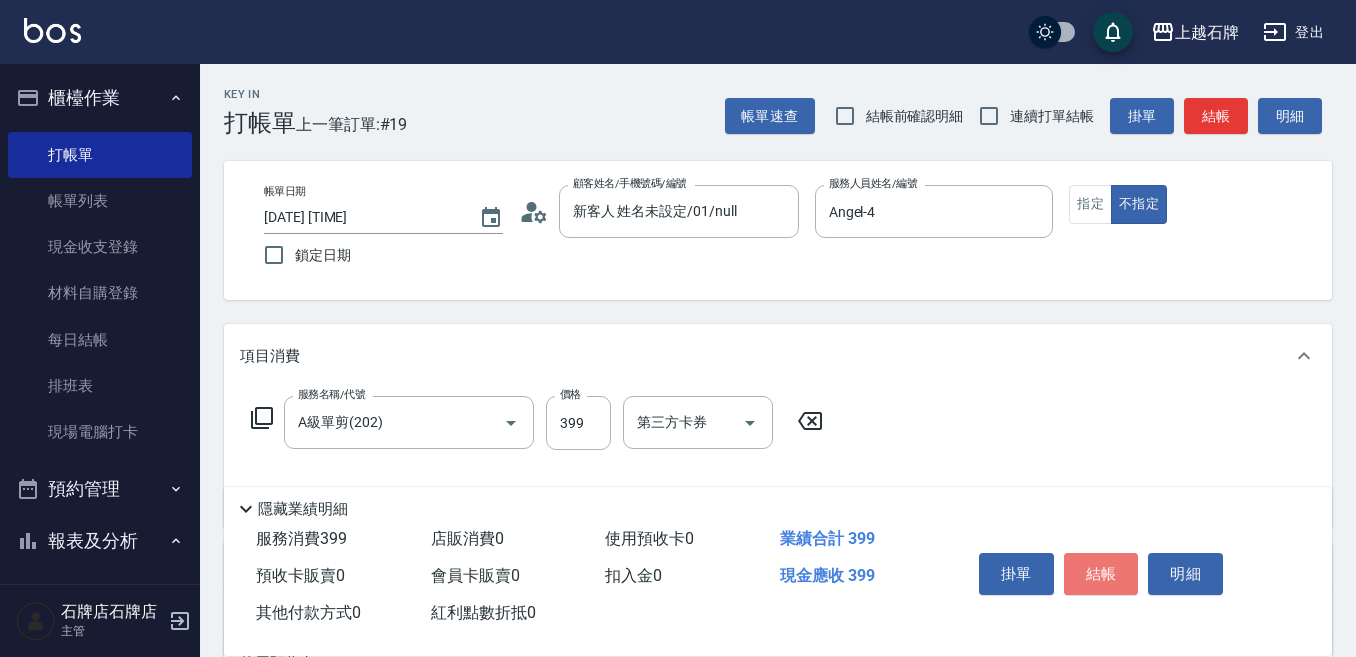 click on "結帳" at bounding box center [1101, 574] 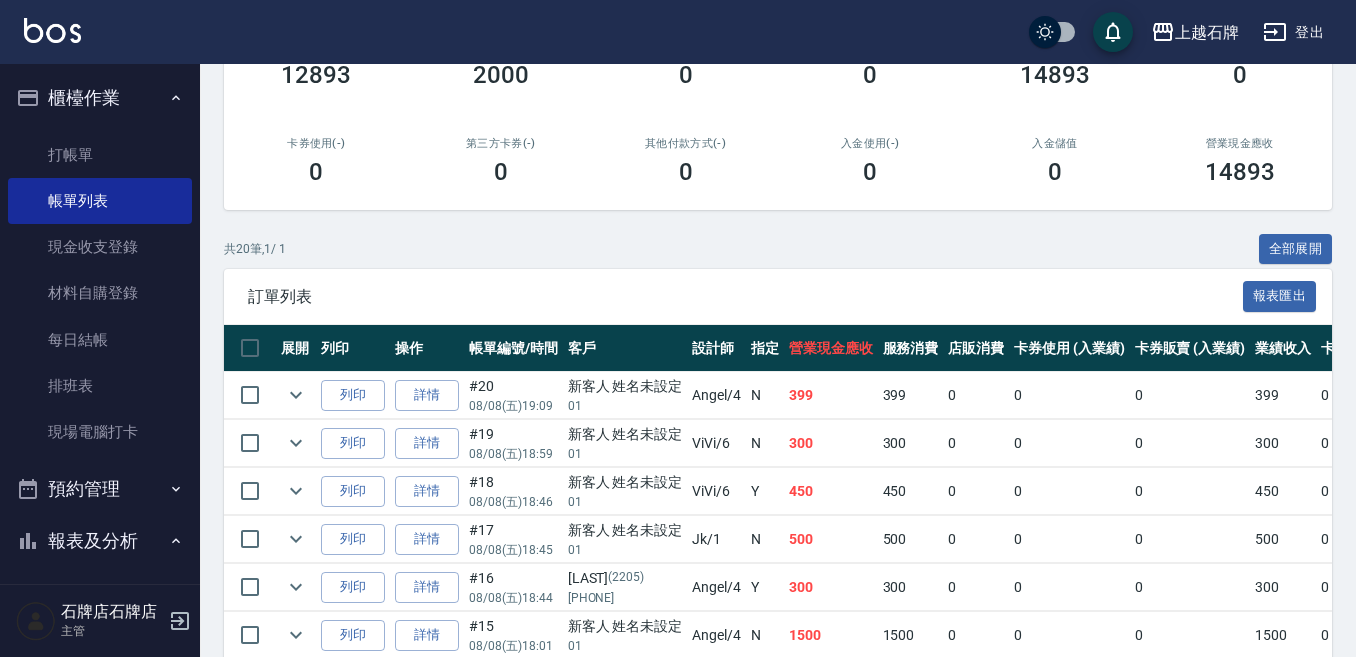 scroll, scrollTop: 300, scrollLeft: 0, axis: vertical 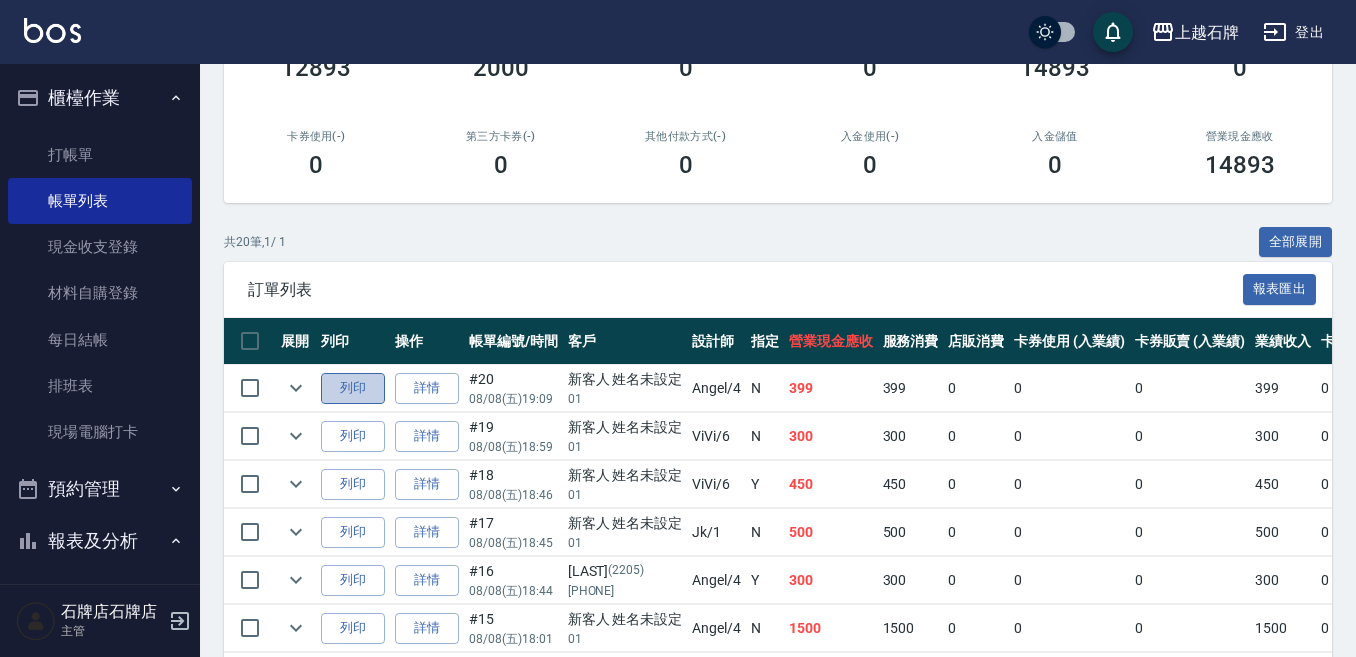 click on "列印" at bounding box center [353, 388] 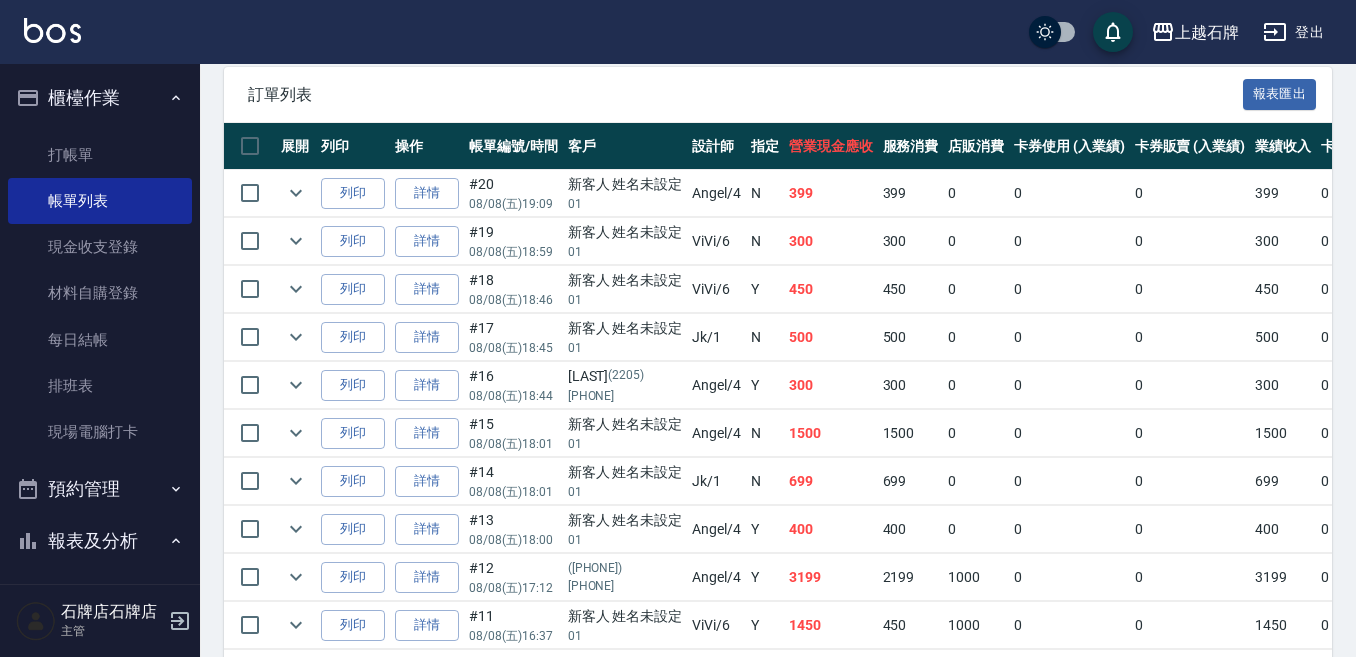 scroll, scrollTop: 500, scrollLeft: 0, axis: vertical 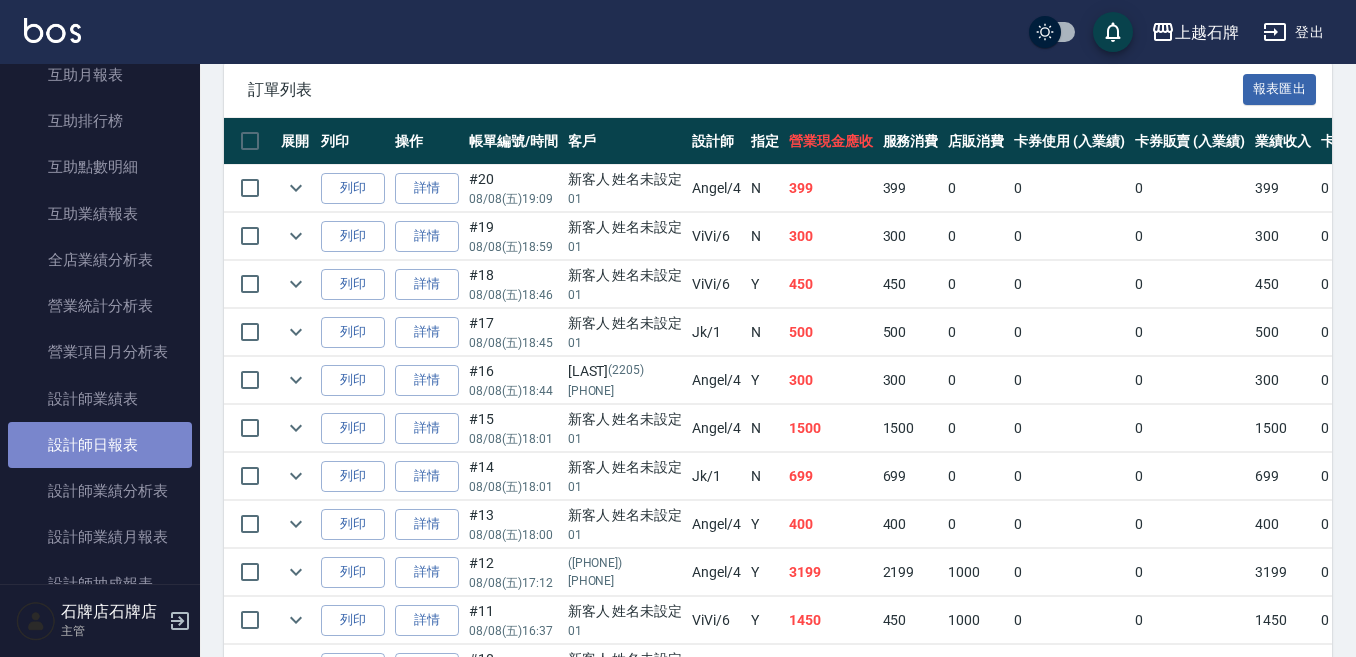 click on "設計師日報表" at bounding box center (100, 445) 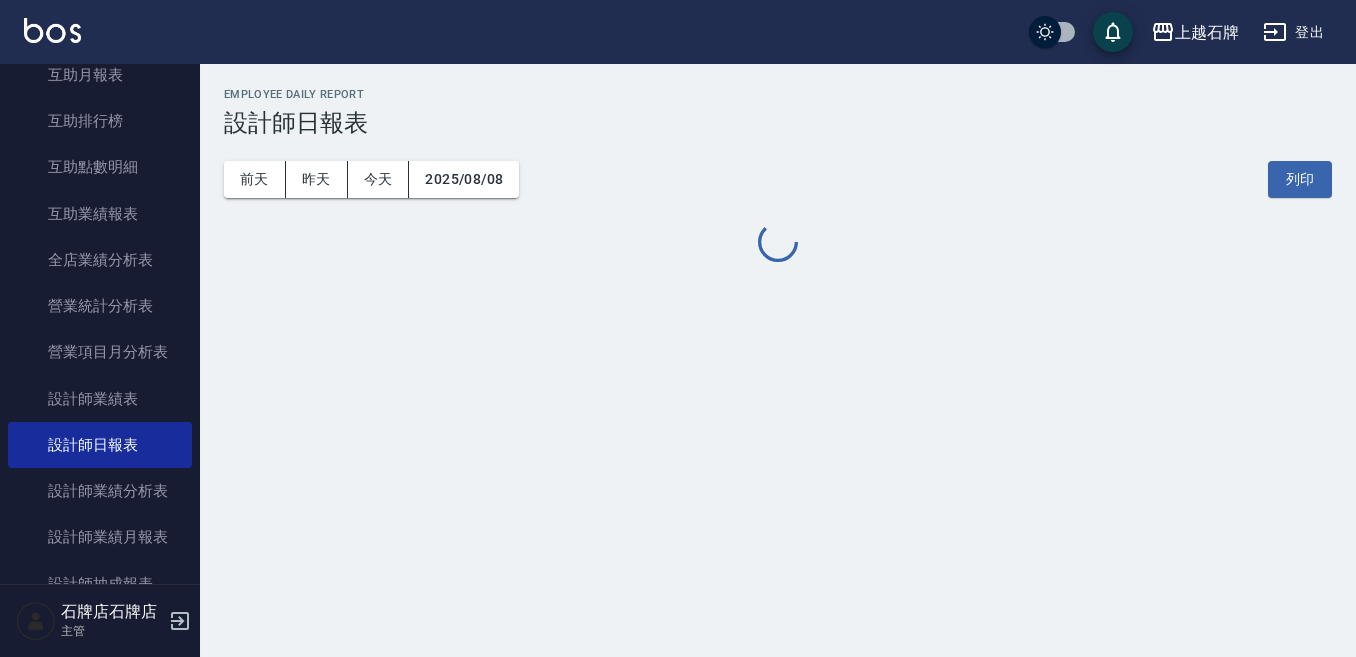 scroll, scrollTop: 0, scrollLeft: 0, axis: both 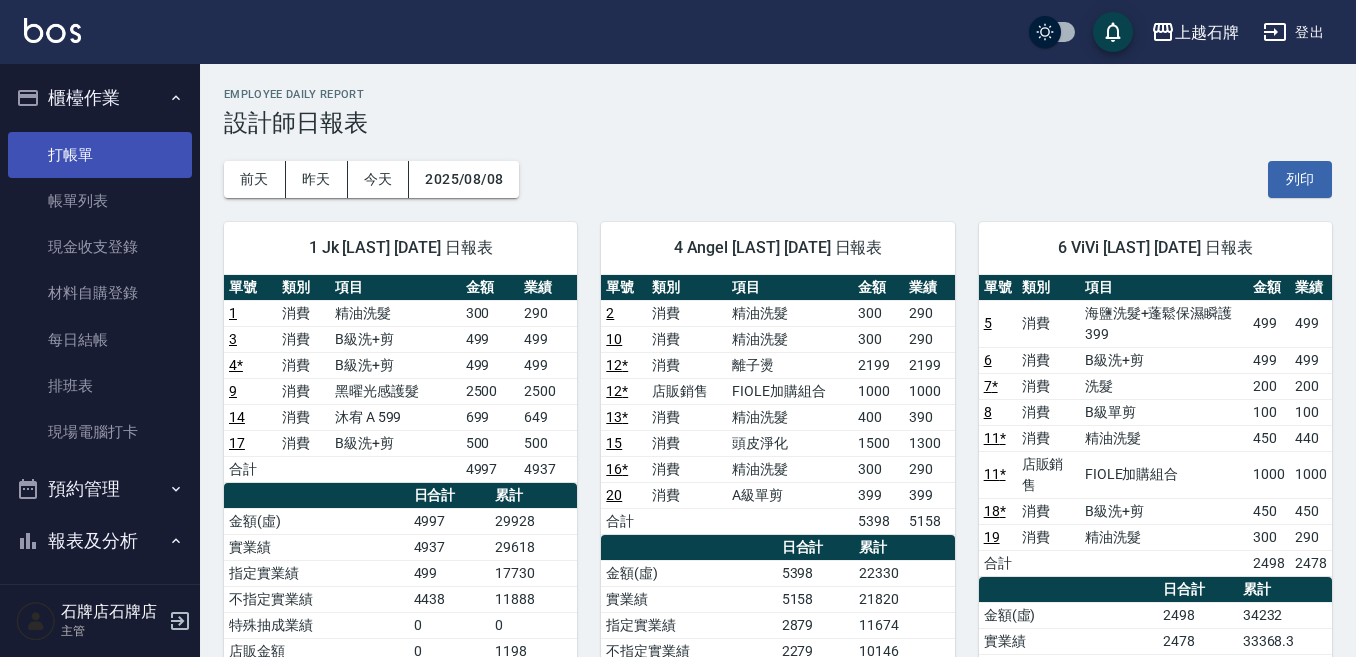 click on "打帳單" at bounding box center [100, 155] 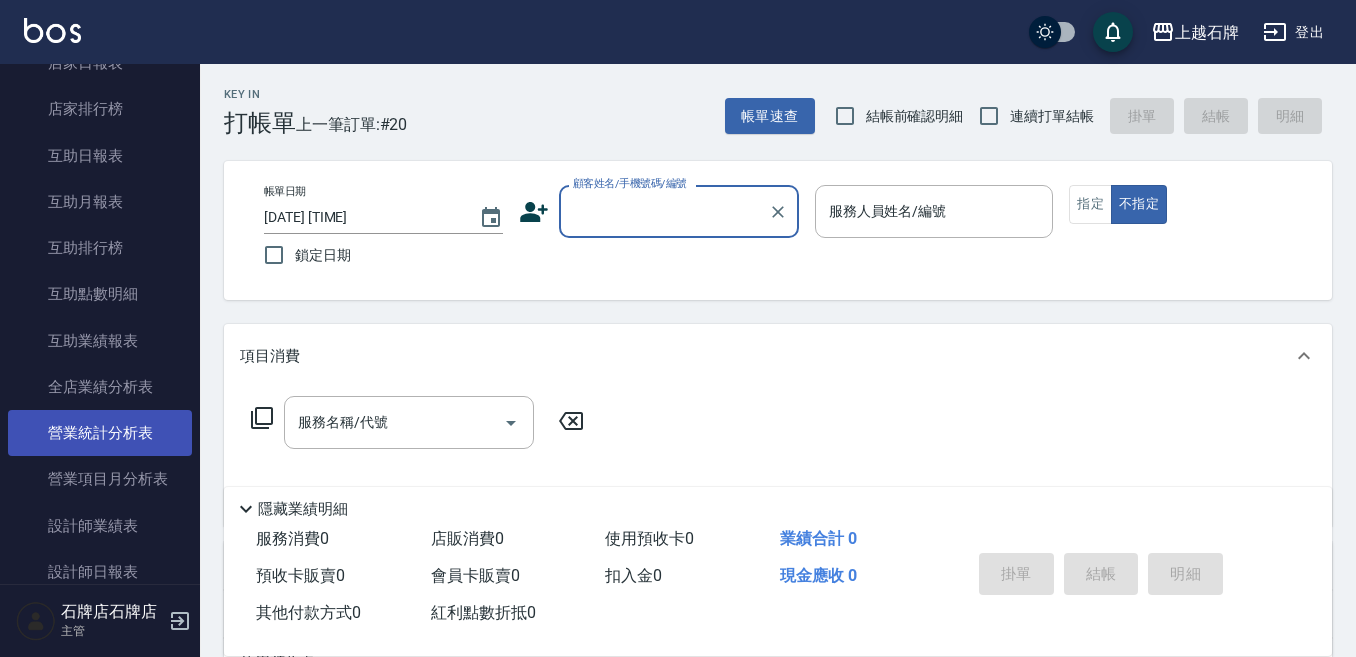 scroll, scrollTop: 800, scrollLeft: 0, axis: vertical 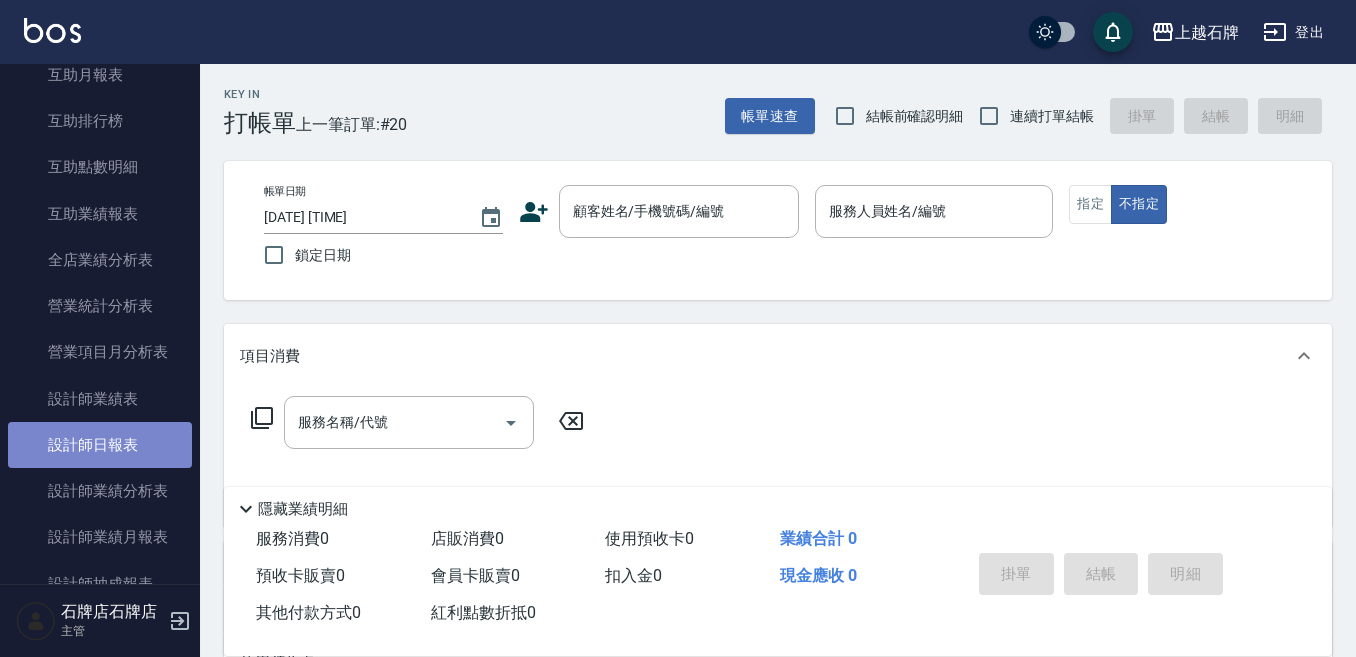 click on "設計師日報表" at bounding box center (100, 445) 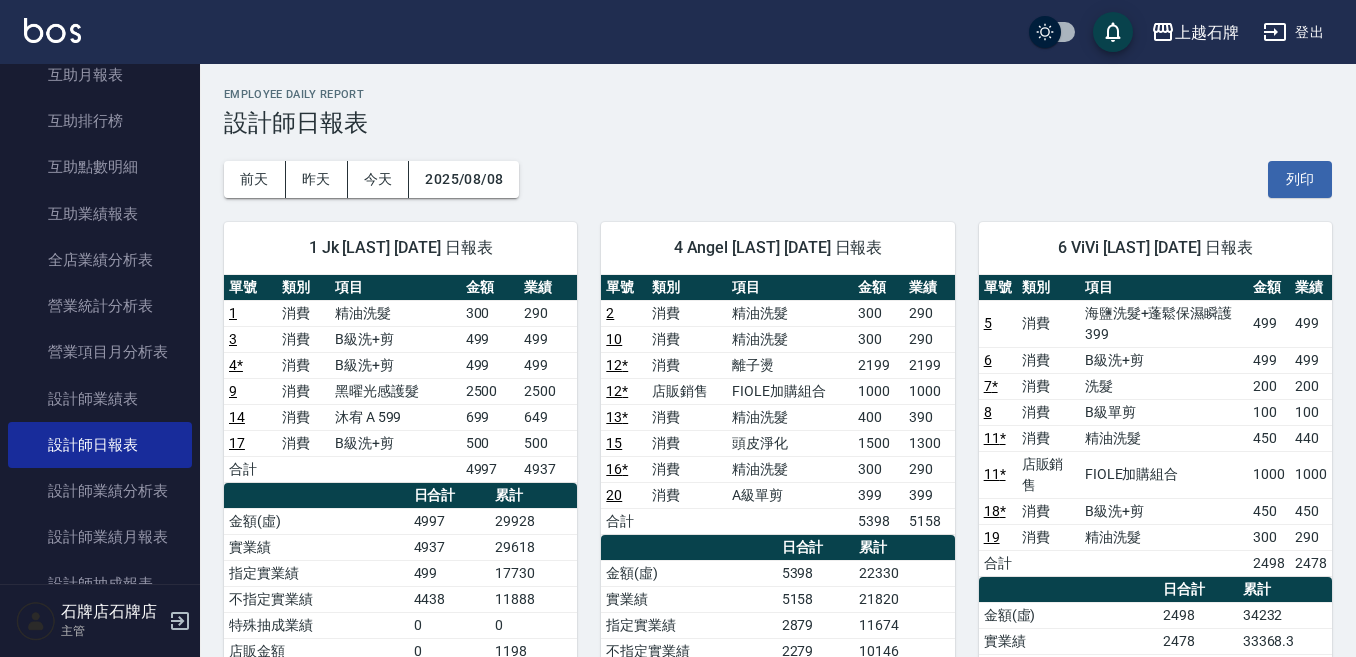 scroll, scrollTop: 100, scrollLeft: 0, axis: vertical 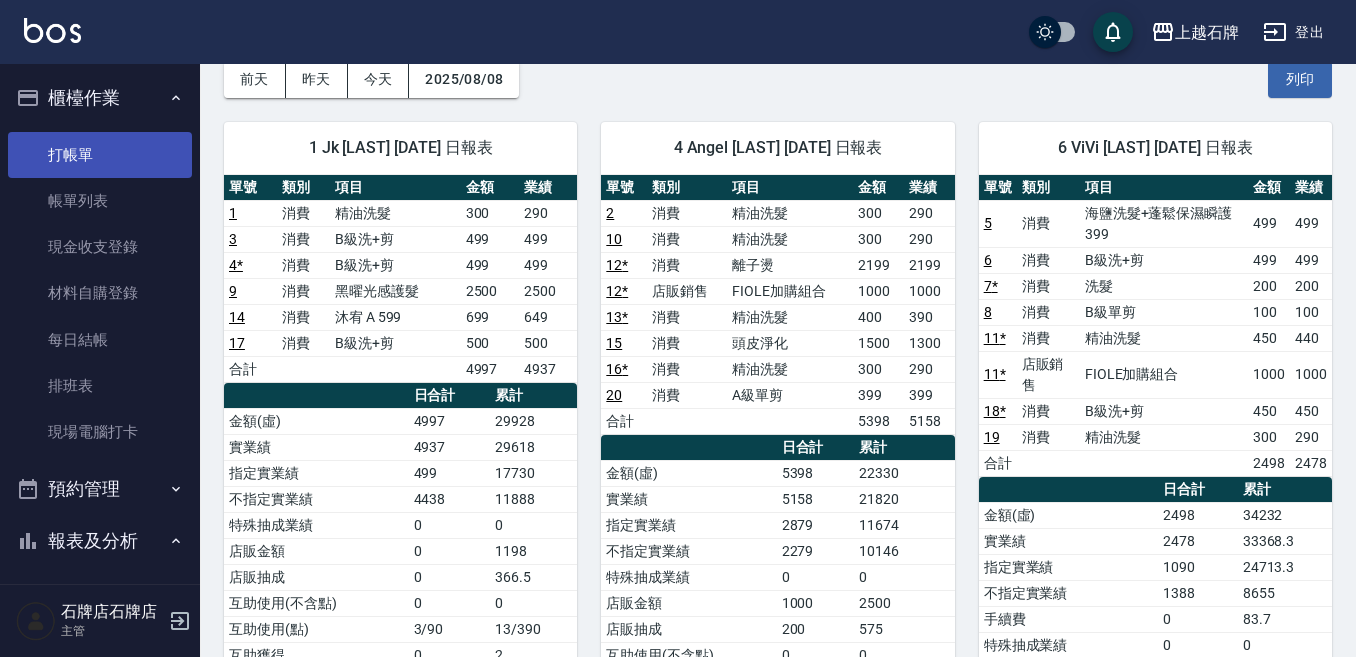 click on "打帳單" at bounding box center [100, 155] 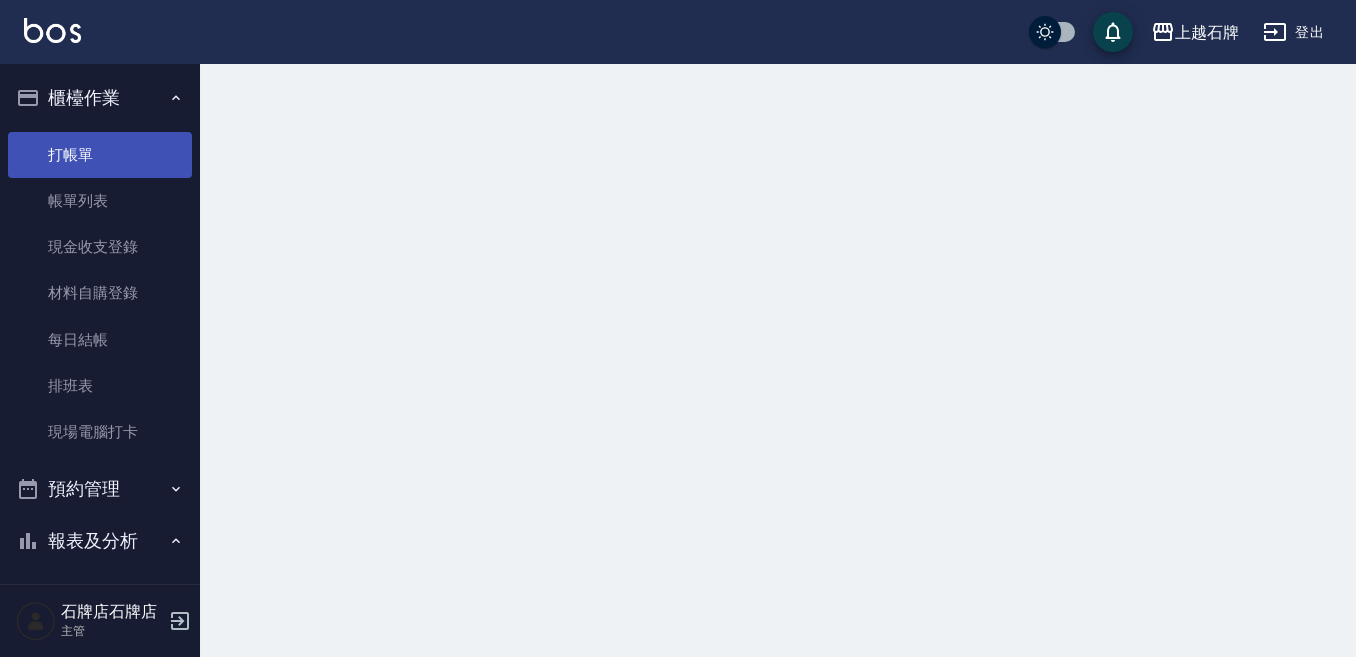 scroll, scrollTop: 0, scrollLeft: 0, axis: both 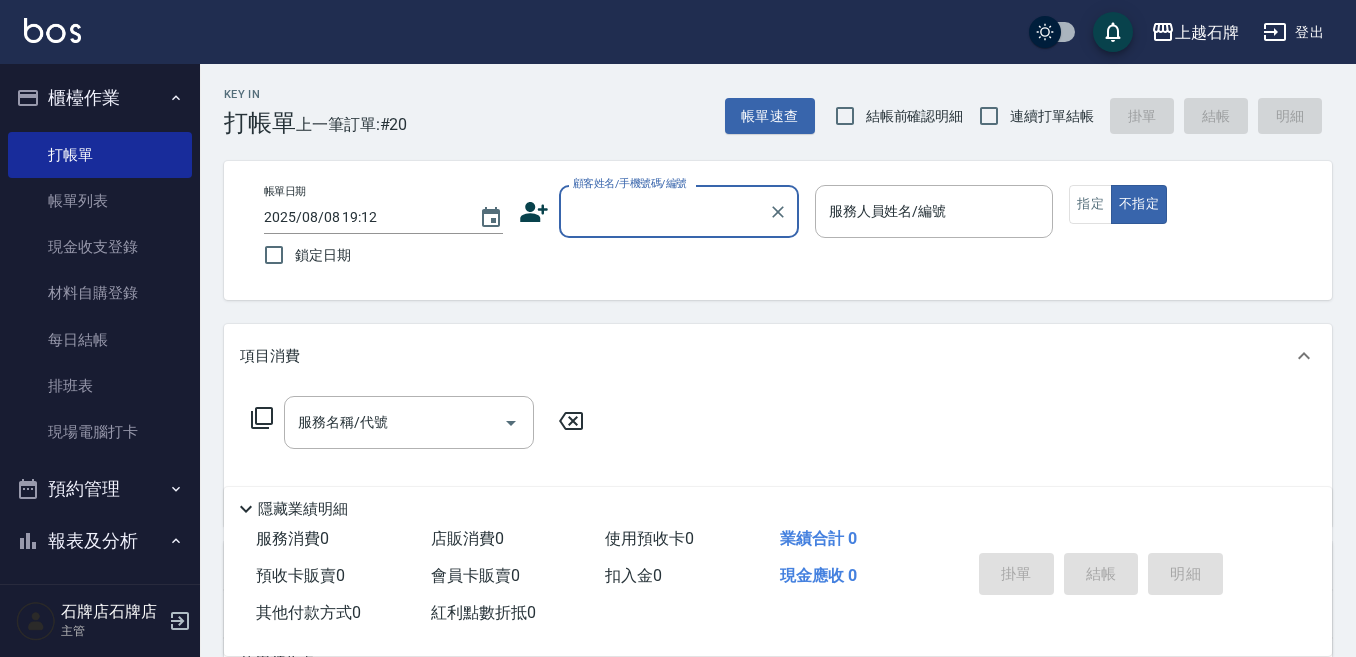 click on "Key In 打帳單 上一筆訂單:#20 帳單速查 結帳前確認明細 連續打單結帳 掛單 結帳 明細 帳單日期 [DATE] [TIME] 鎖定日期 顧客姓名/手機號碼/編號 顧客姓名/手機號碼/編號 服務人員姓名/編號 服務人員姓名/編號 指定 不指定 項目消費 服務名稱/代號 服務名稱/代號 店販銷售 服務人員姓名/編號 服務人員姓名/編號 商品代號/名稱 商品代號/名稱 預收卡販賣 卡券名稱/代號 卡券名稱/代號 使用預收卡 其他付款方式 其他付款方式 其他付款方式 備註及來源 備註 備註 訂單來源 ​ 訂單來源 隱藏業績明細 服務消費  0 店販消費  0 使用預收卡  0 業績合計   0 預收卡販賣  0 會員卡販賣  0 扣入金  0 現金應收   0 其他付款方式  0 紅利點數折抵  0 掛單 結帳 明細" at bounding box center [778, 519] 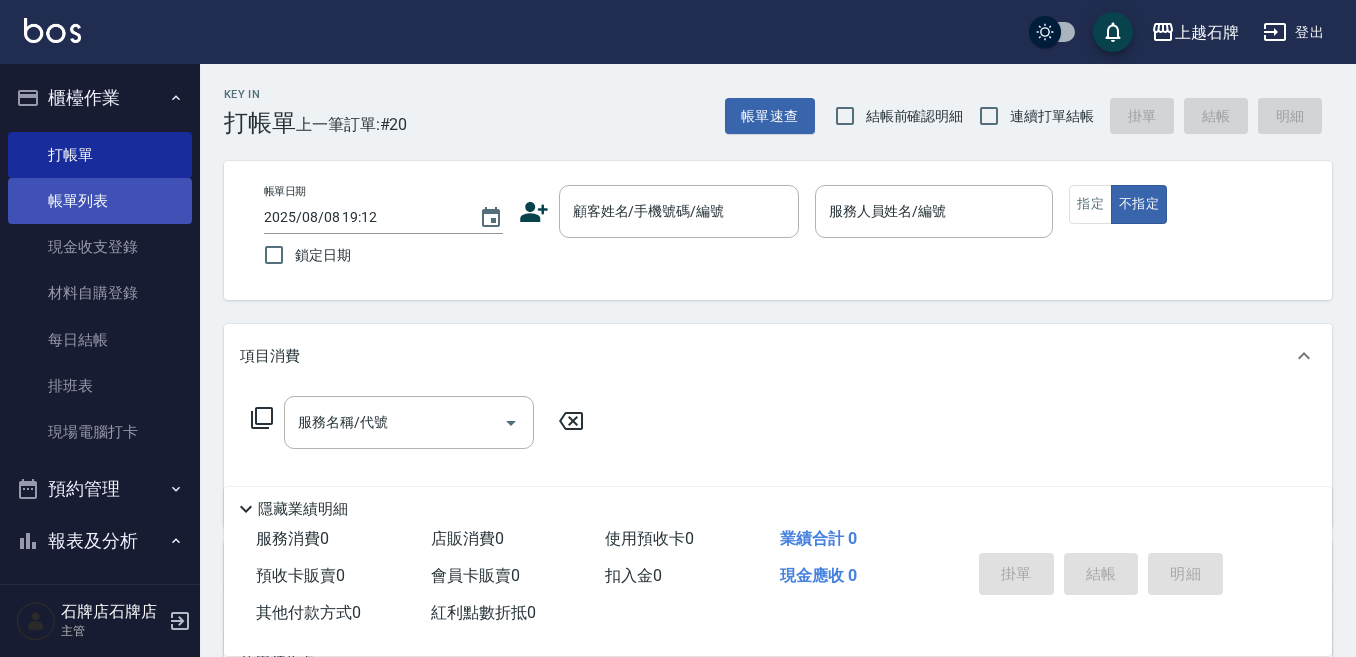 click on "帳單列表" at bounding box center [100, 201] 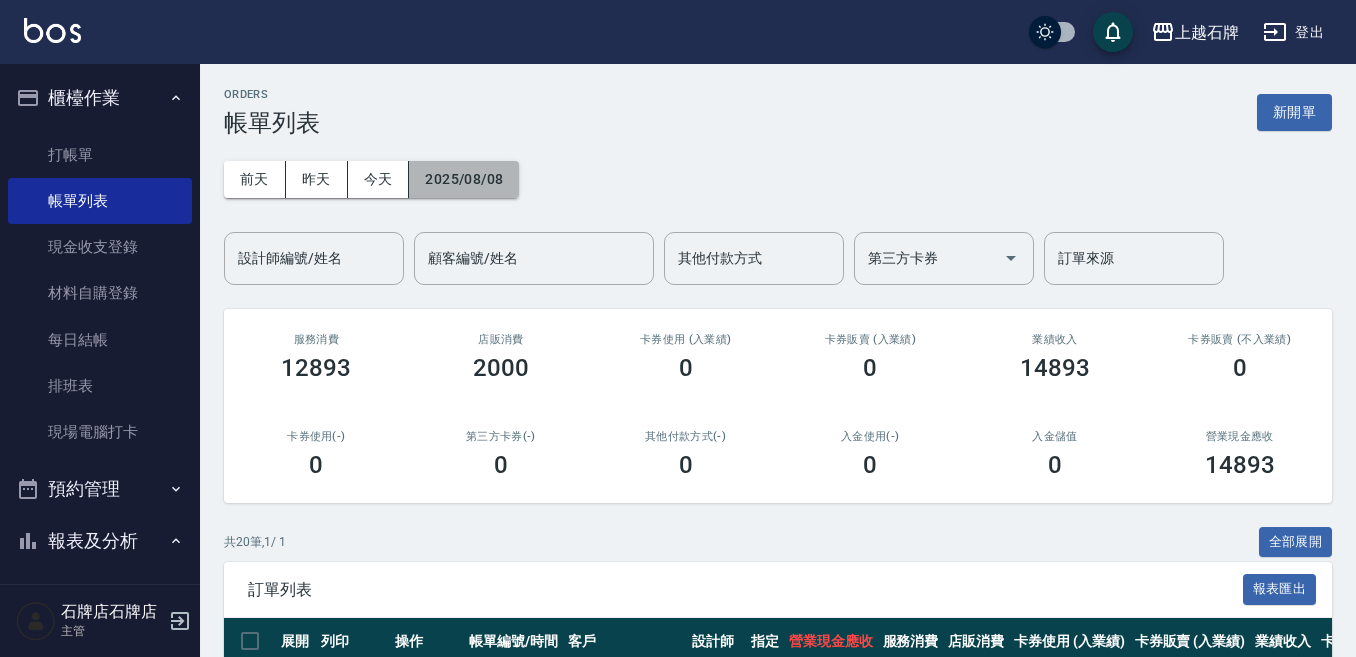 click on "2025/08/08" at bounding box center [464, 179] 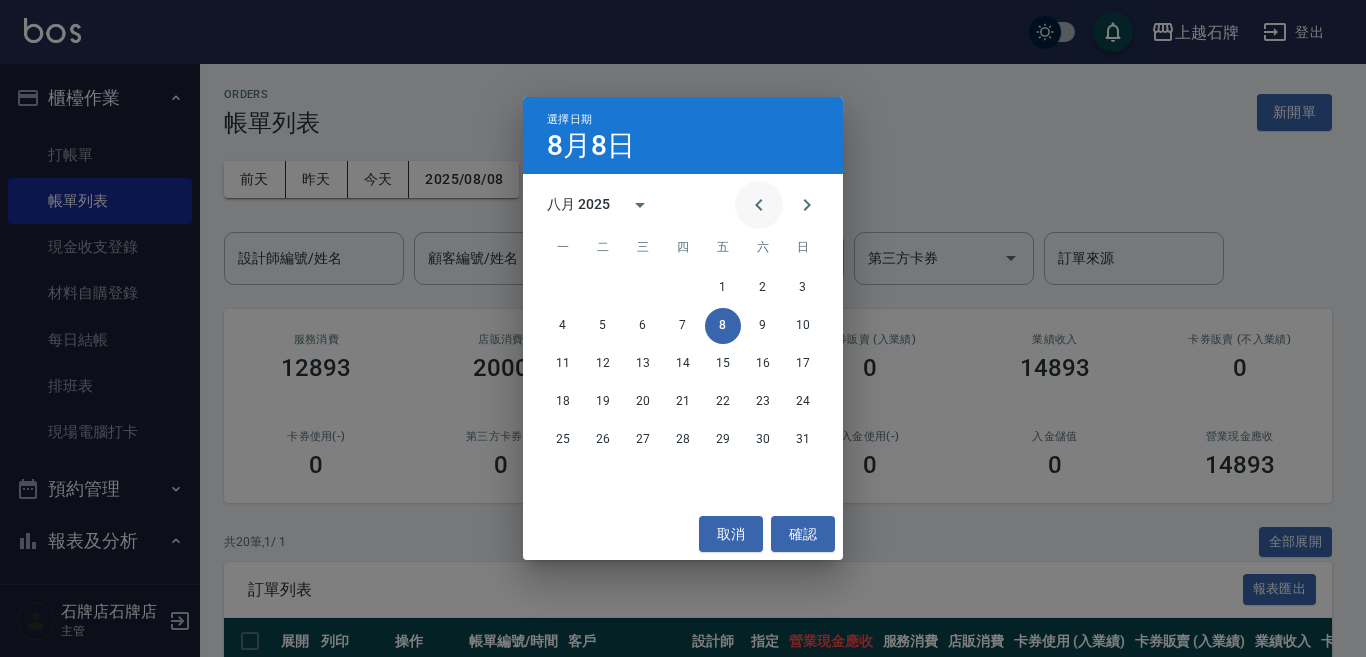 click 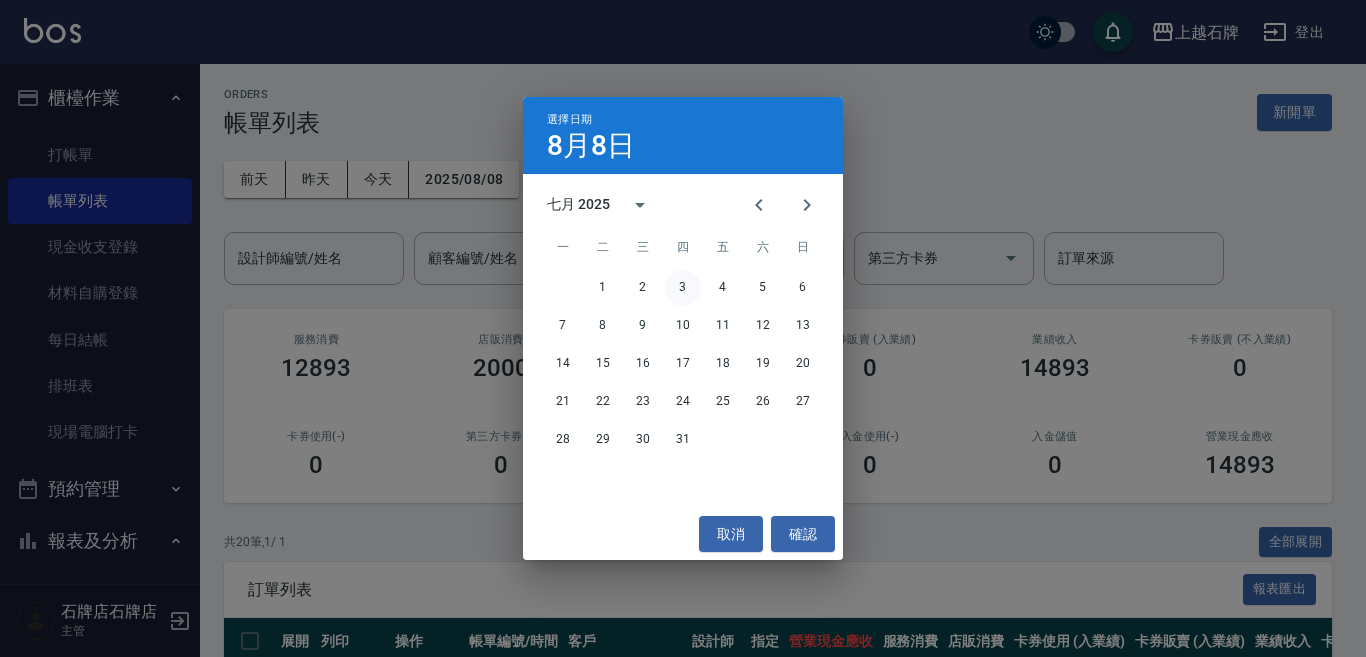 click on "3" at bounding box center [683, 288] 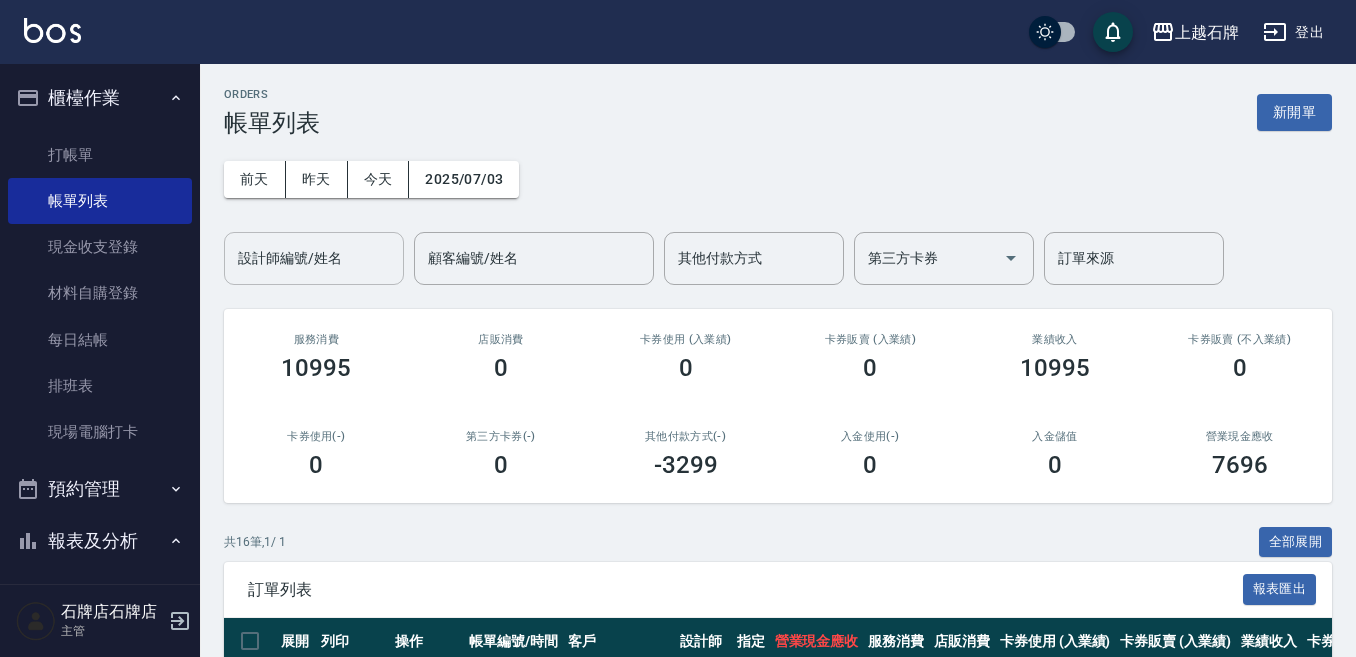 click on "設計師編號/姓名" at bounding box center [314, 258] 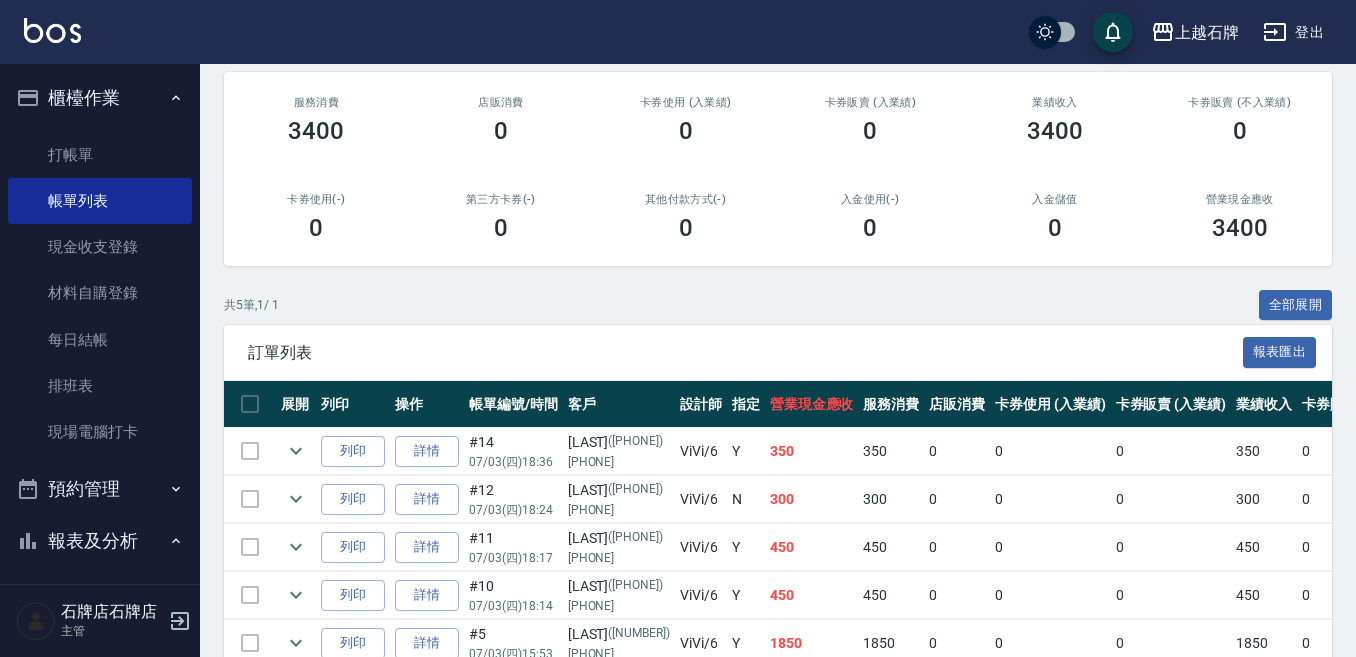 scroll, scrollTop: 300, scrollLeft: 0, axis: vertical 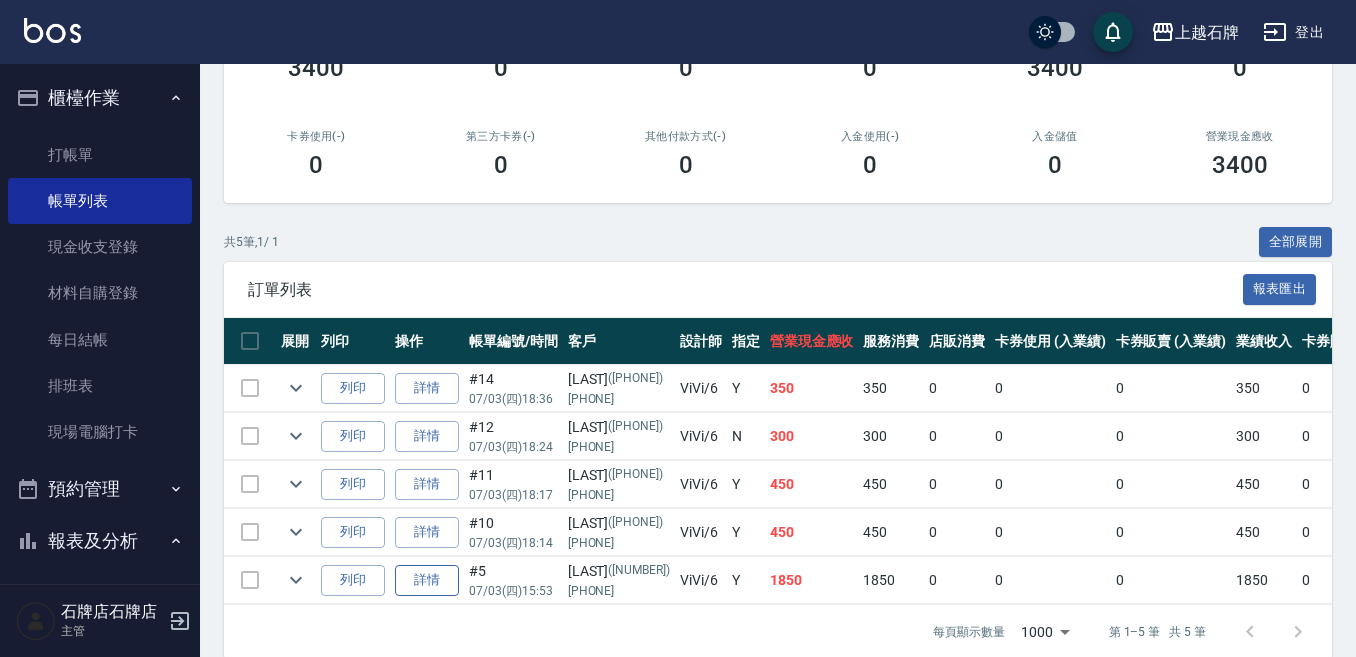 type on "ViVi-6" 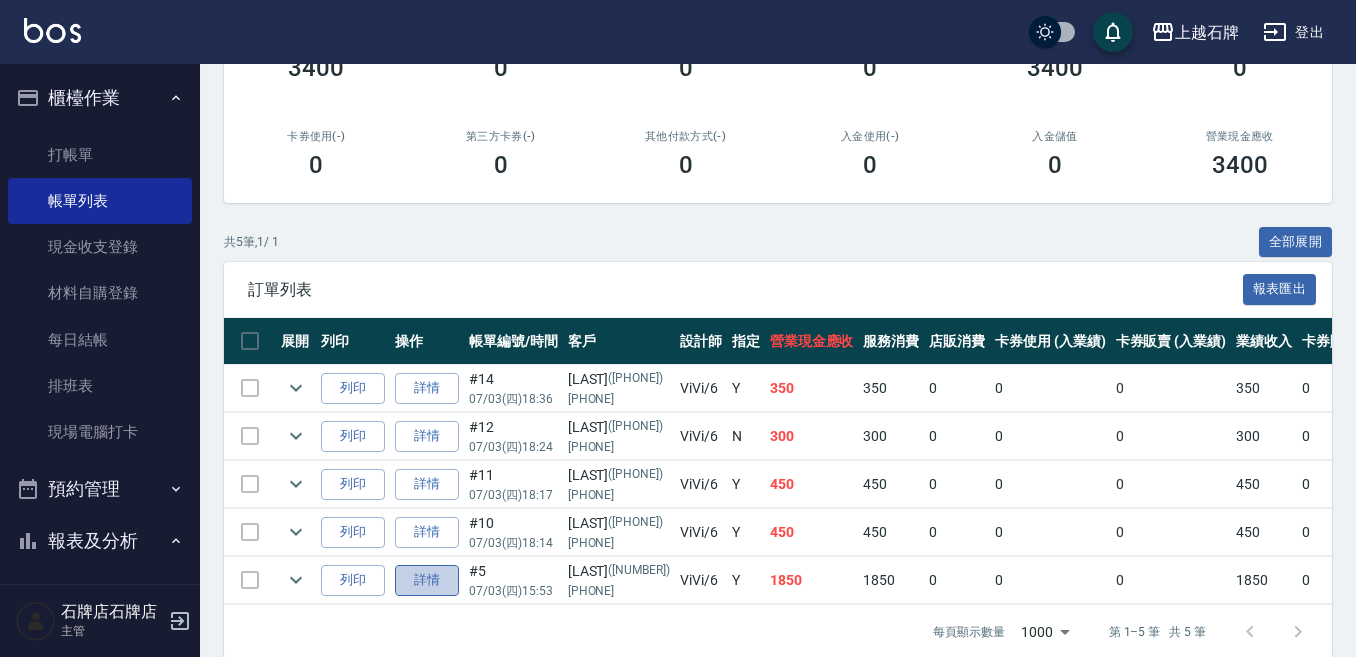 click on "詳情" at bounding box center [427, 580] 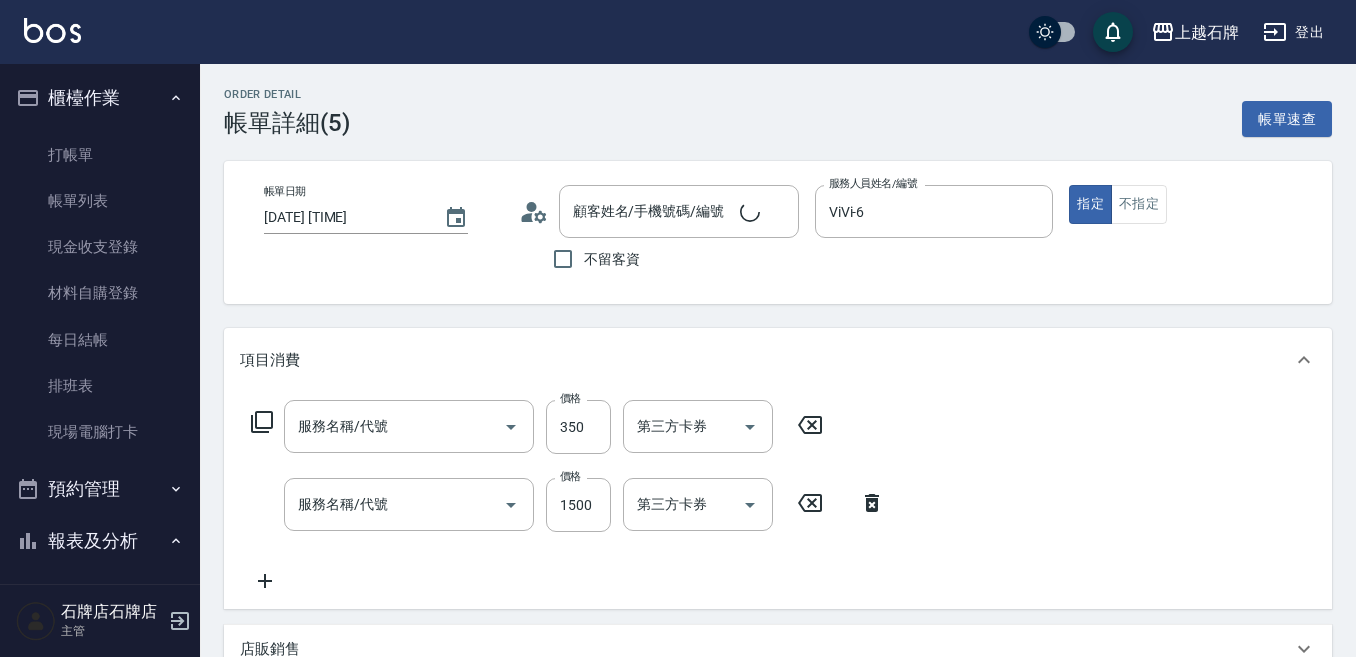 type on "[DATE] [TIME]" 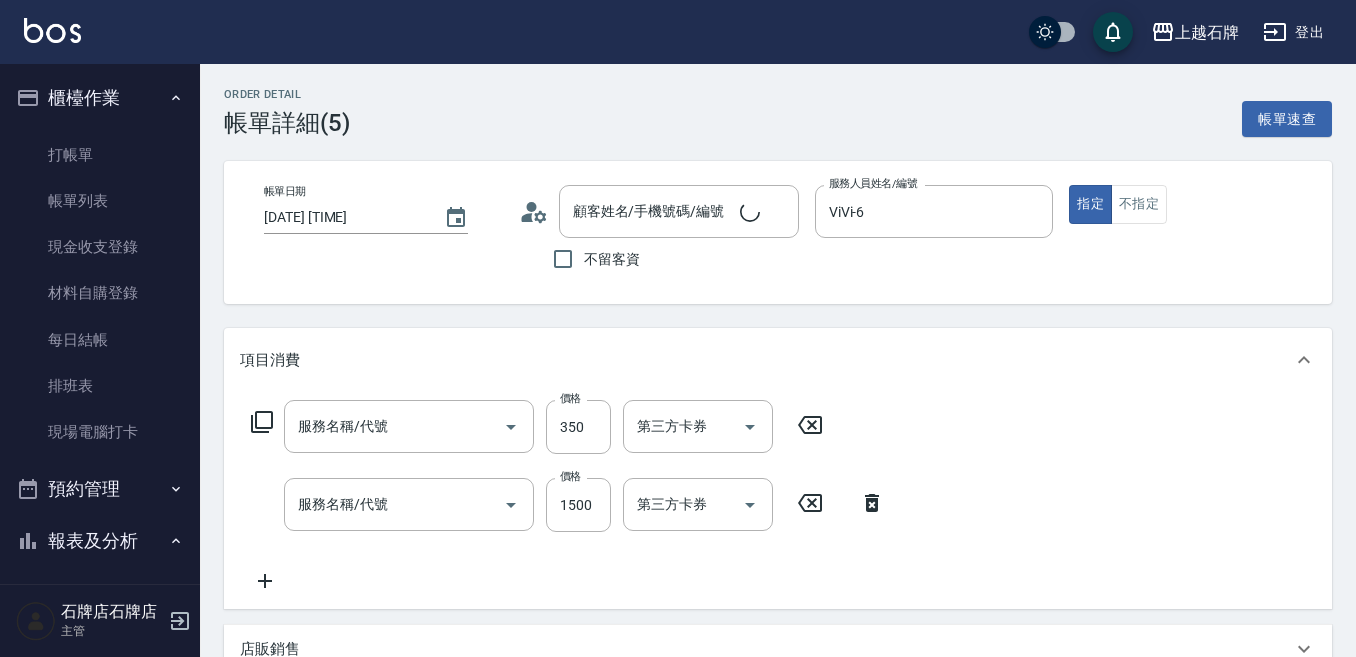 type on "ViVi-6" 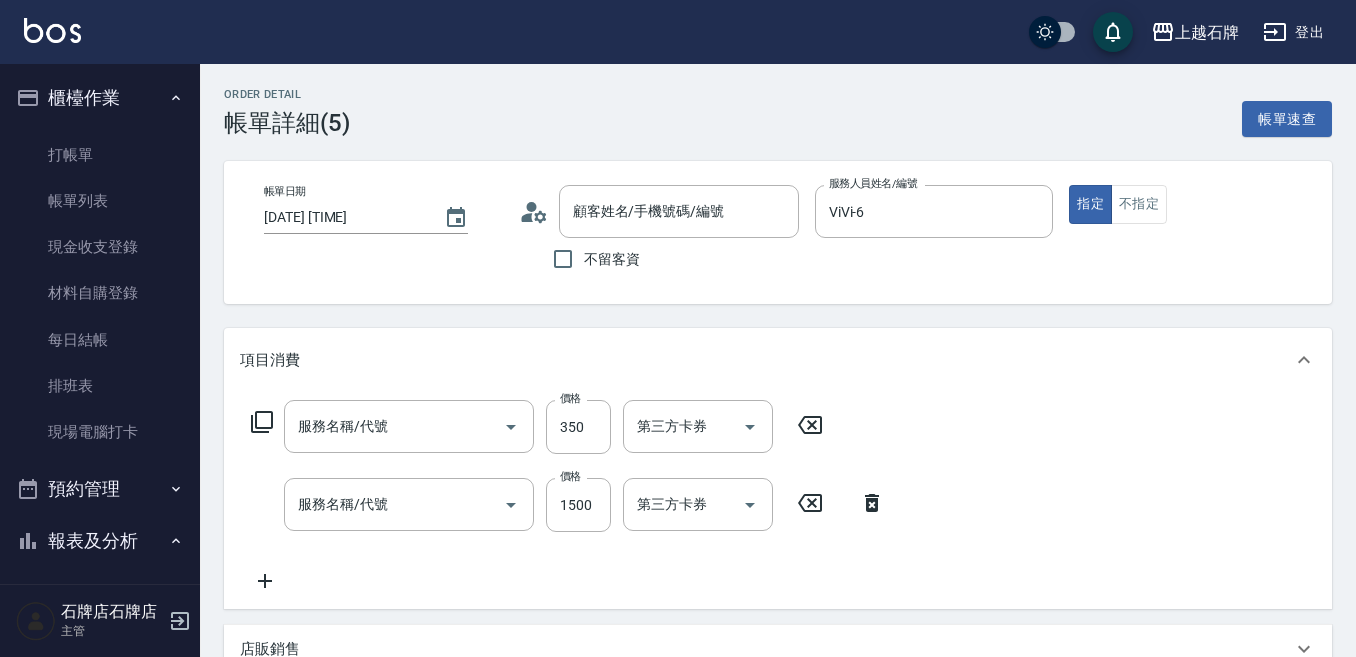 type on "[LAST]/[PHONE]/[NUMBER]" 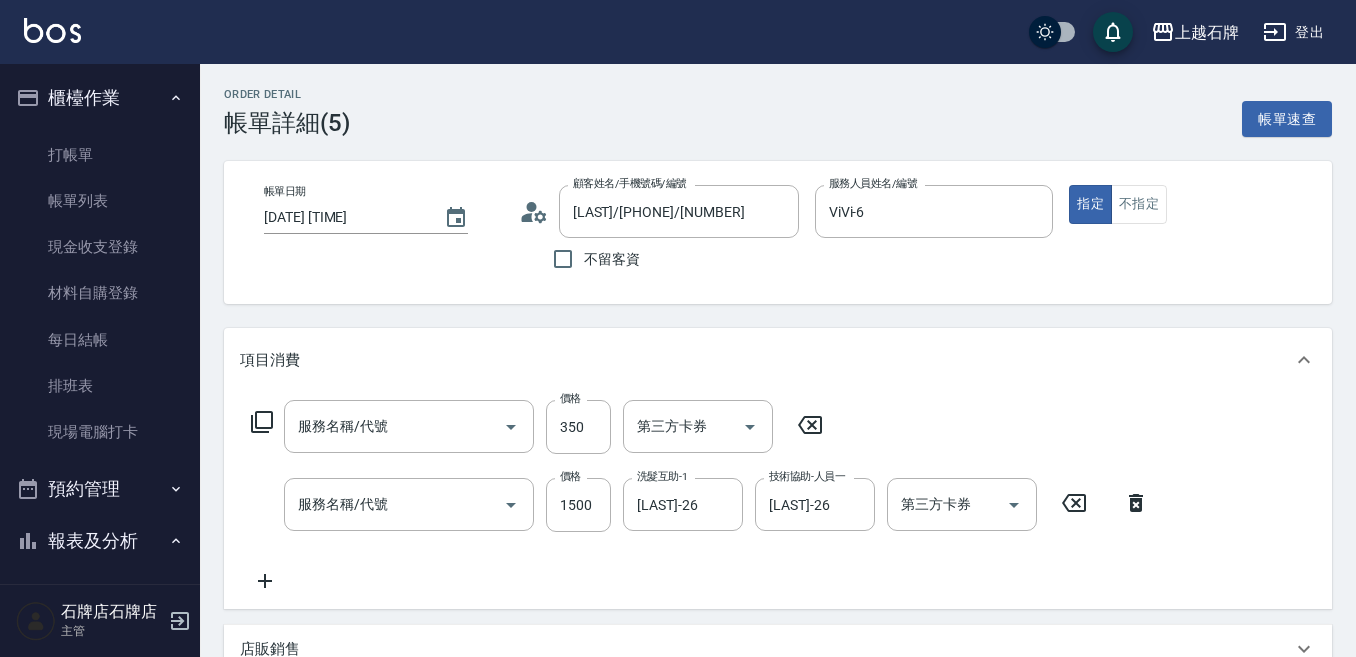 type on "B級單剪(201)" 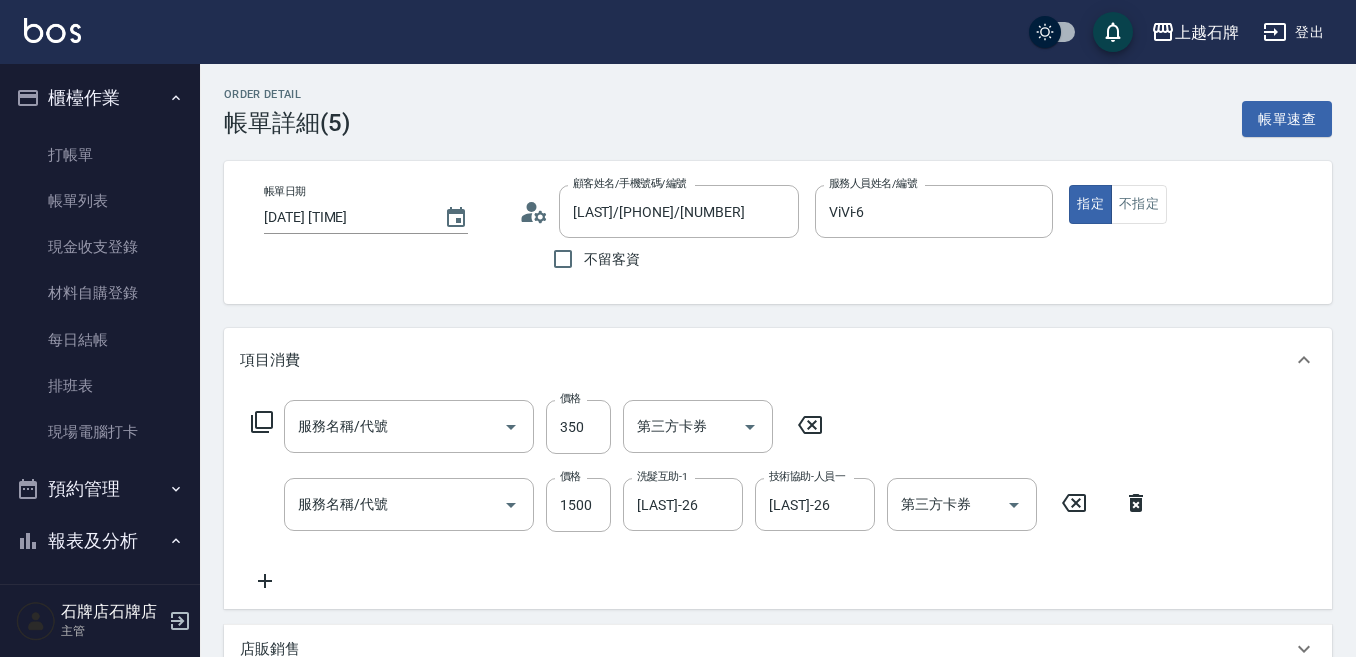 type on "結構護髮(505)" 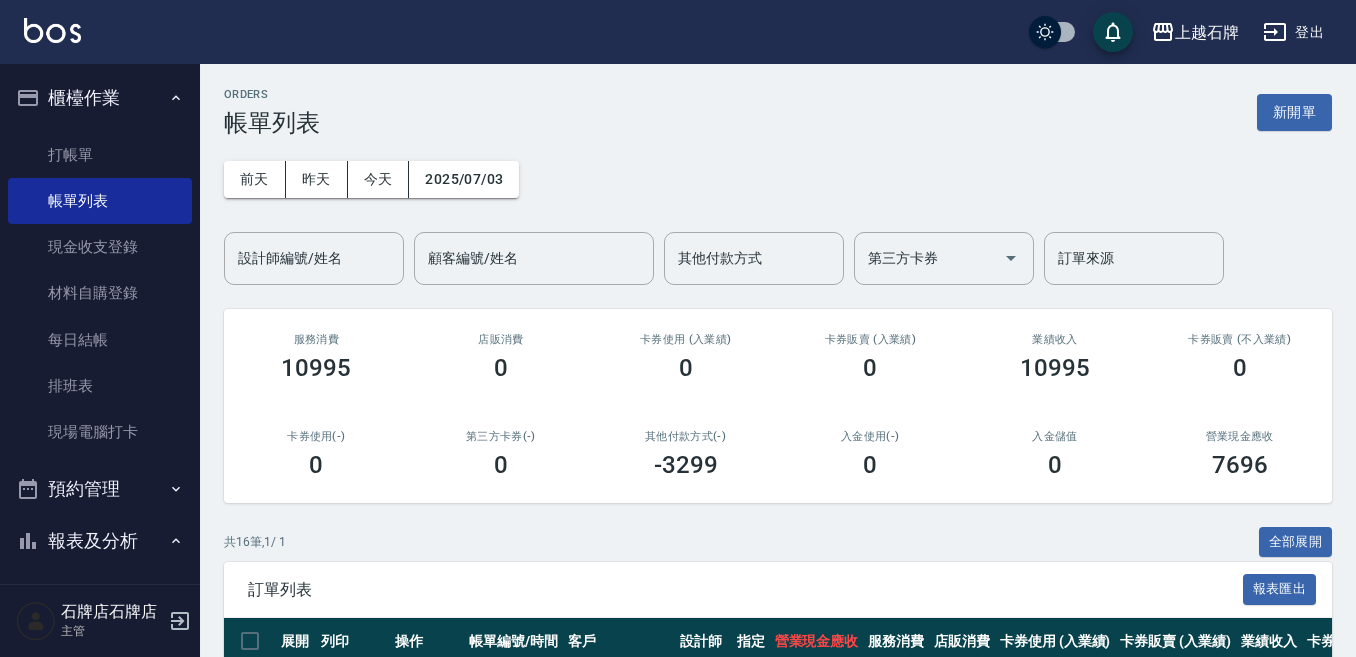 click on "前天 昨天 今天 [DATE] 設計師編號/姓名 設計師編號/姓名 顧客編號/姓名 顧客編號/姓名 其他付款方式 其他付款方式 第三方卡券 第三方卡券 訂單來源 訂單來源" at bounding box center (778, 211) 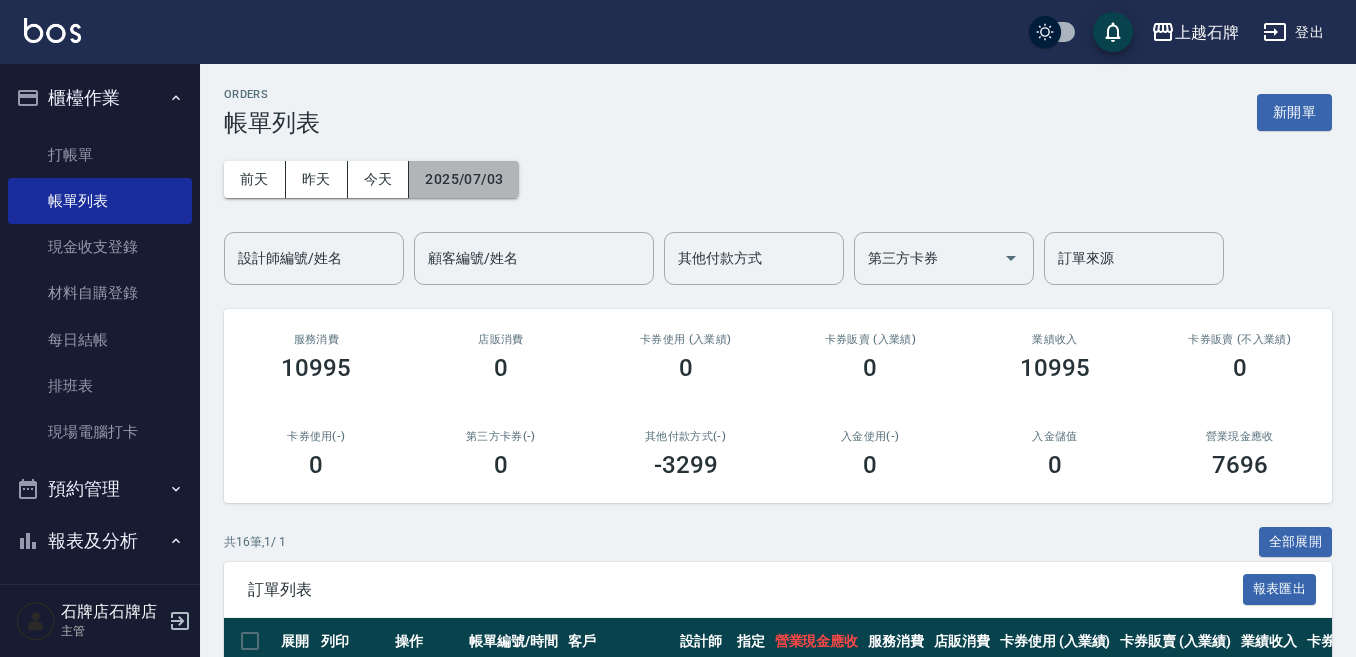 click on "2025/07/03" at bounding box center [464, 179] 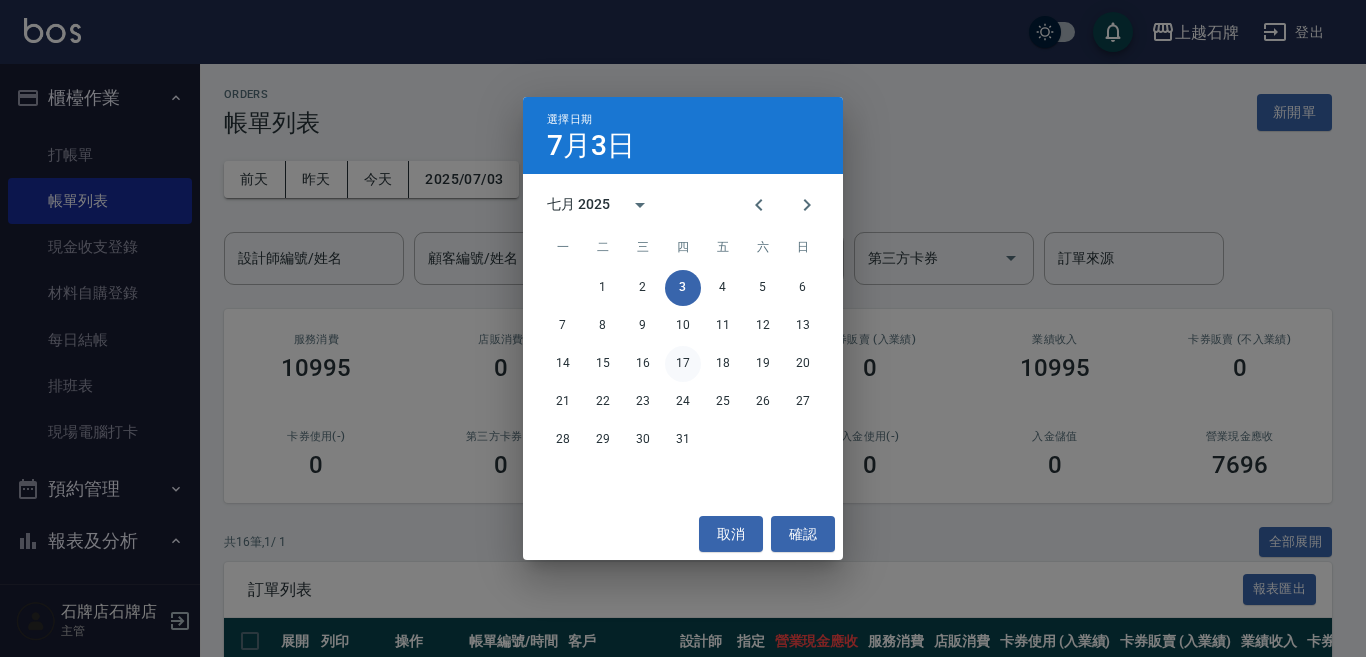 click on "17" at bounding box center (683, 364) 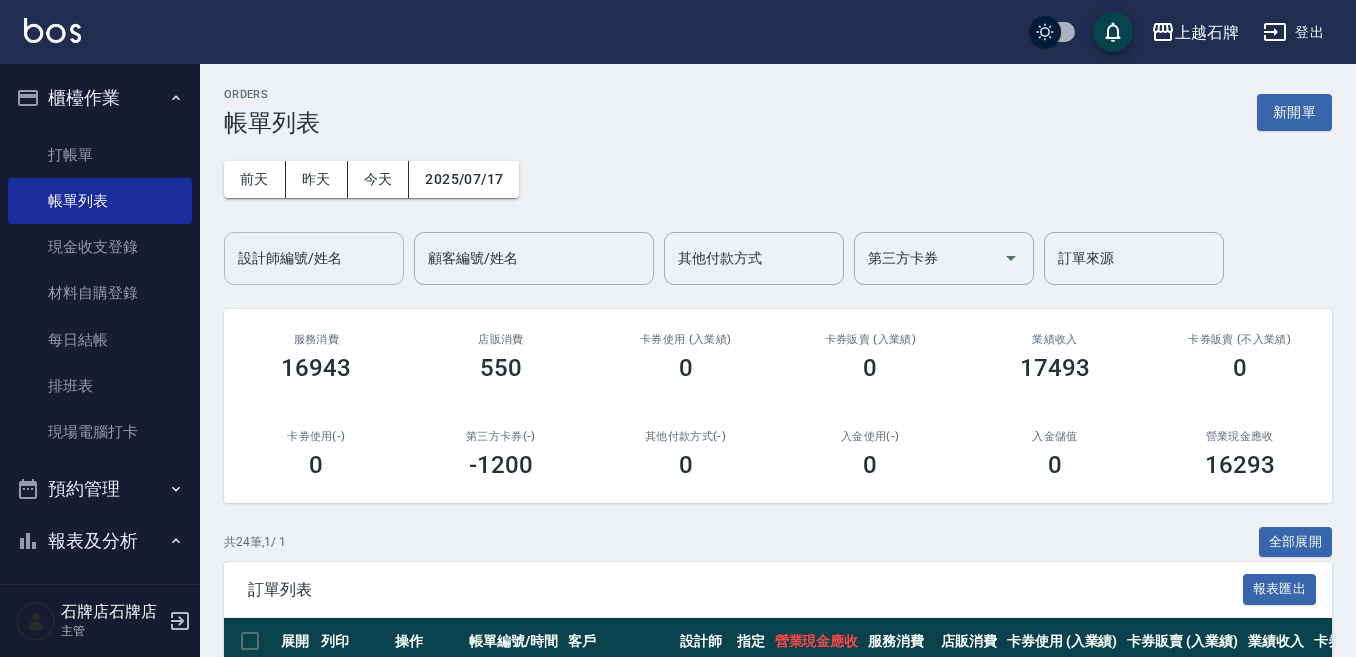 click on "設計師編號/姓名" at bounding box center [314, 258] 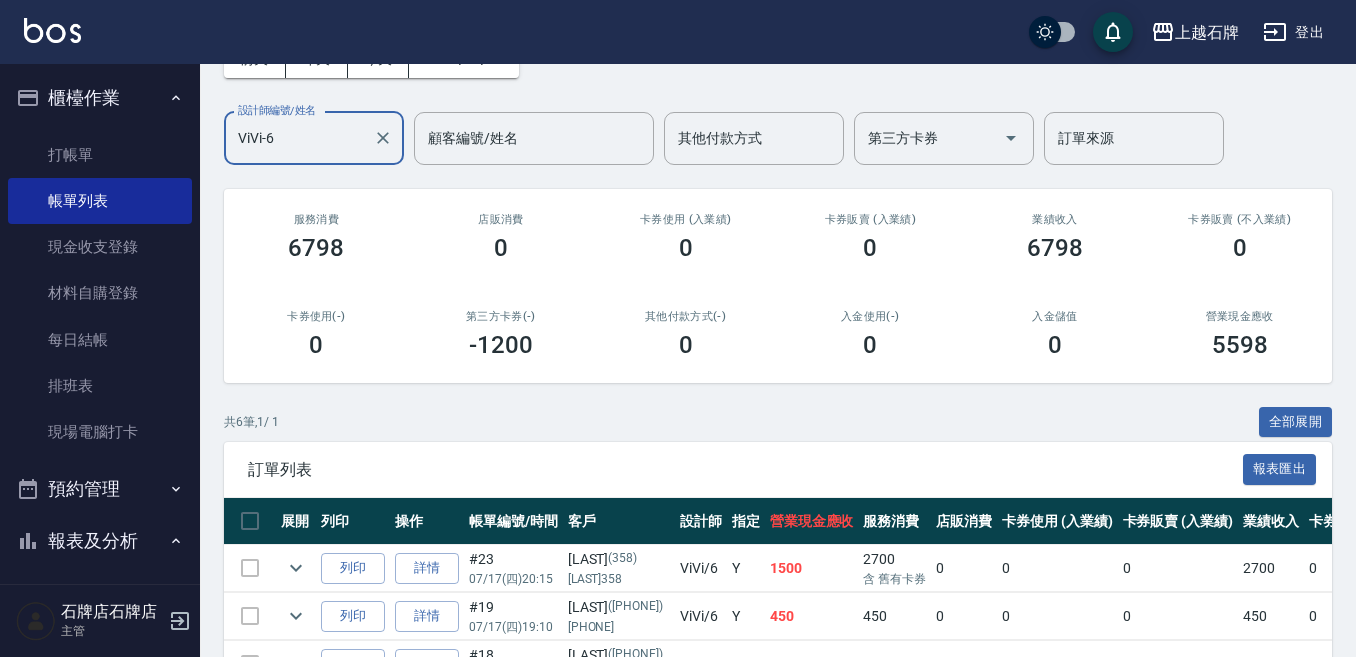 scroll, scrollTop: 0, scrollLeft: 0, axis: both 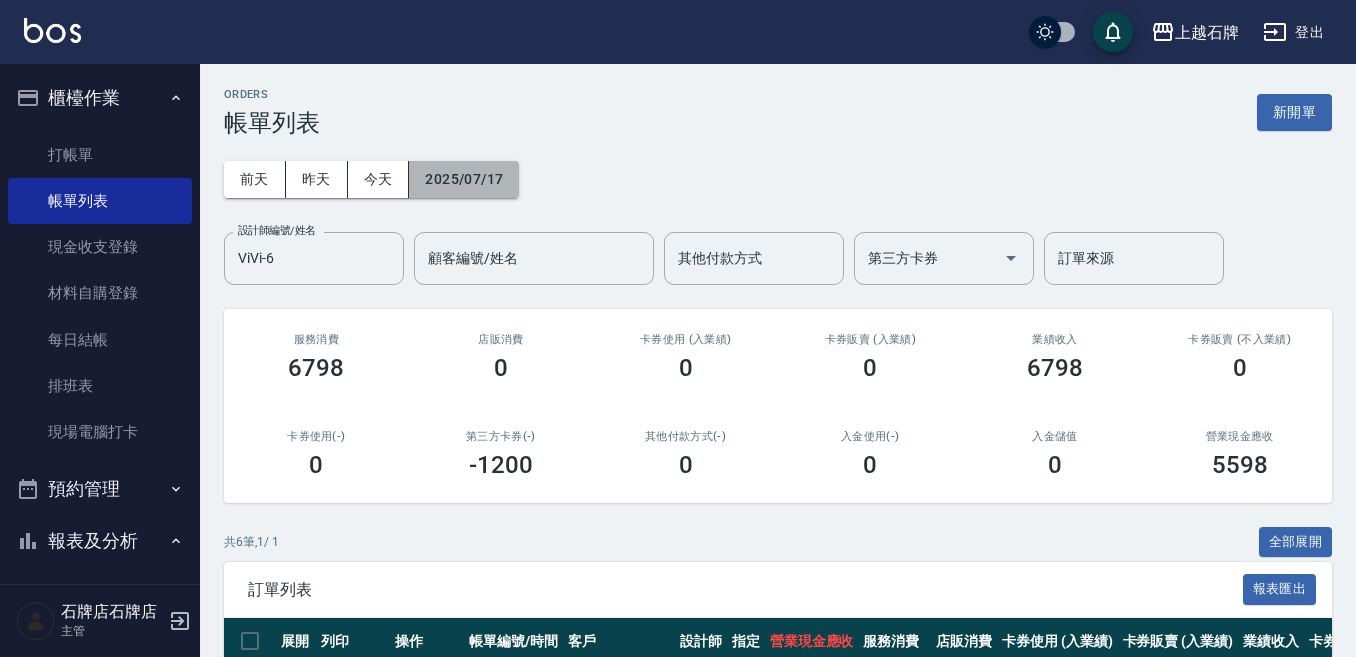 click on "2025/07/17" at bounding box center (464, 179) 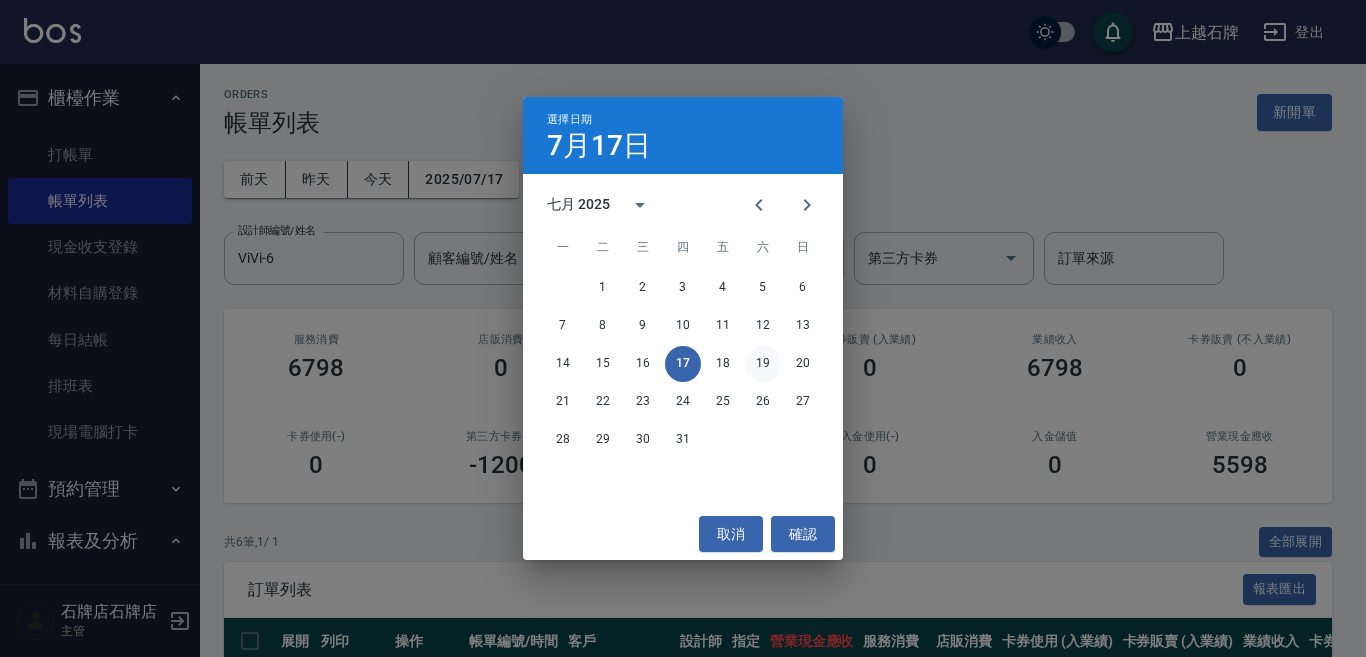 click on "19" at bounding box center (763, 364) 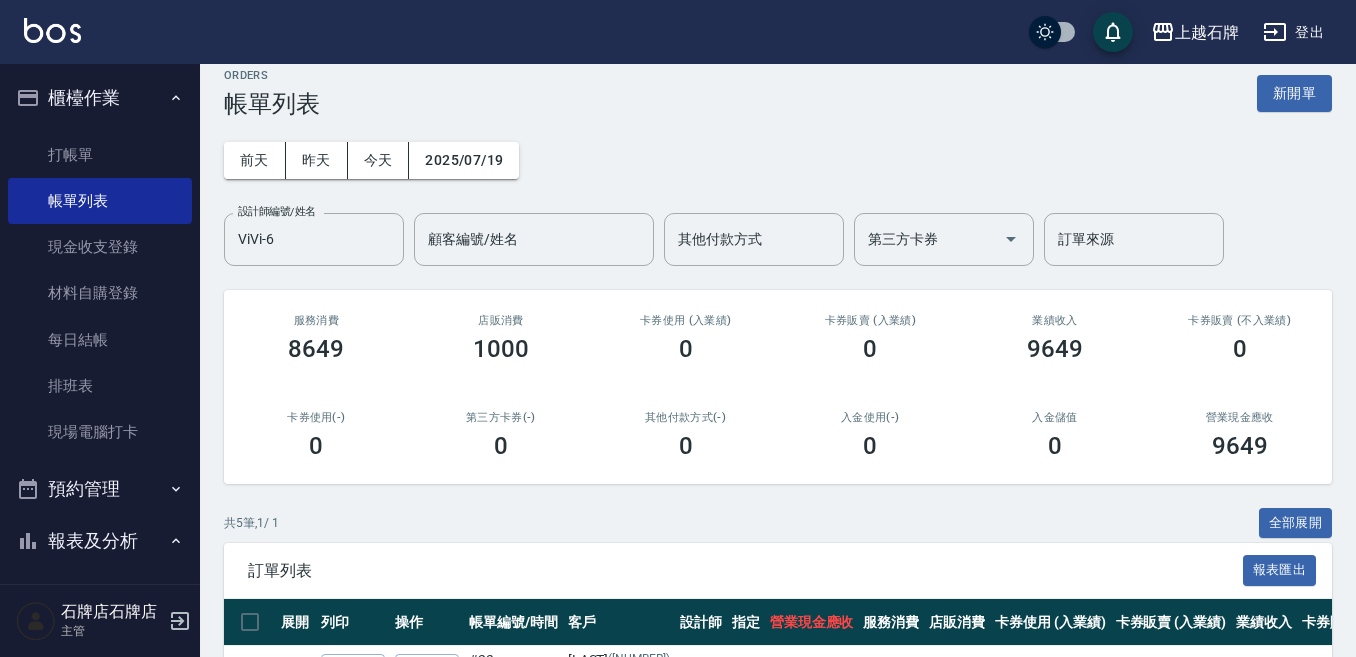 scroll, scrollTop: 0, scrollLeft: 0, axis: both 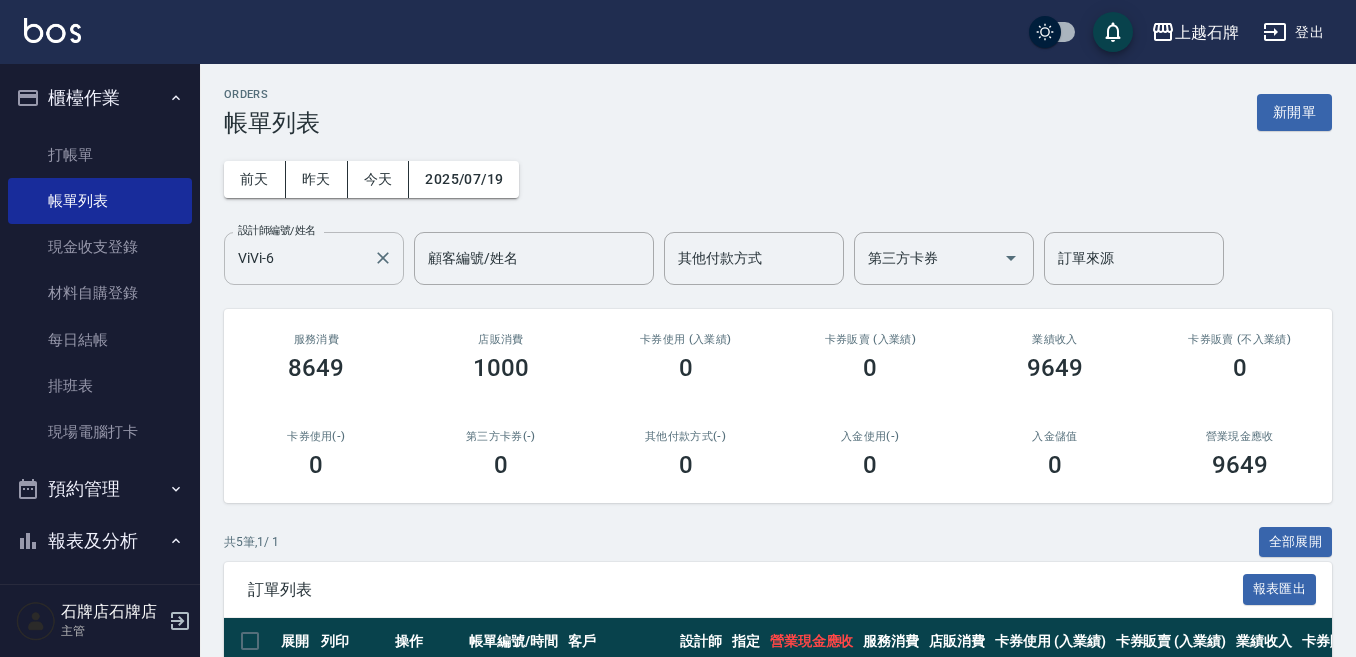 click on "ViVi-6" at bounding box center (299, 258) 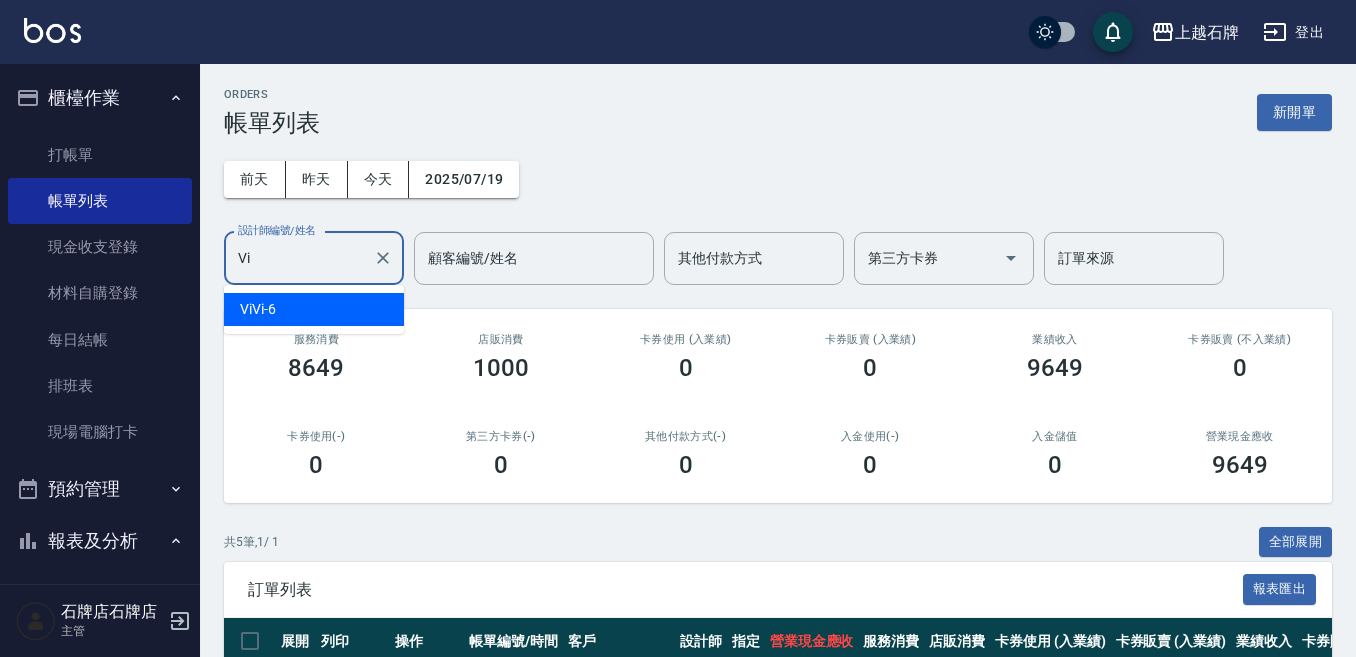 type on "V" 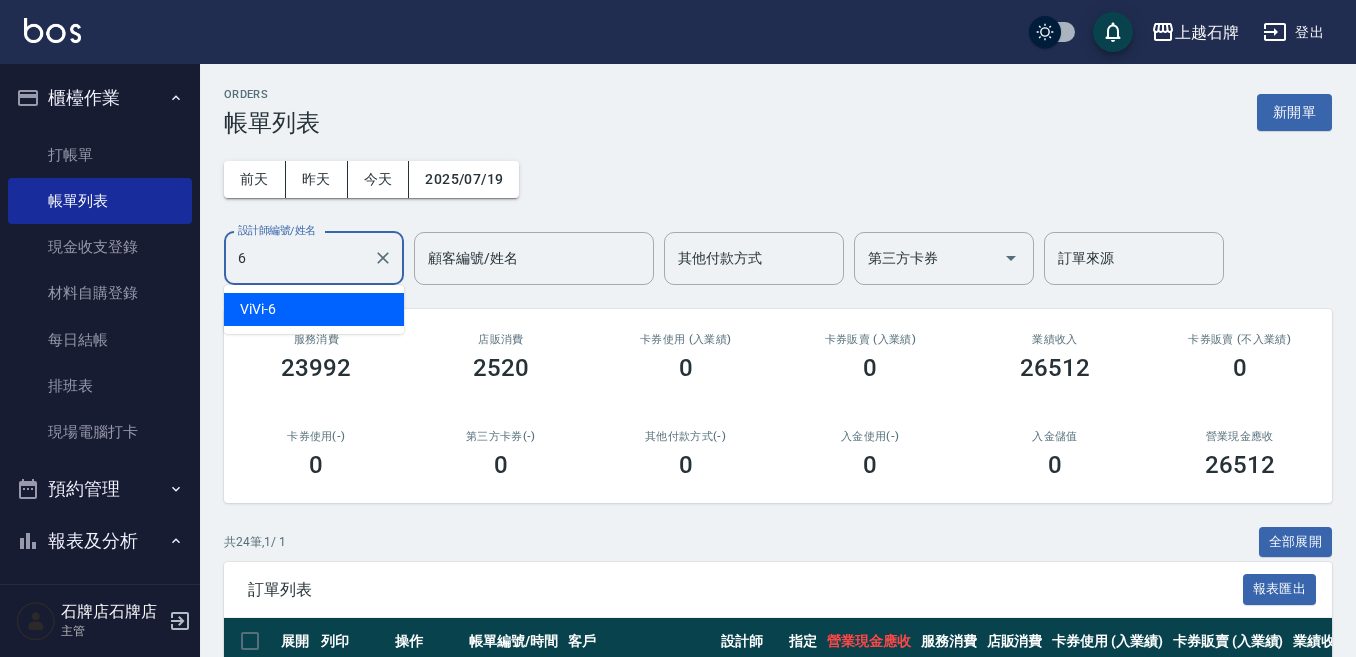 type on "ViVi-6" 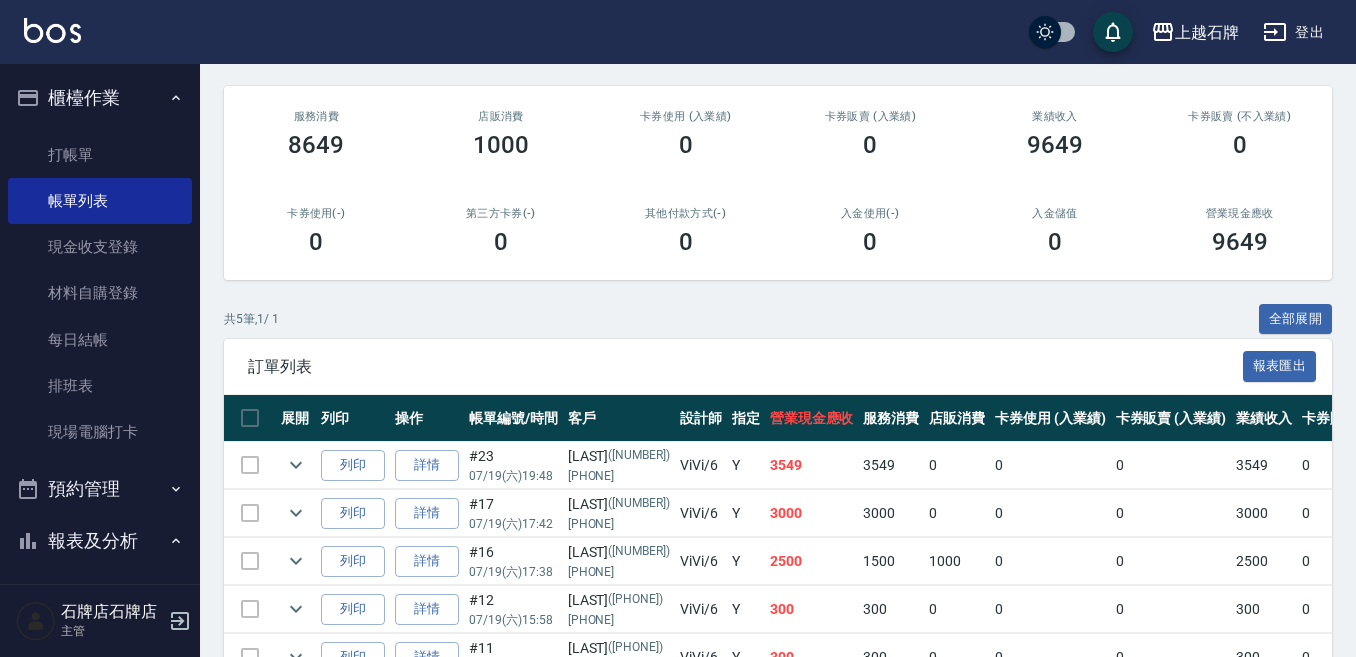 scroll, scrollTop: 300, scrollLeft: 0, axis: vertical 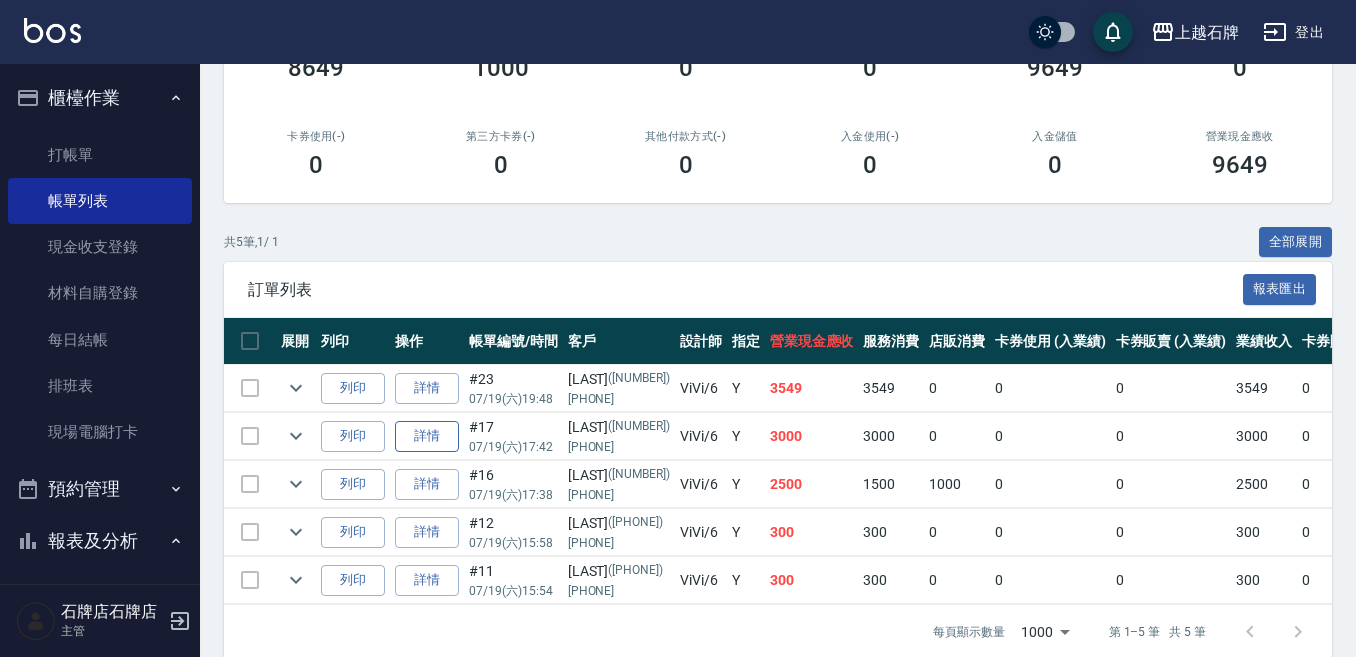 click on "詳情" at bounding box center (427, 436) 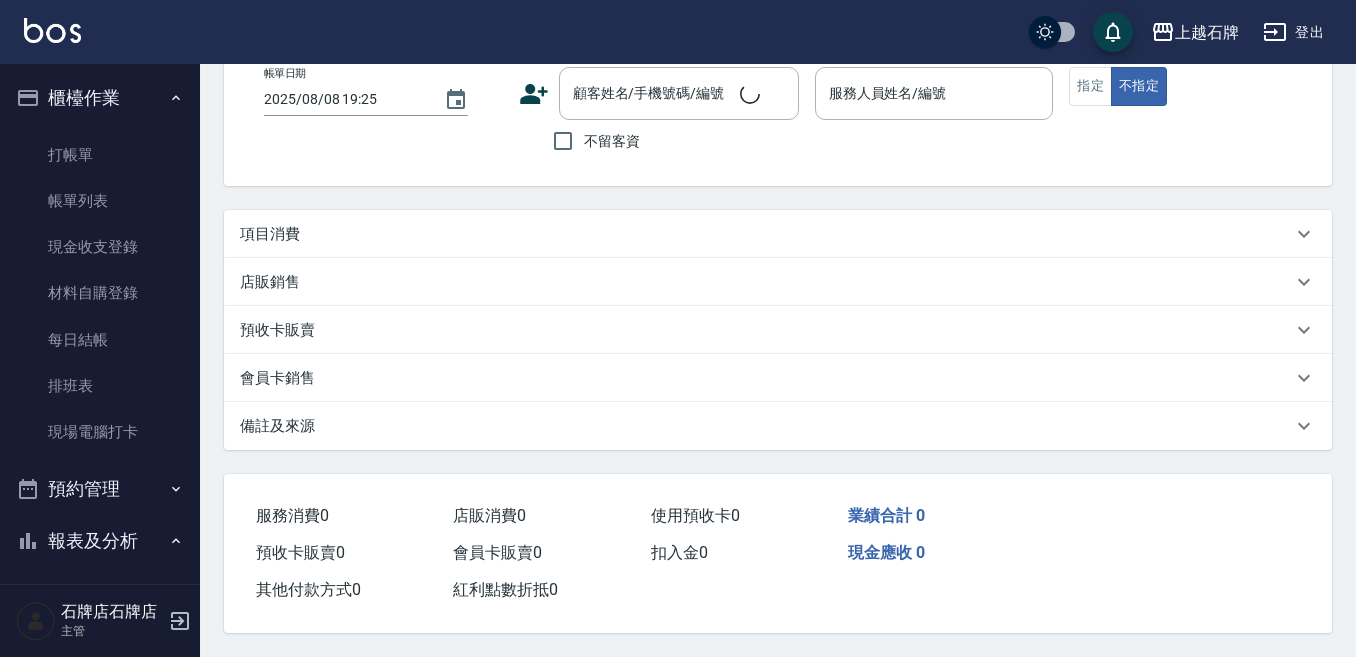 scroll, scrollTop: 0, scrollLeft: 0, axis: both 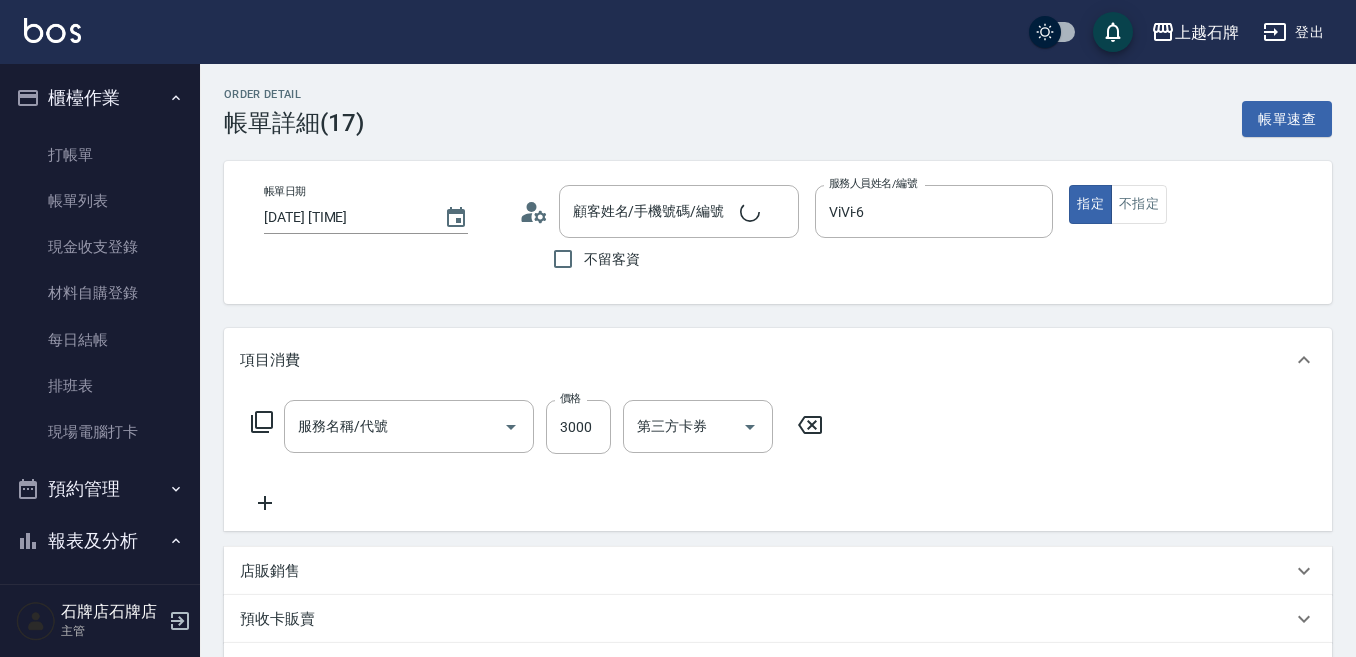 type on "[DATE] [TIME]" 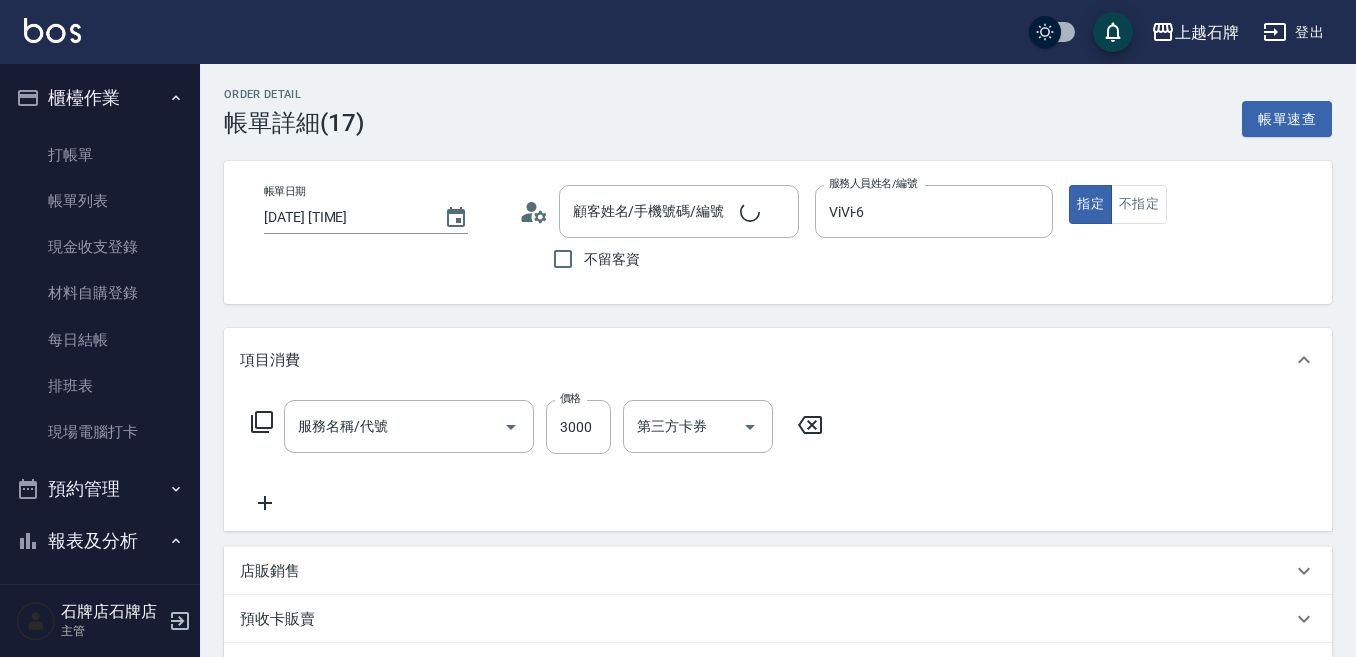 type on "ViVi-6" 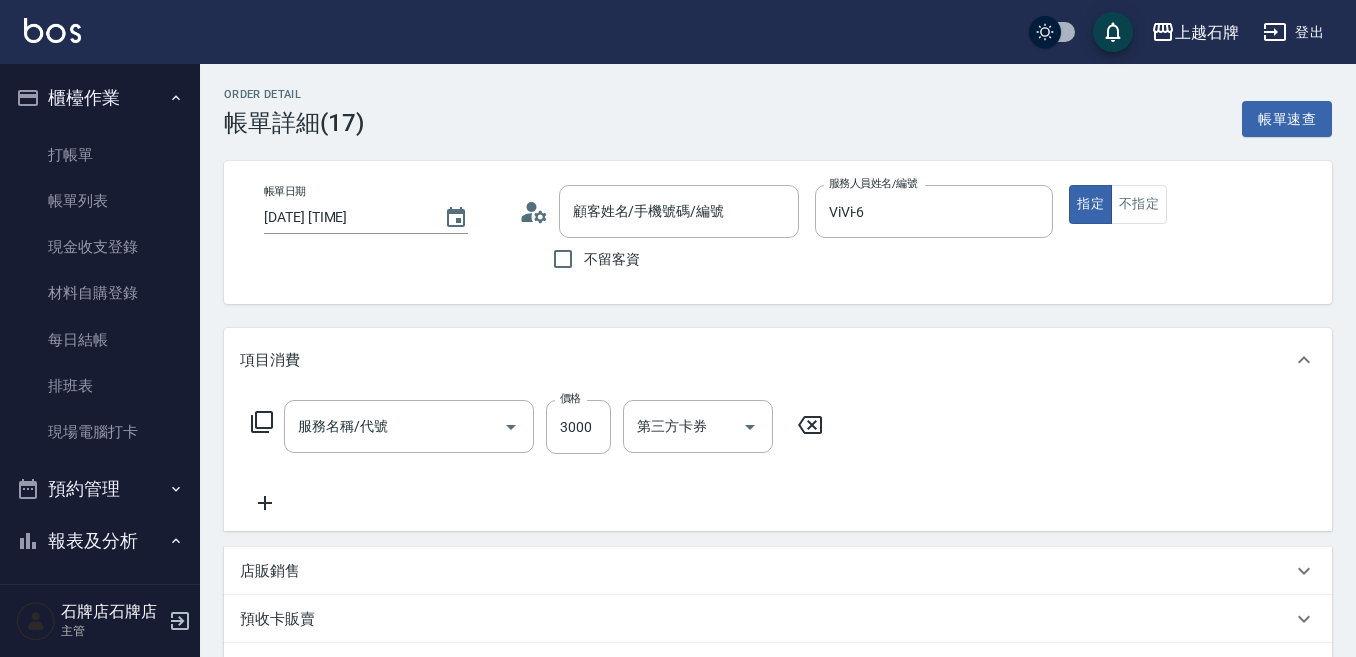 type on "[LAST]/[PHONE]/[NUMBER]" 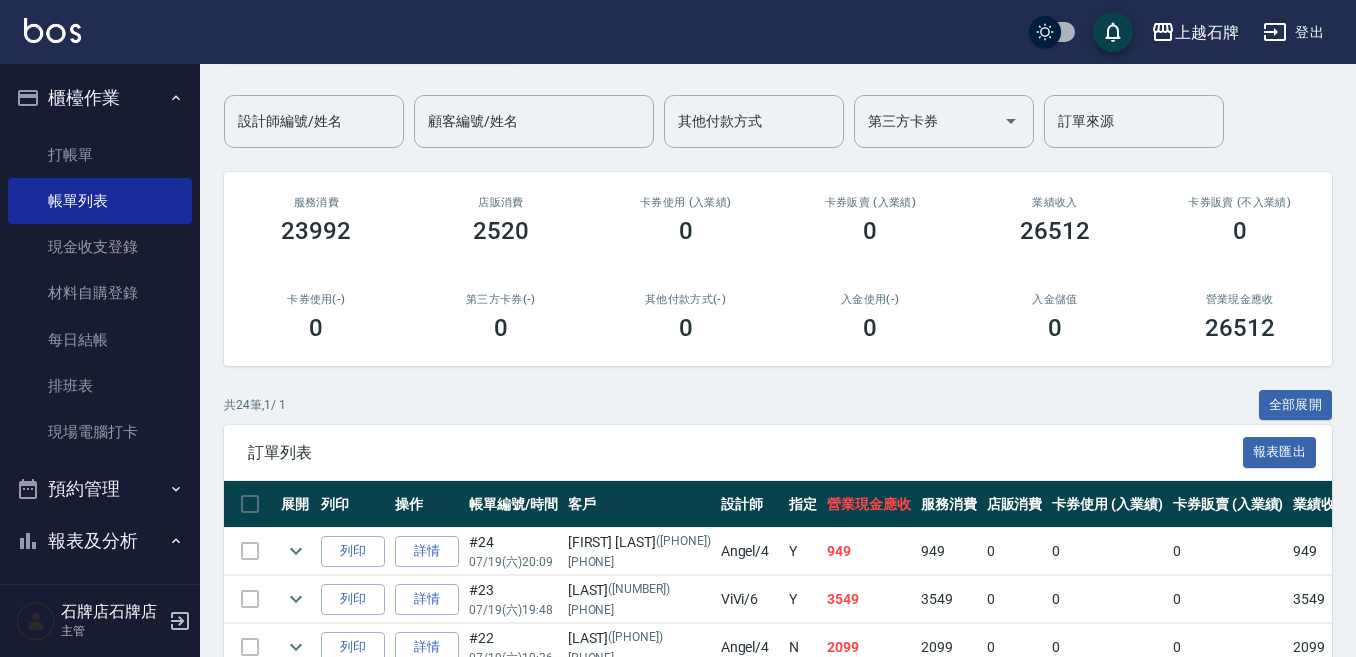 scroll, scrollTop: 100, scrollLeft: 0, axis: vertical 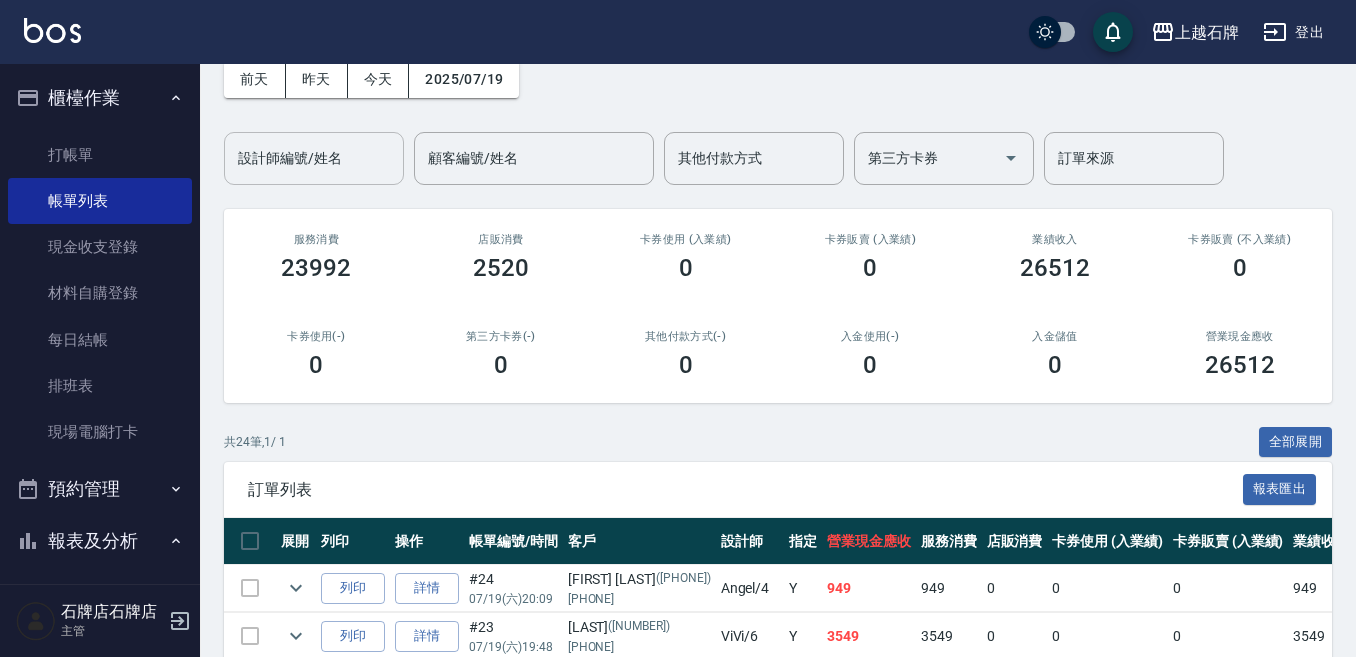 click on "設計師編號/姓名" at bounding box center [314, 158] 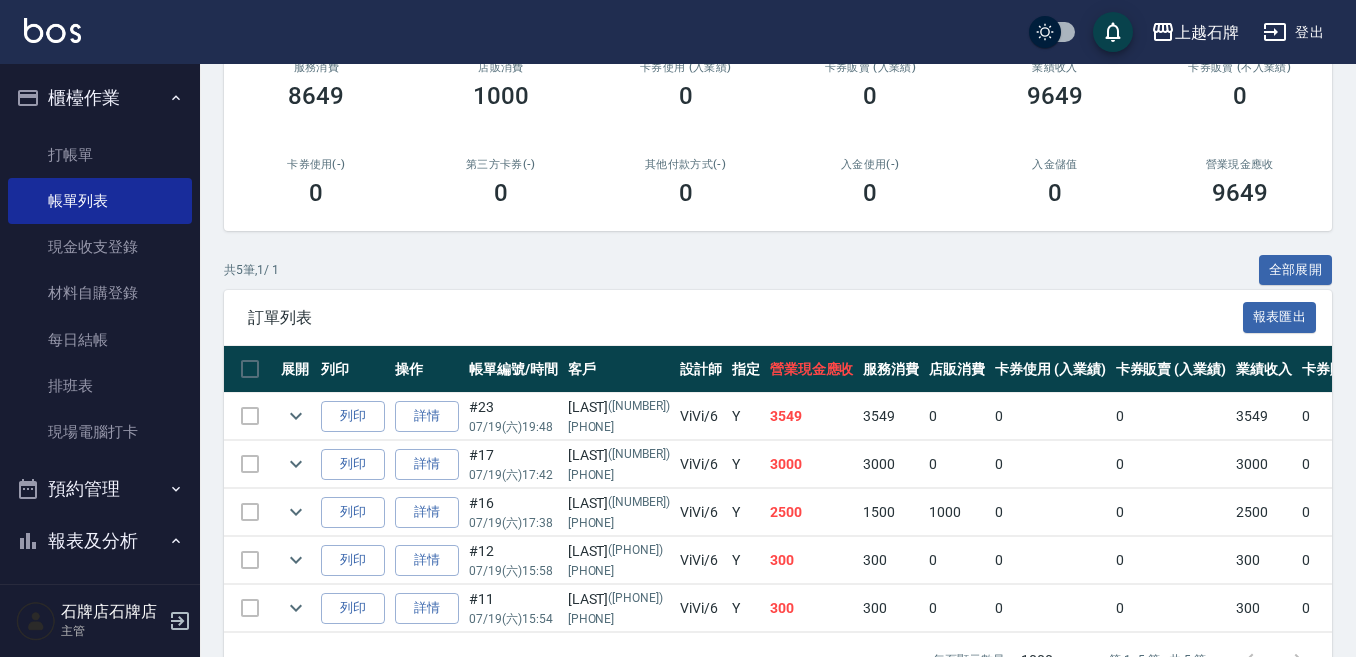scroll, scrollTop: 300, scrollLeft: 0, axis: vertical 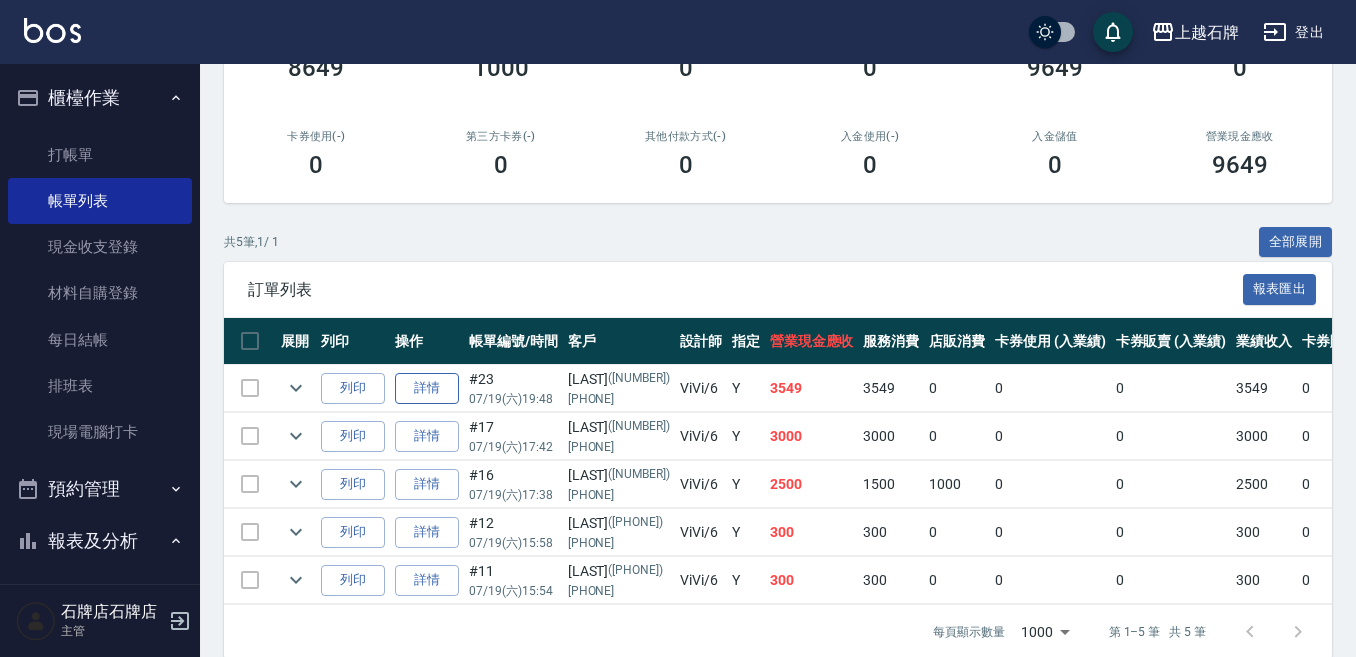 type on "ViVi-6" 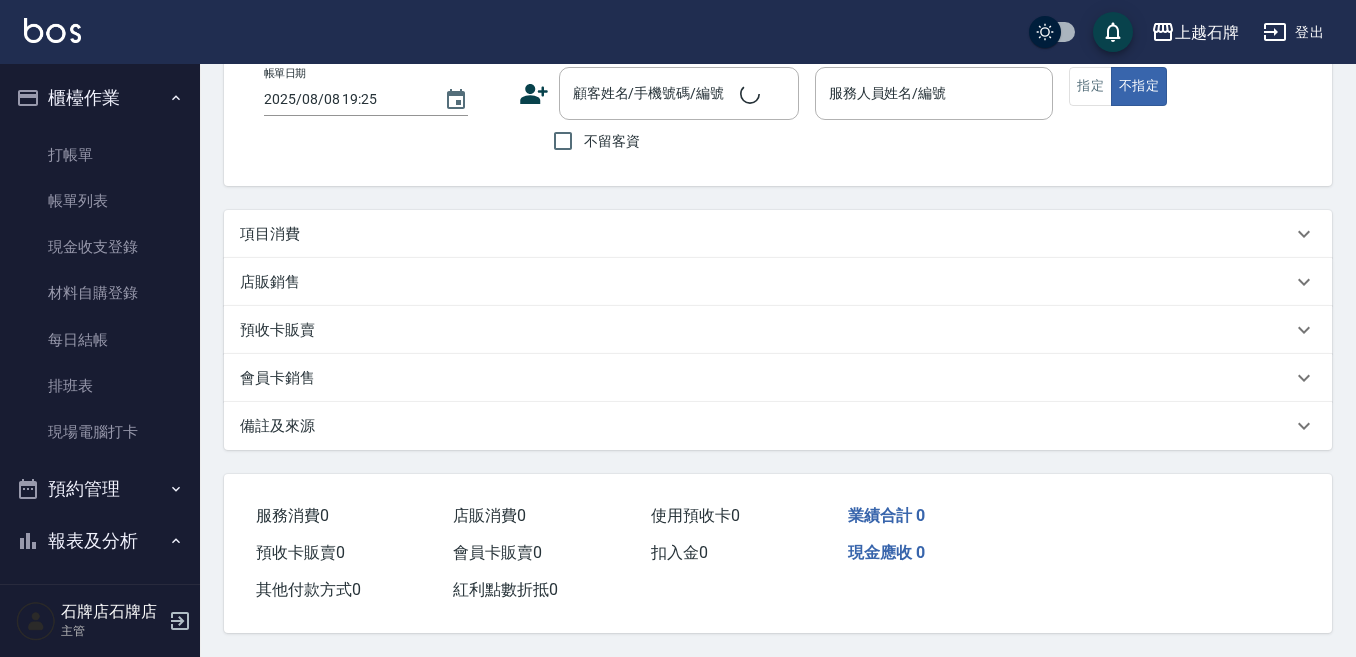 scroll, scrollTop: 0, scrollLeft: 0, axis: both 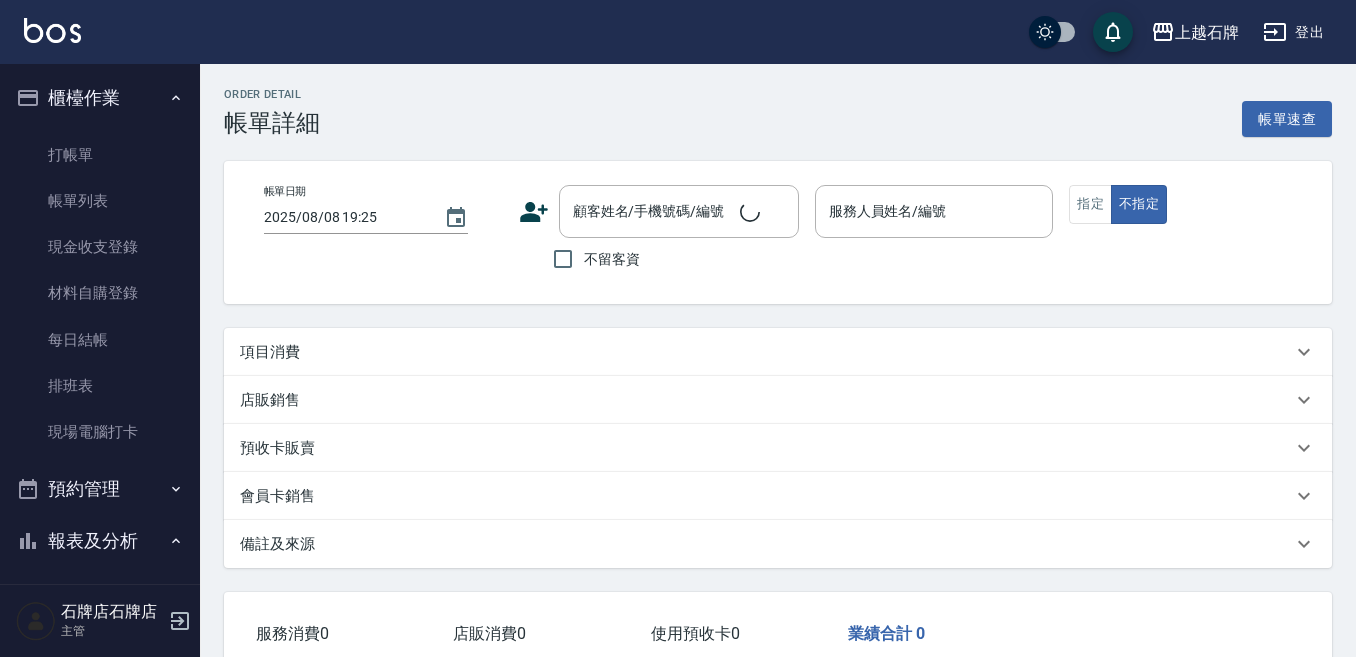 type on "[DATE] [TIME]" 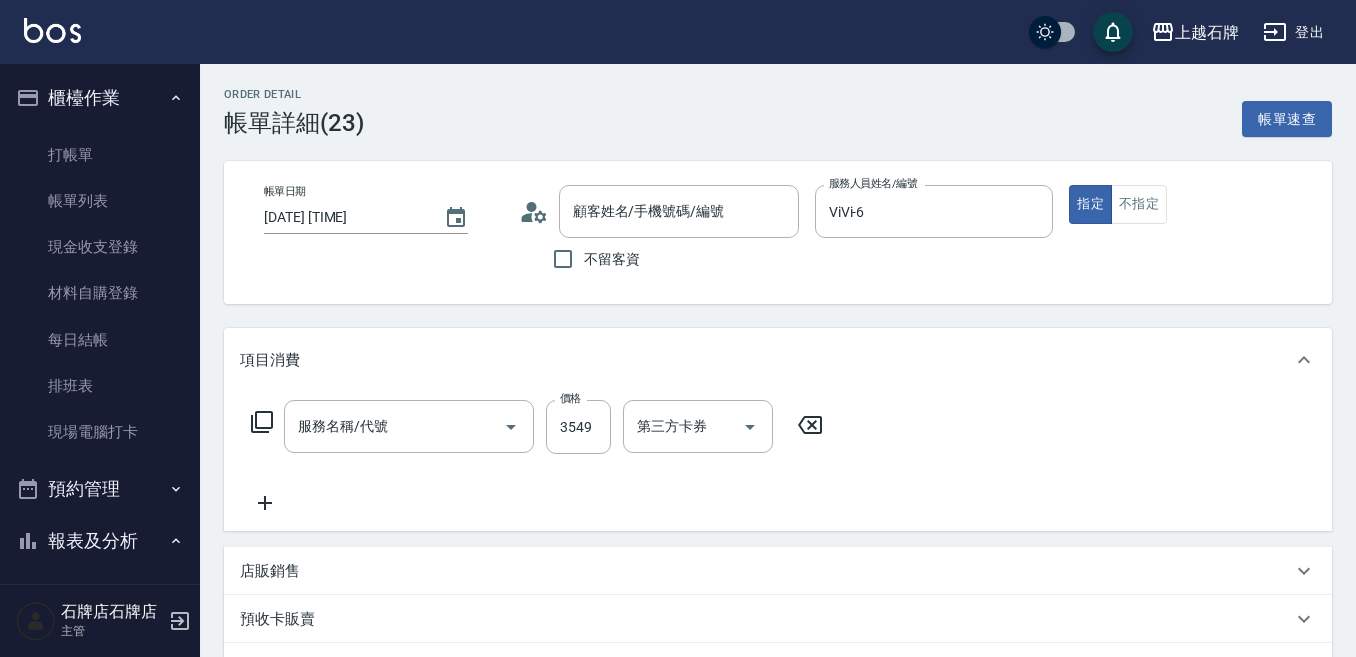 type on "[LAST]/[PHONE]/[NUMBER]" 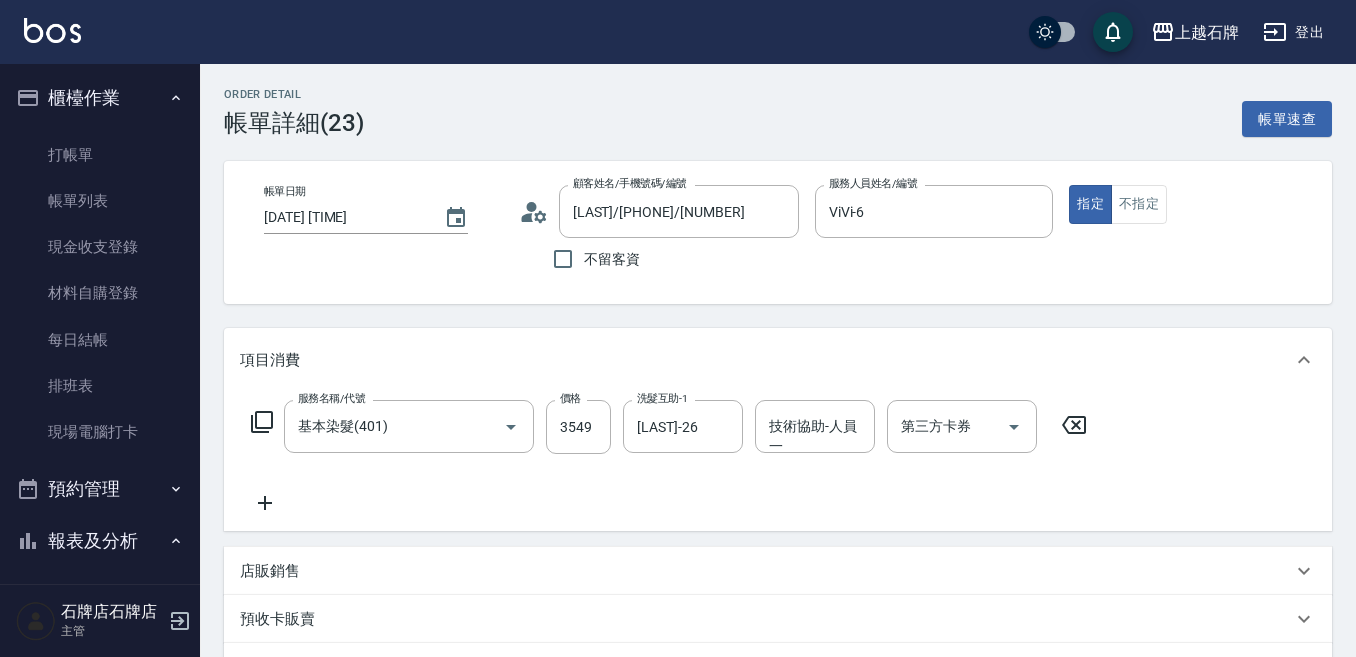 type on "基本染髮(401)" 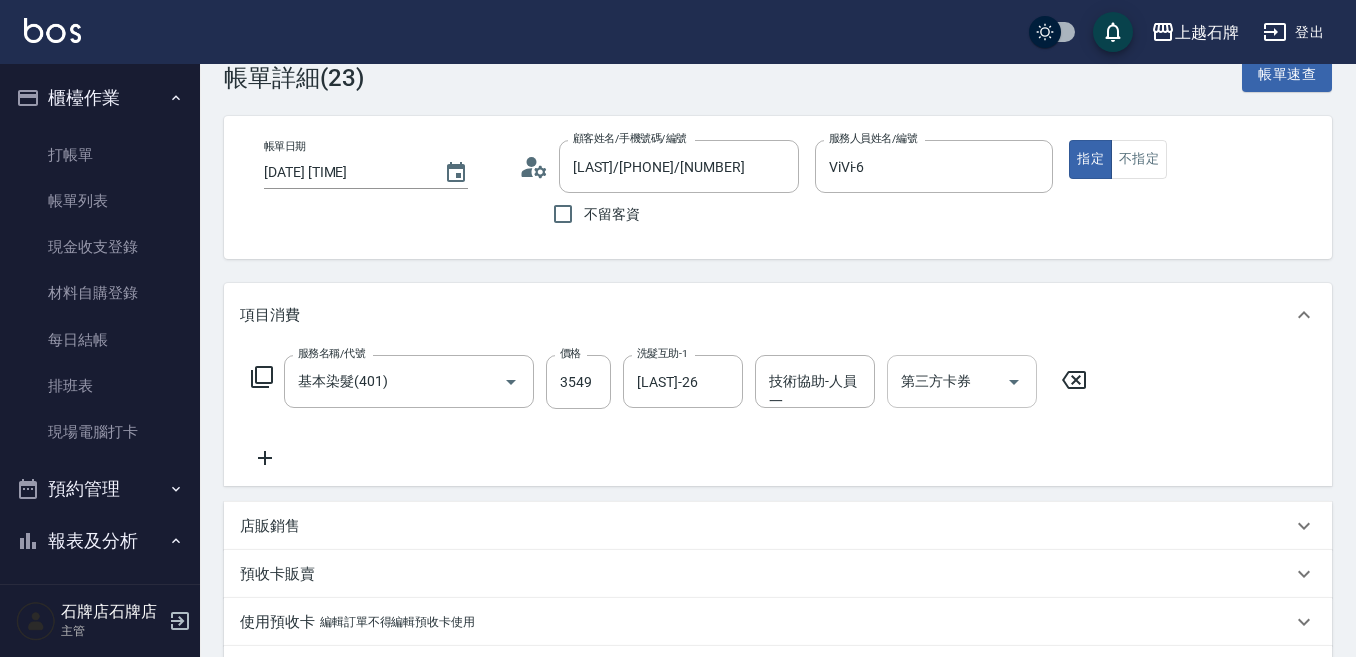scroll, scrollTop: 0, scrollLeft: 0, axis: both 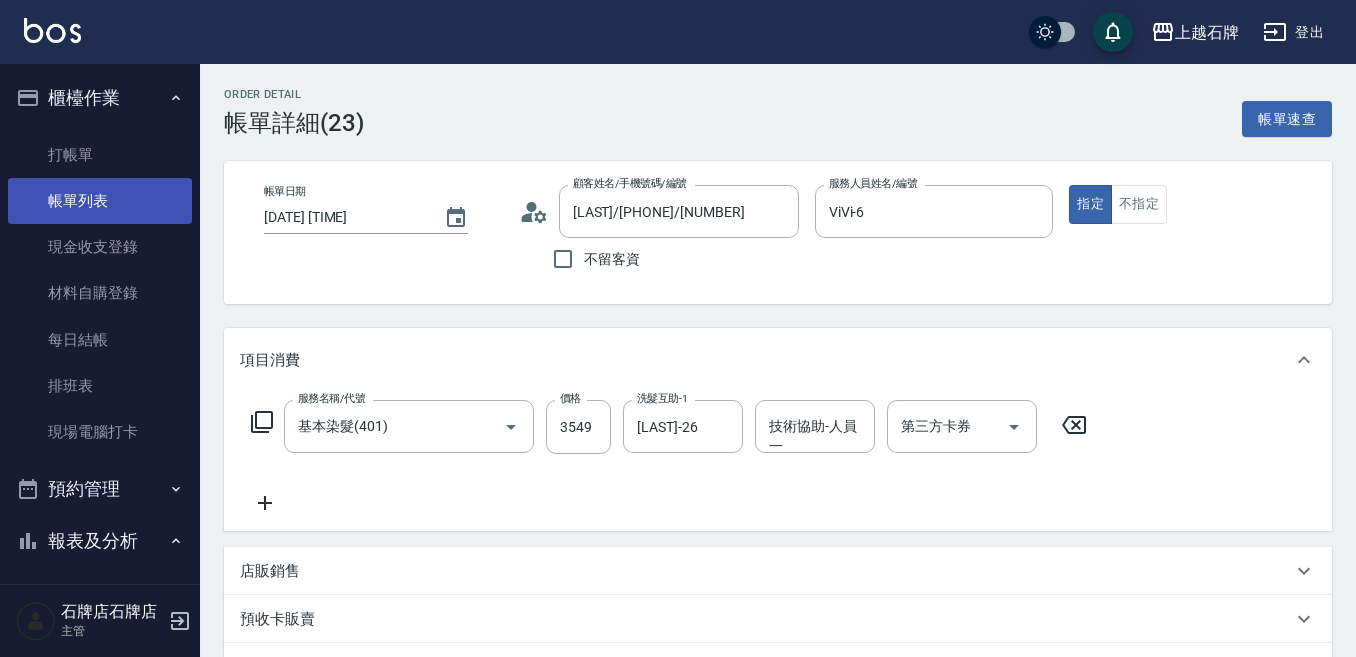 click on "帳單列表" at bounding box center [100, 201] 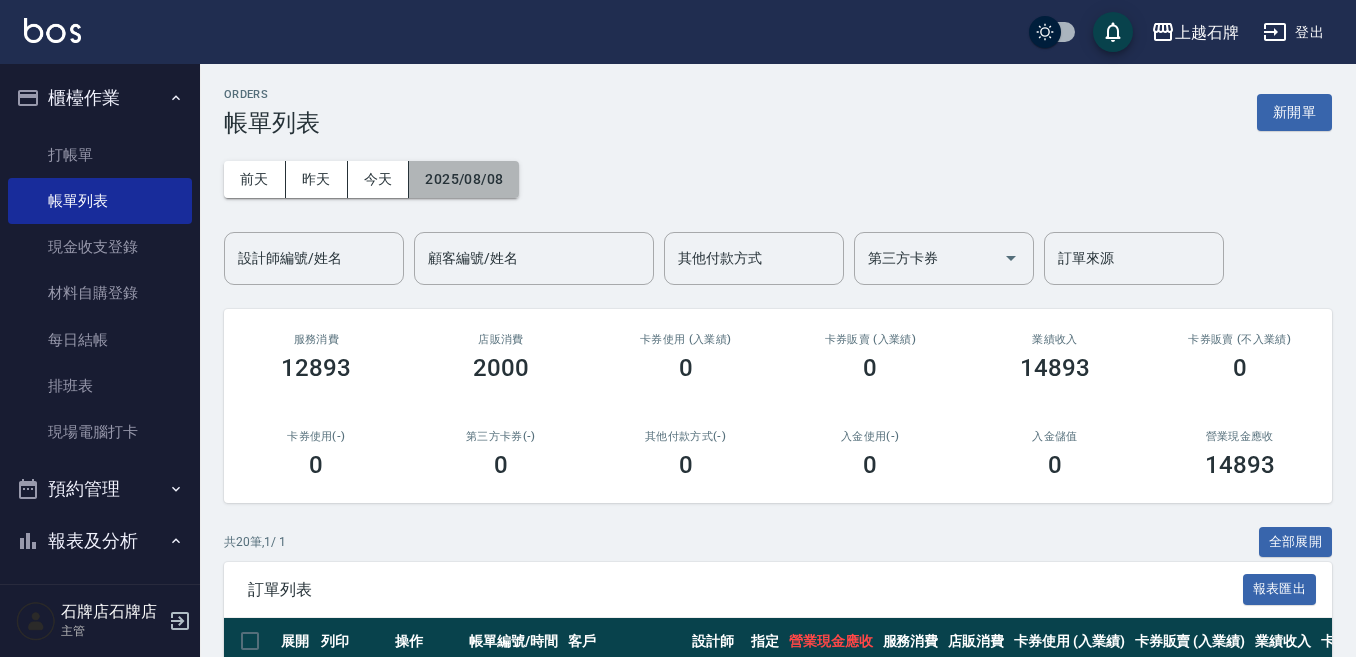 click on "2025/08/08" at bounding box center [464, 179] 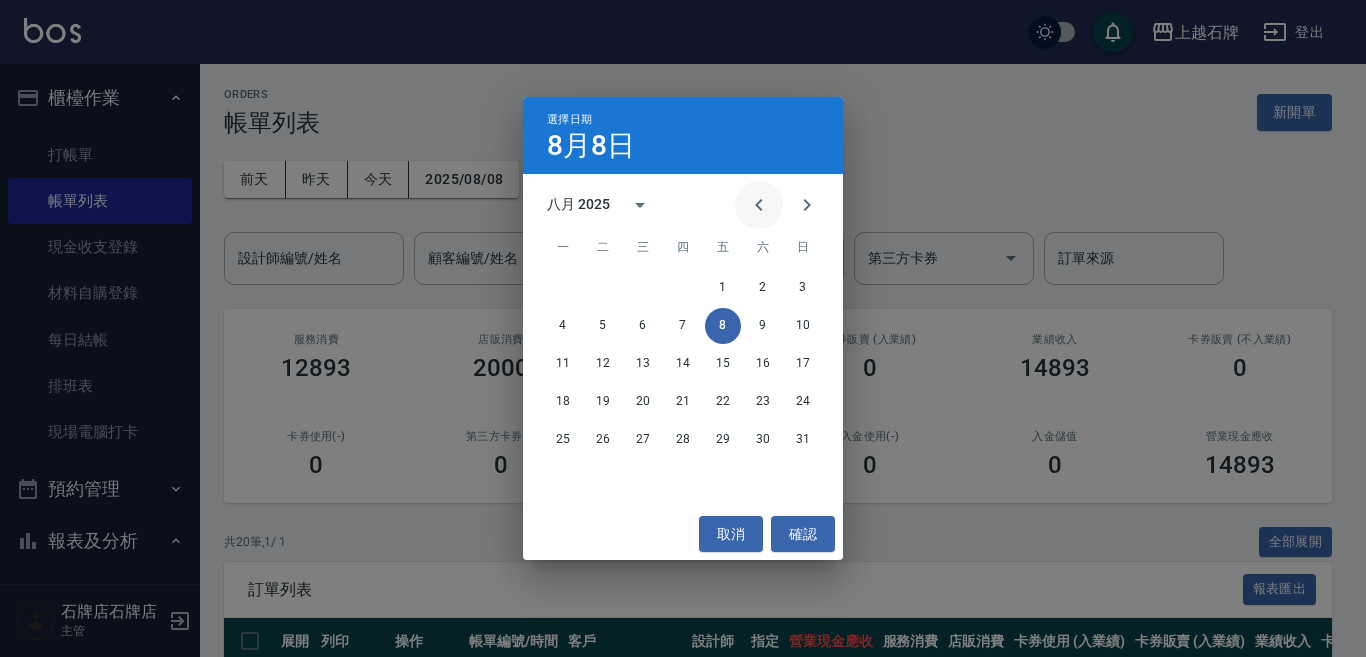 click 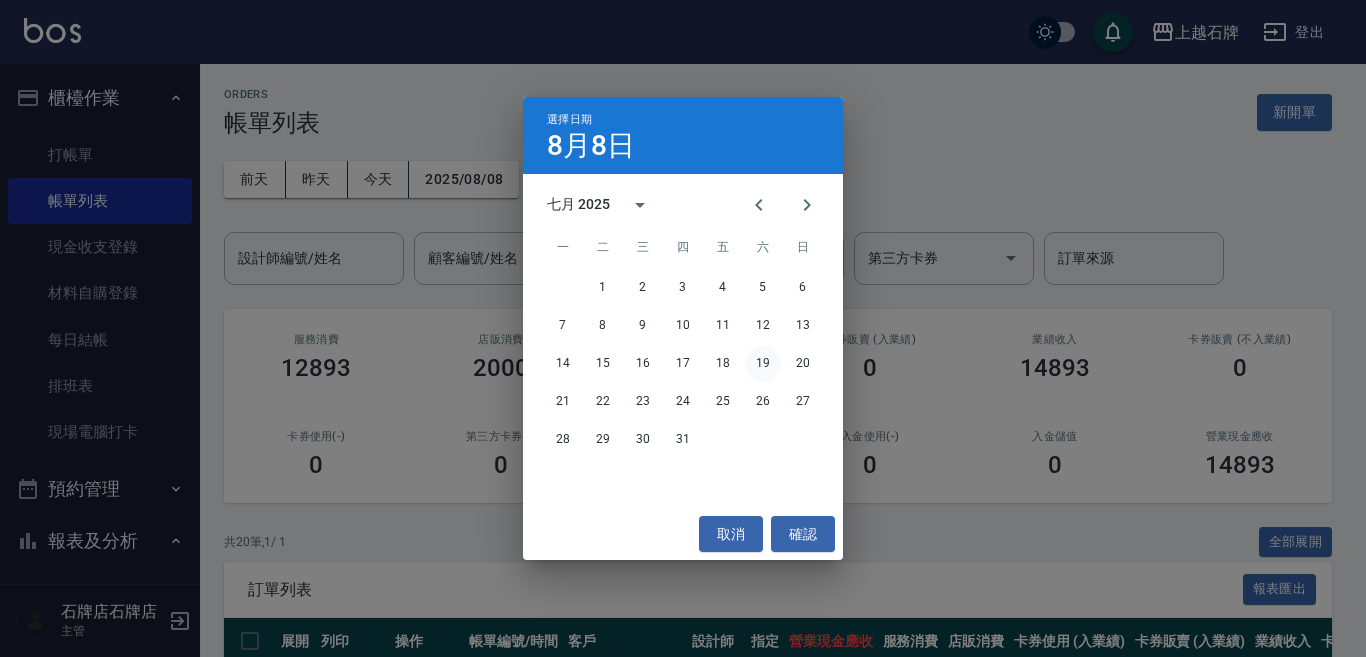 click on "19" at bounding box center [763, 364] 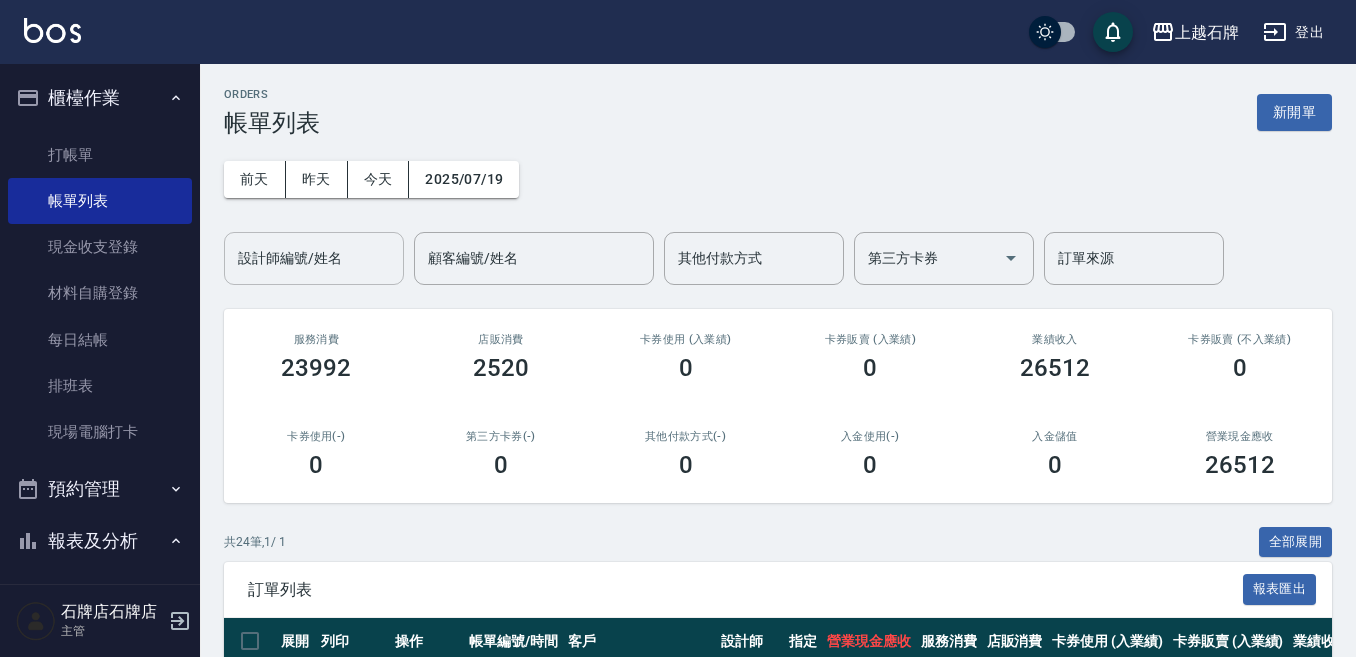 click on "設計師編號/姓名" at bounding box center (314, 258) 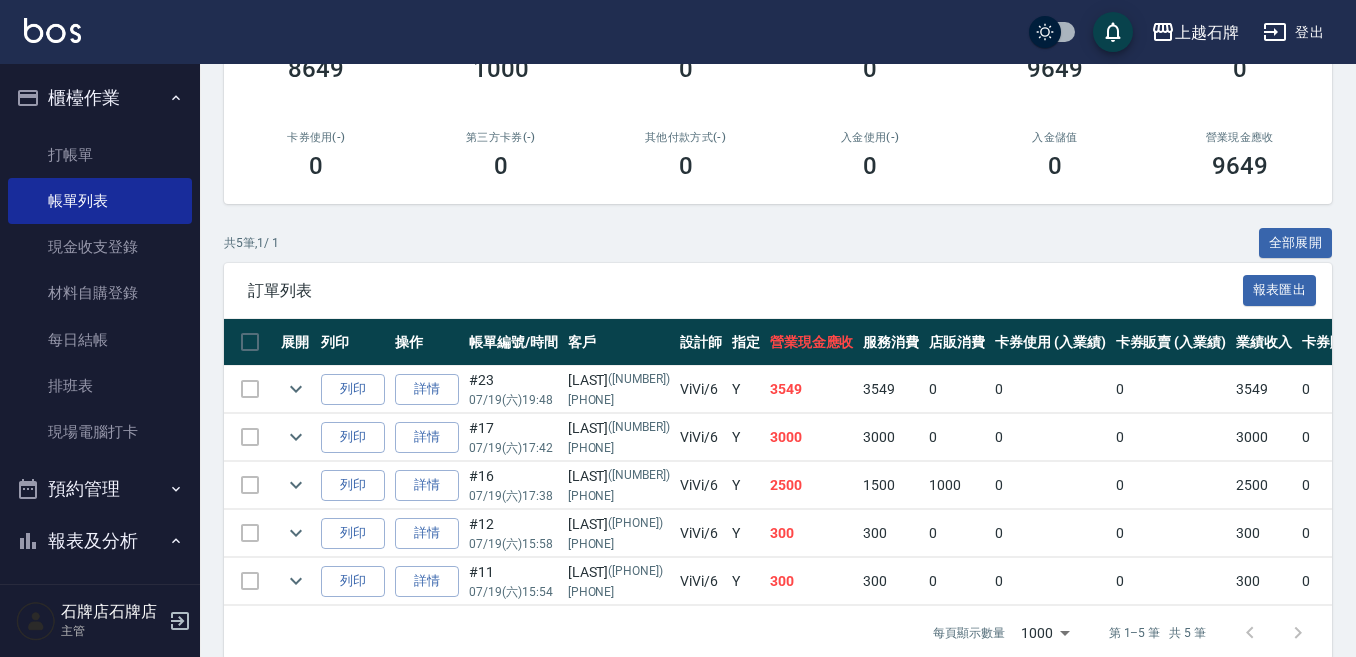 scroll, scrollTop: 300, scrollLeft: 0, axis: vertical 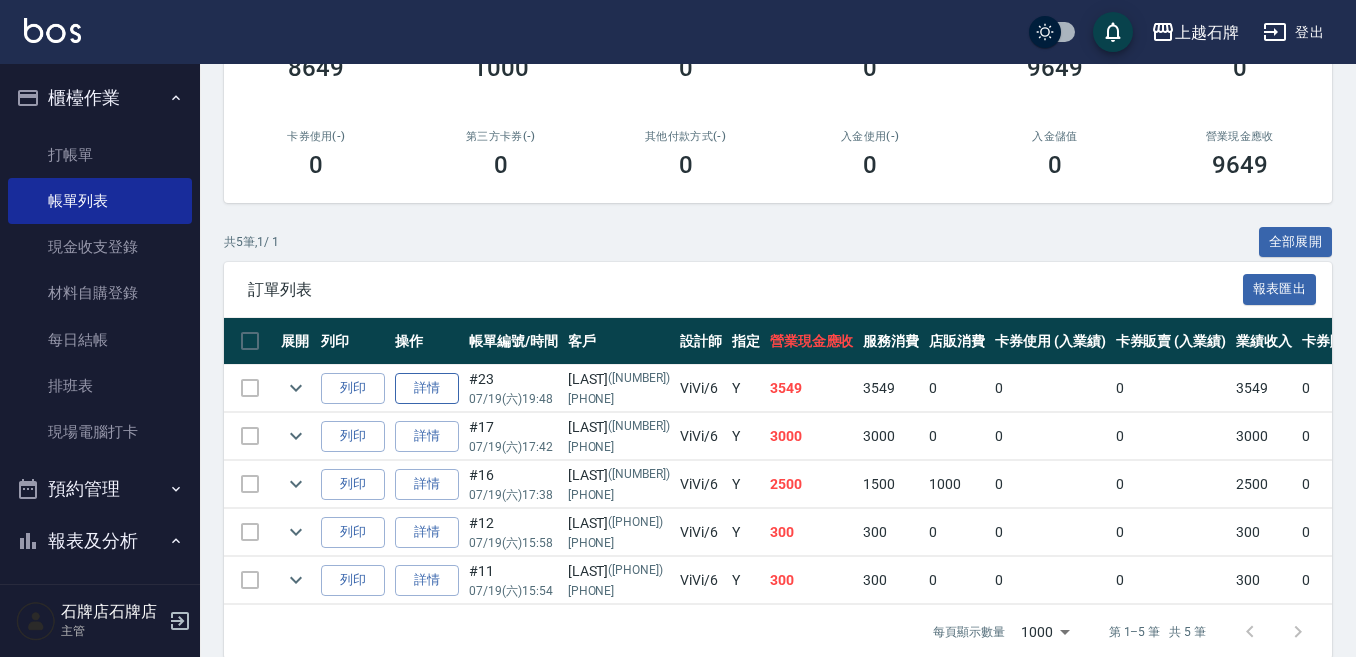 type on "ViVi-6" 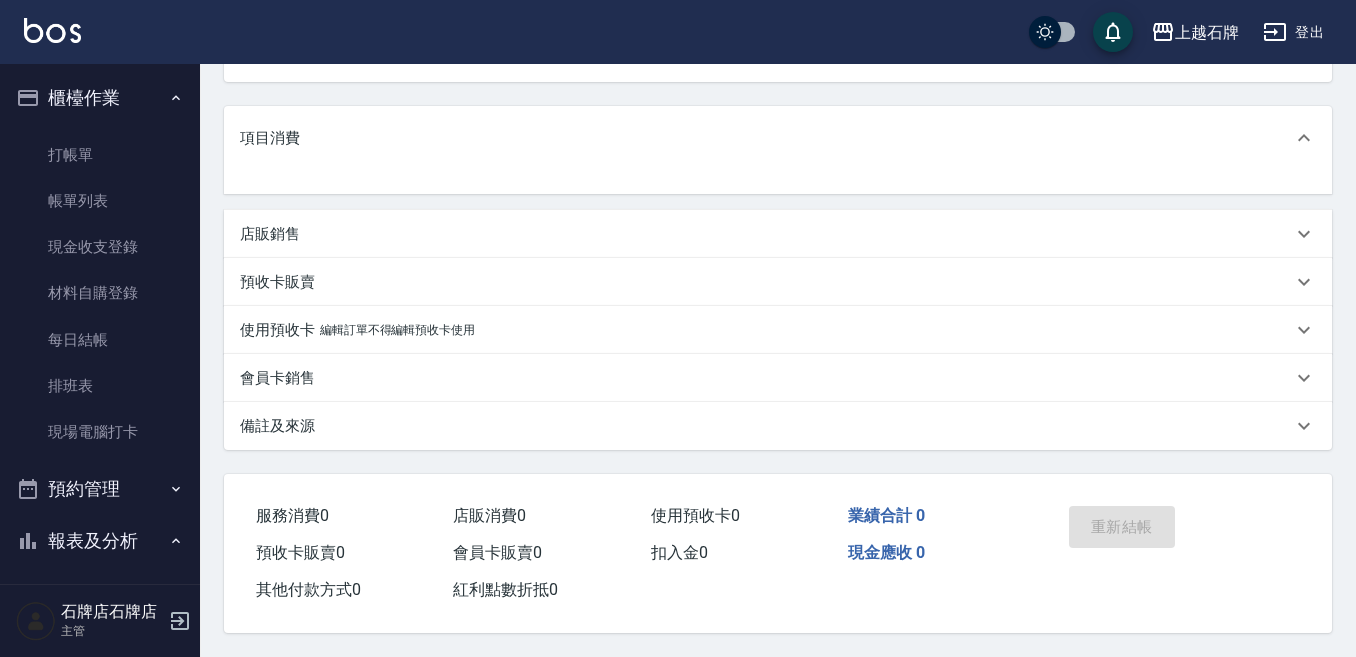 scroll, scrollTop: 0, scrollLeft: 0, axis: both 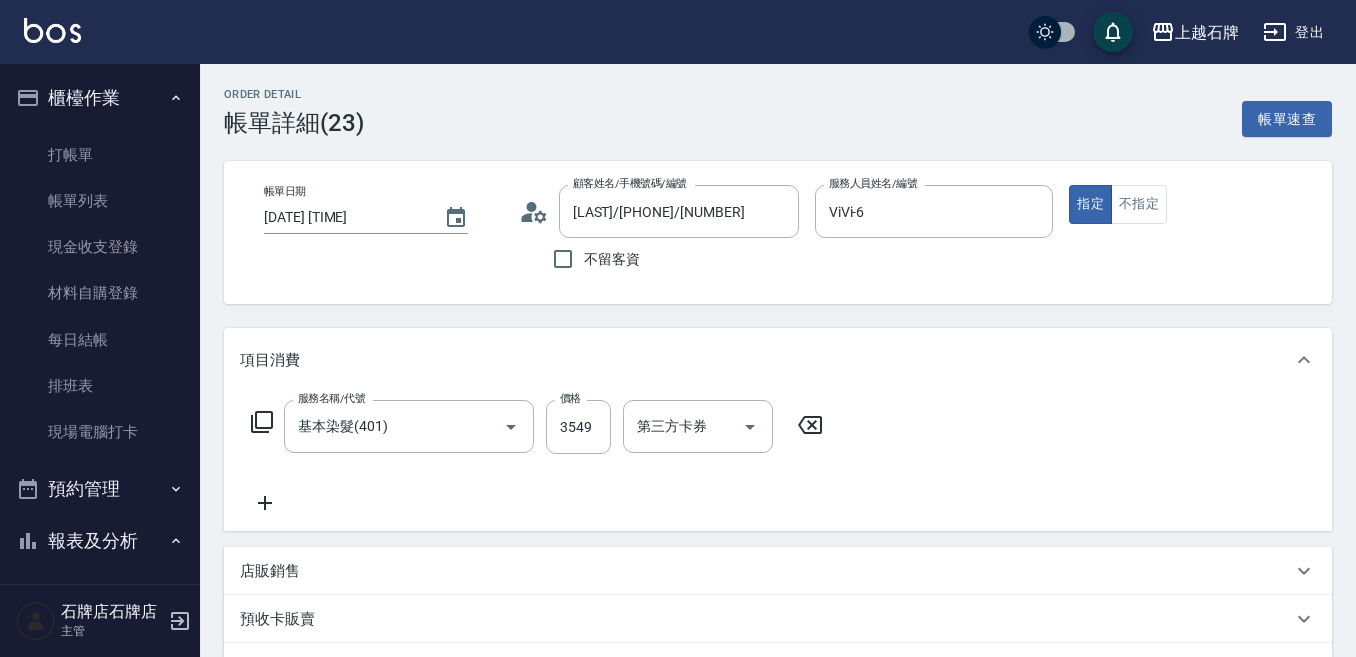 type on "[LAST]/[PHONE]/[NUMBER]" 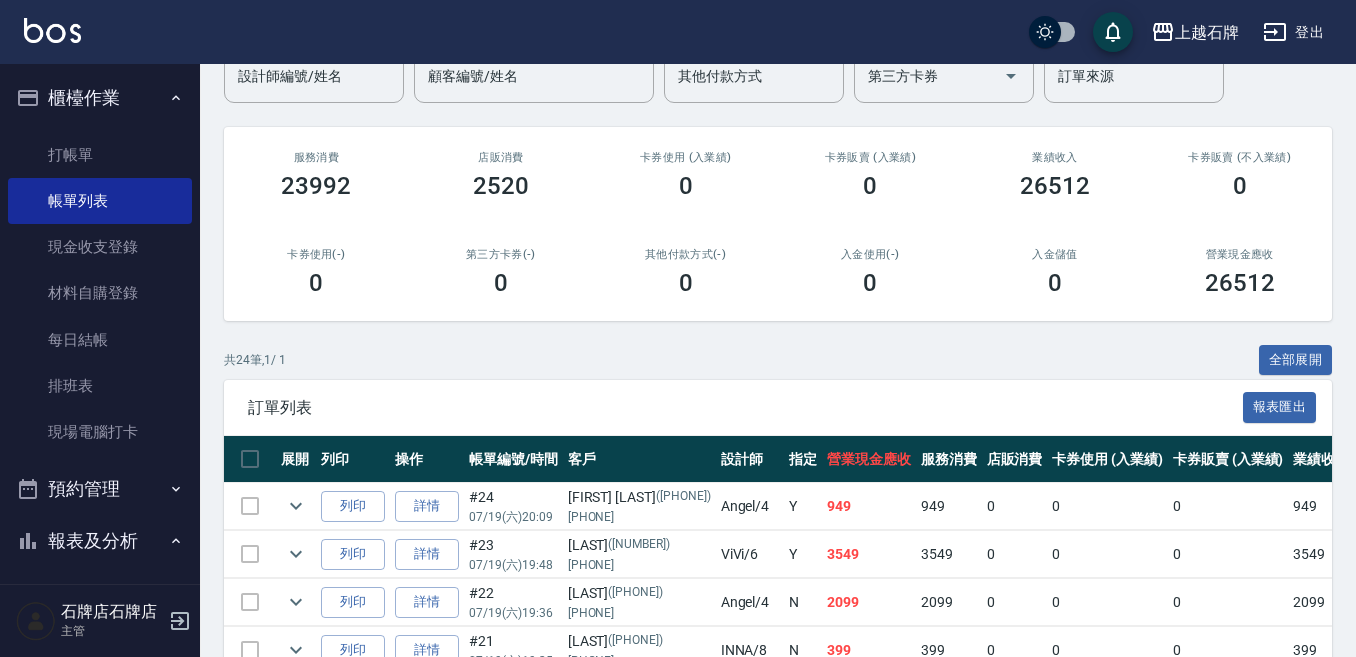 scroll, scrollTop: 0, scrollLeft: 0, axis: both 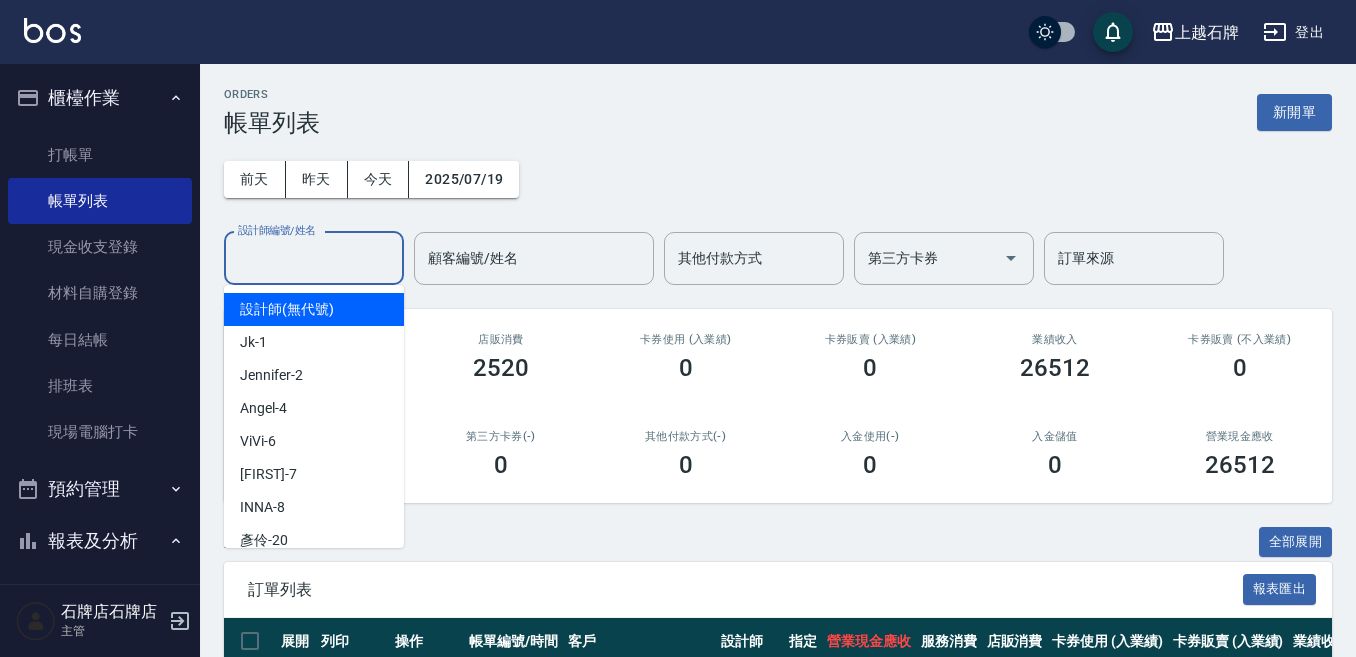click on "設計師編號/姓名" at bounding box center (314, 258) 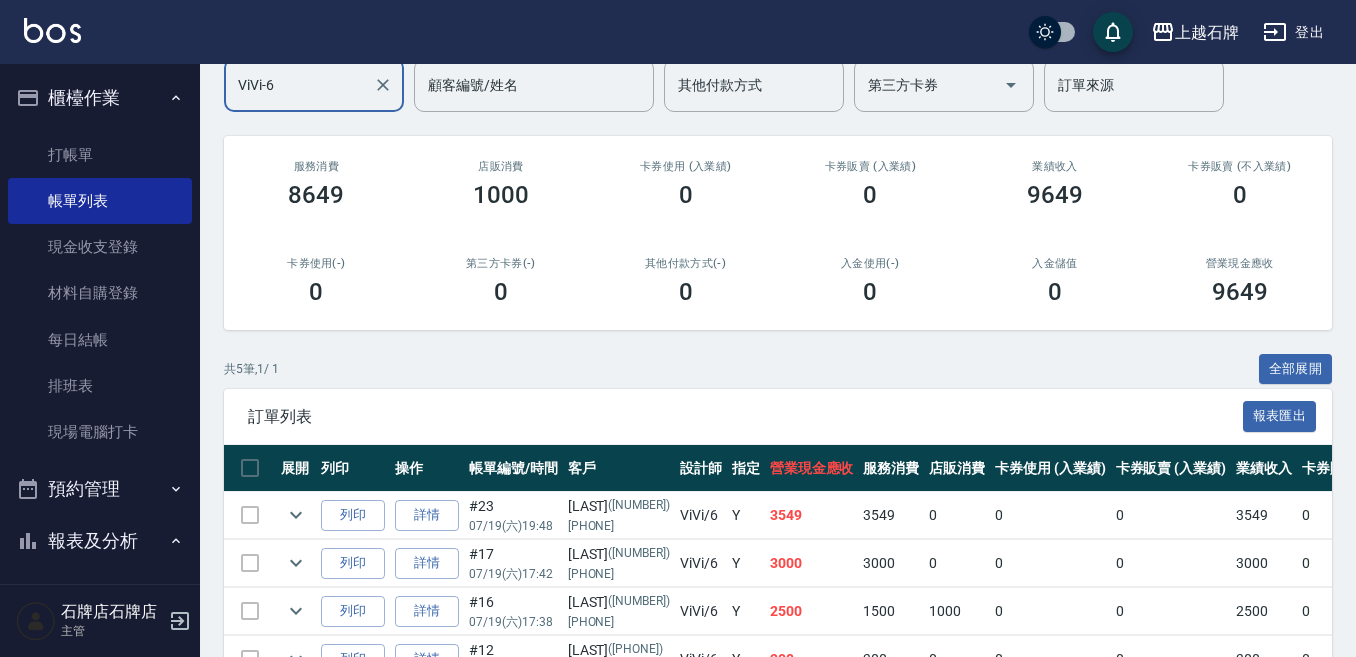 scroll, scrollTop: 0, scrollLeft: 0, axis: both 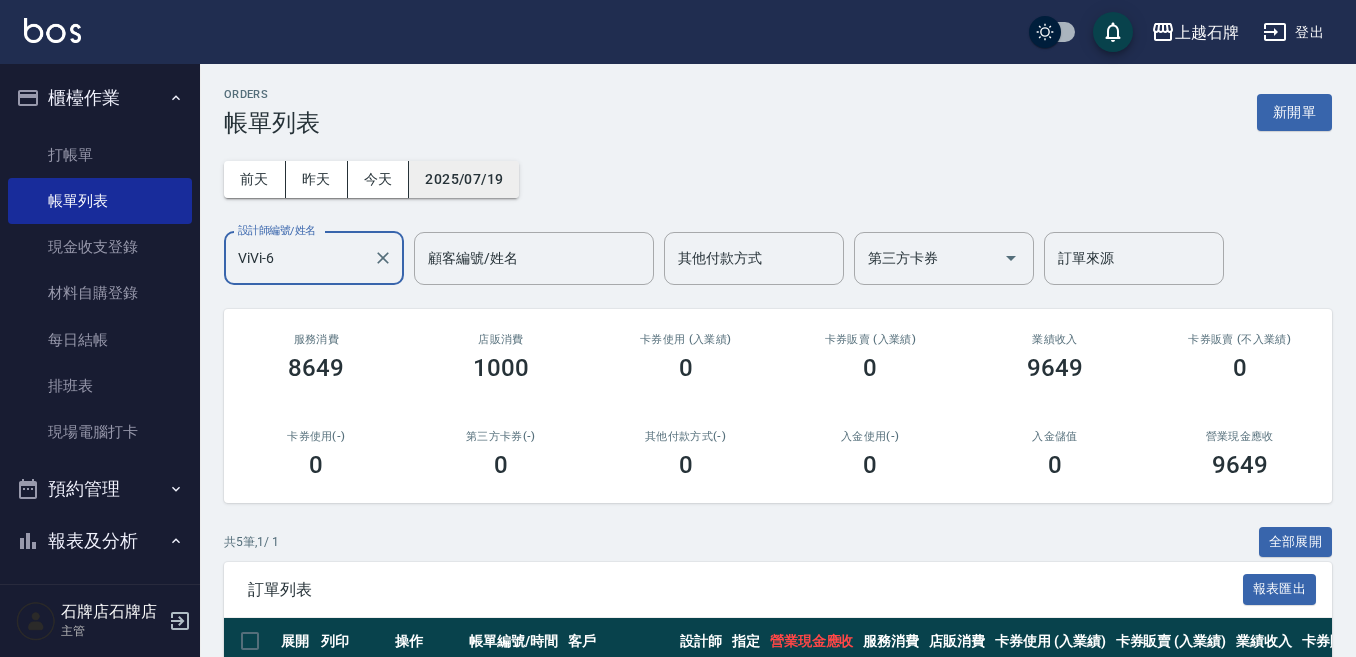 type on "ViVi-6" 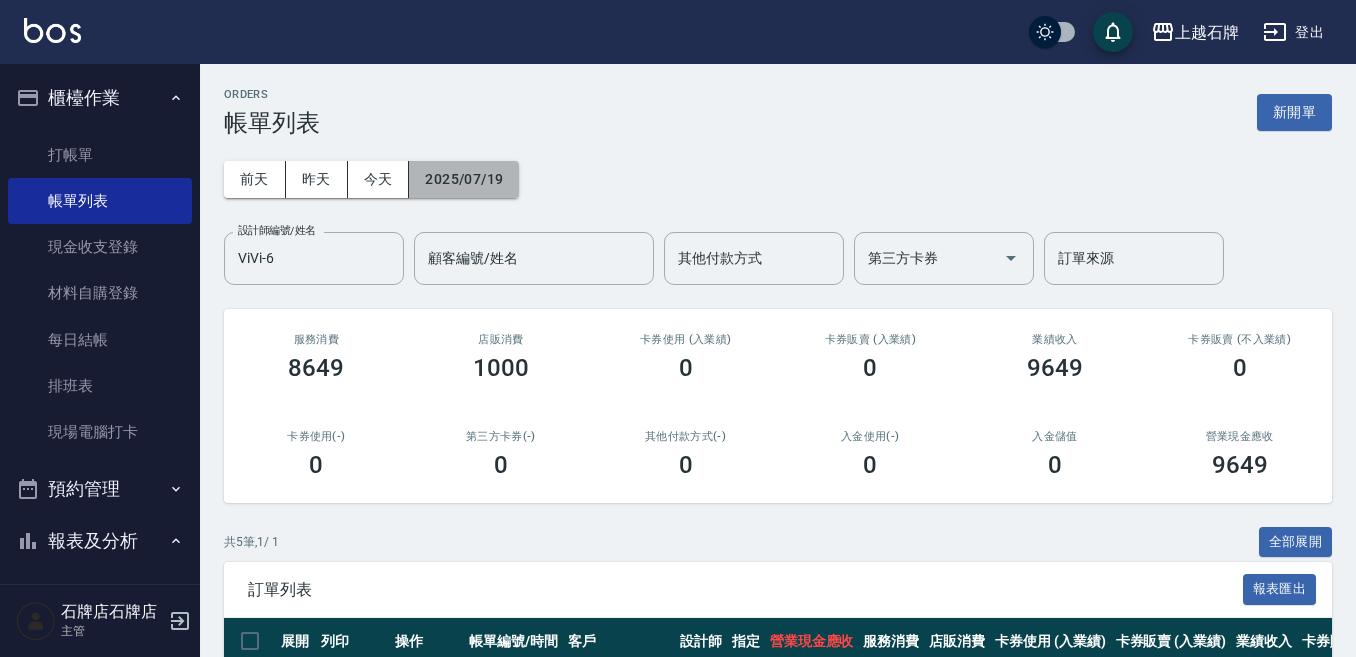 click on "2025/07/19" at bounding box center (464, 179) 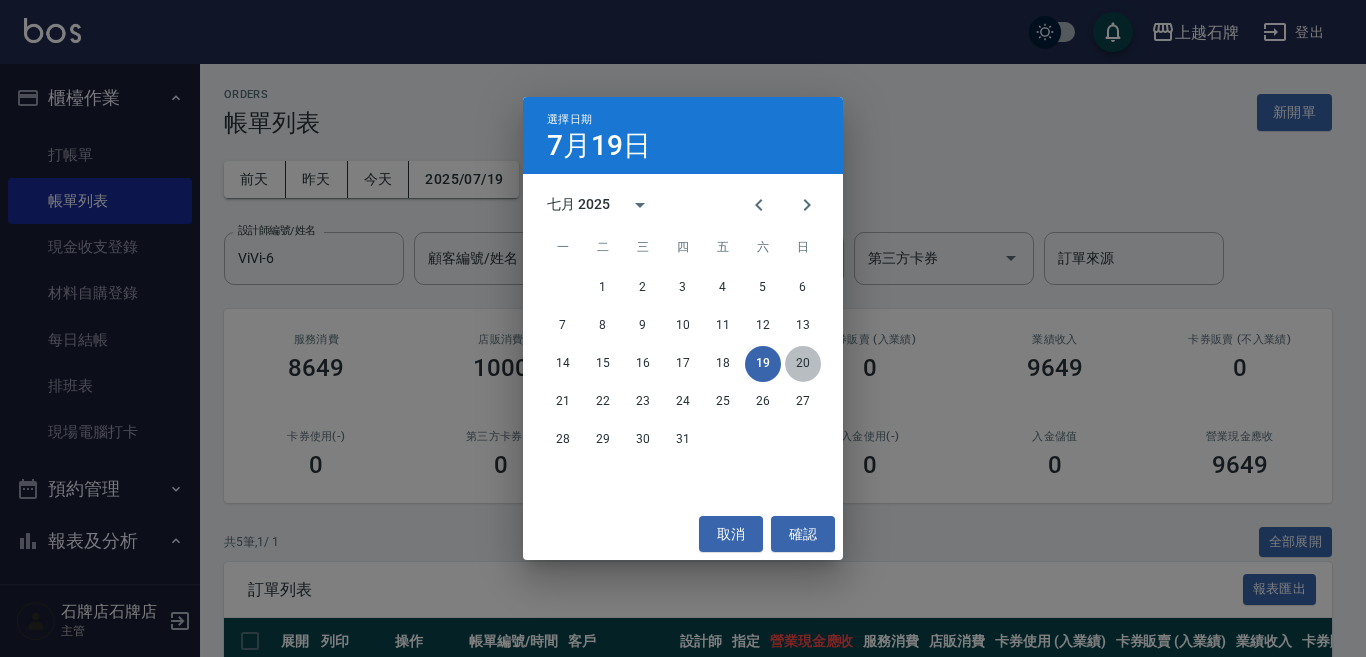 click on "20" at bounding box center [803, 364] 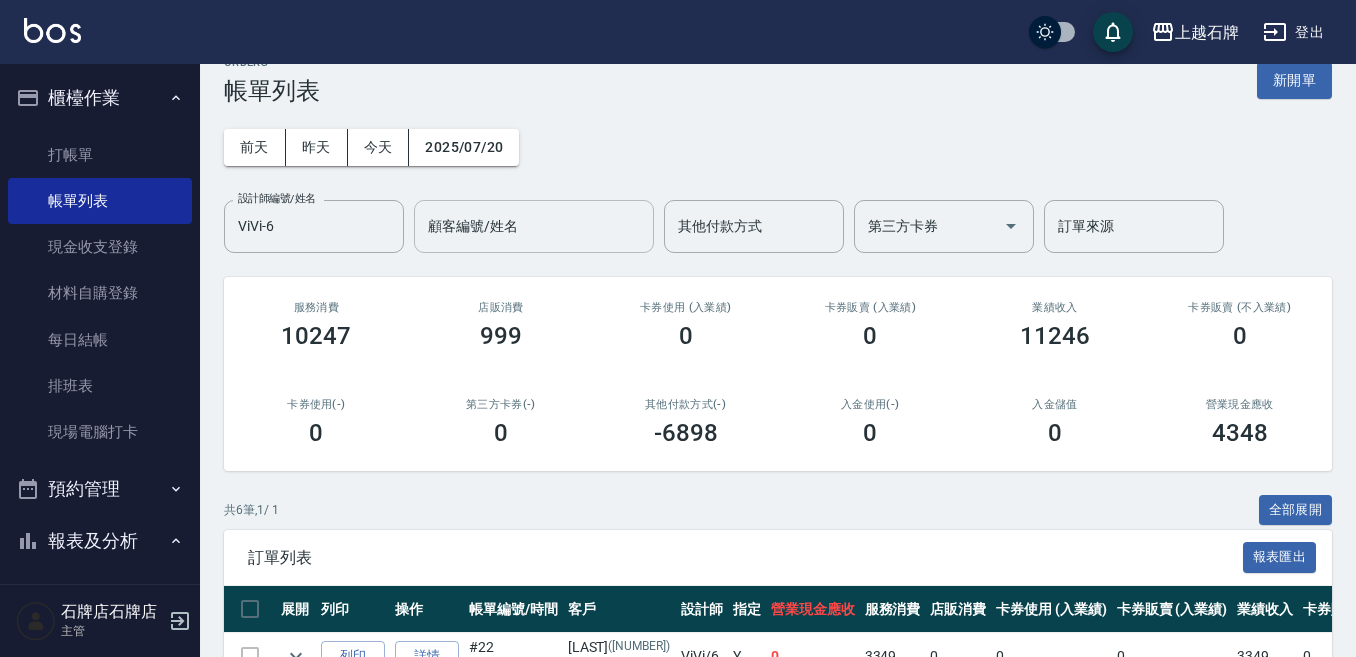 scroll, scrollTop: 0, scrollLeft: 0, axis: both 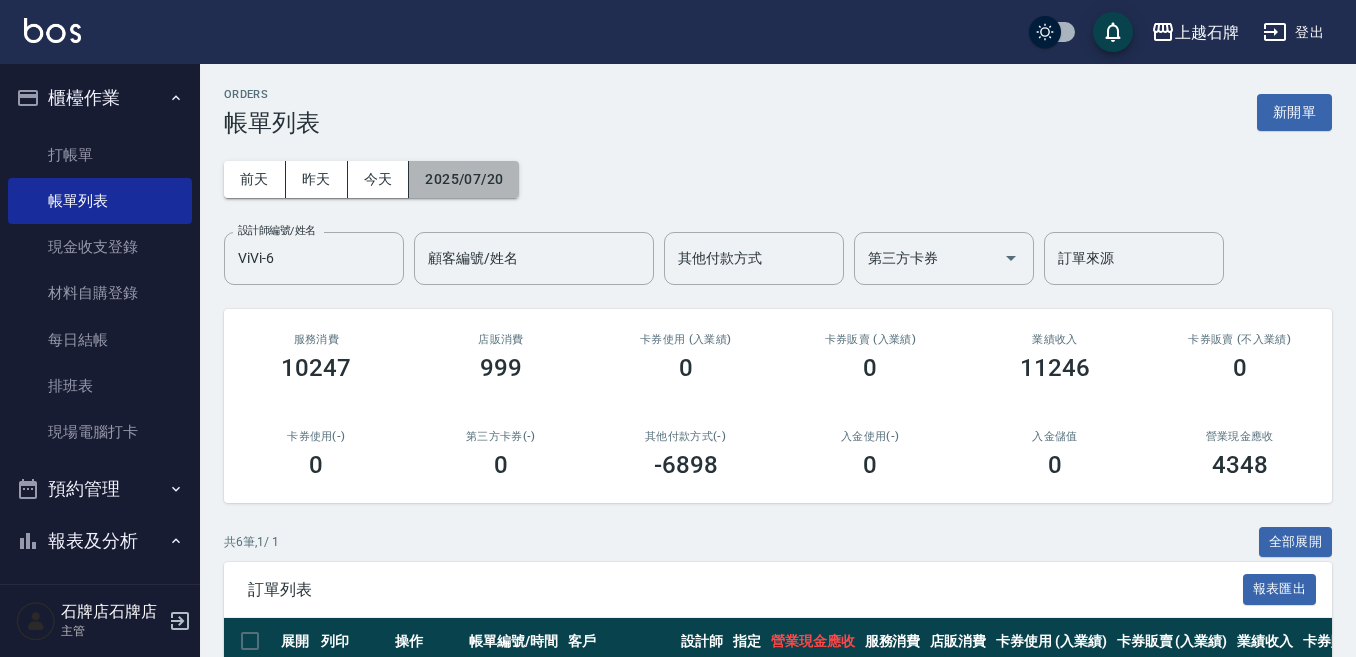 click on "2025/07/20" at bounding box center (464, 179) 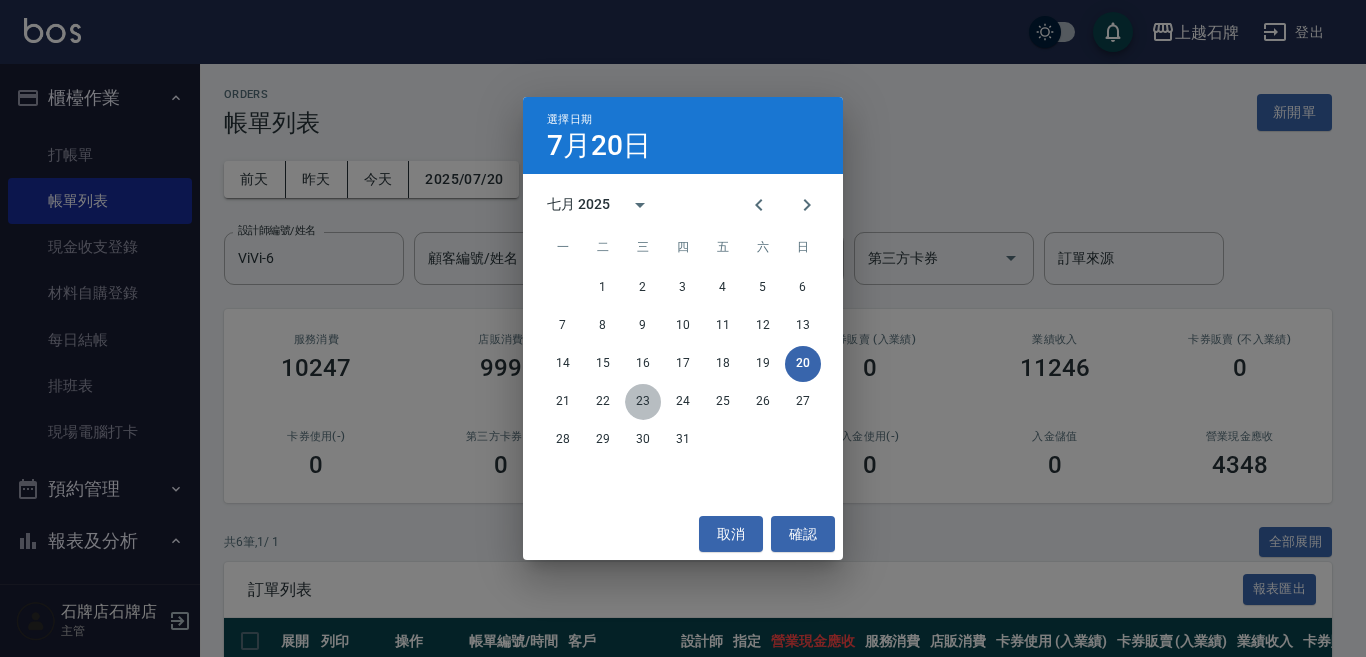 click on "23" at bounding box center (643, 402) 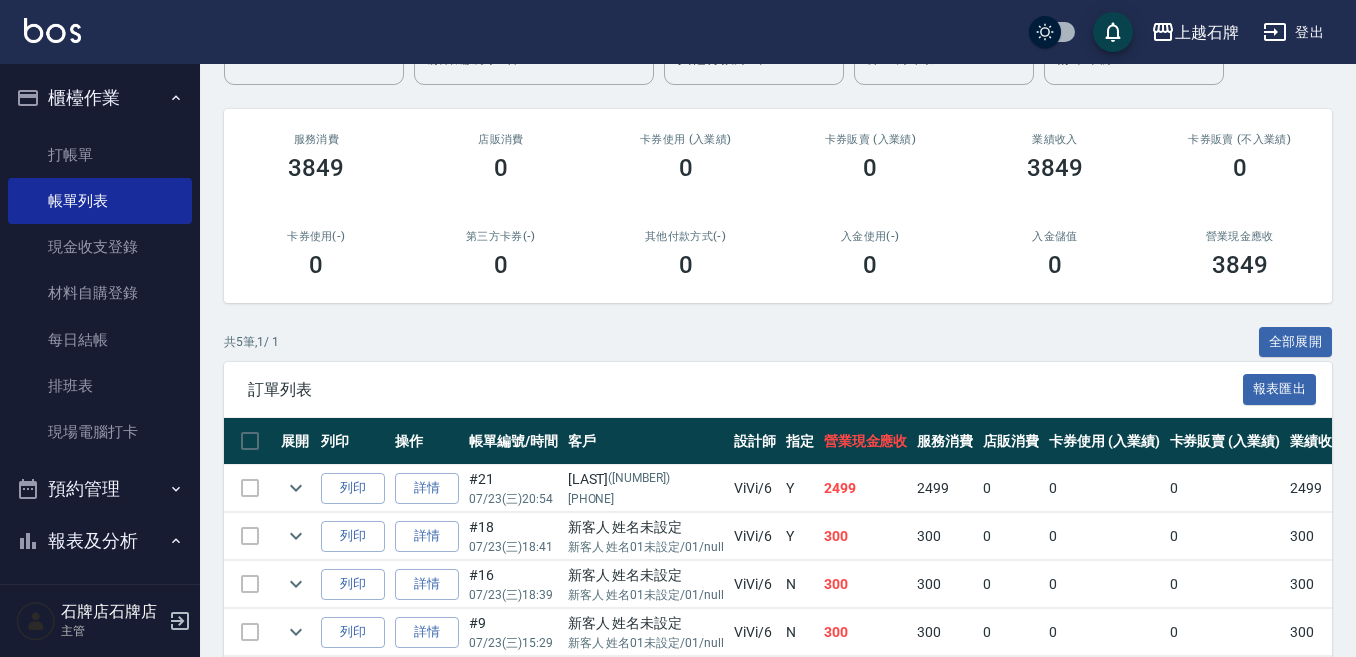 scroll, scrollTop: 0, scrollLeft: 0, axis: both 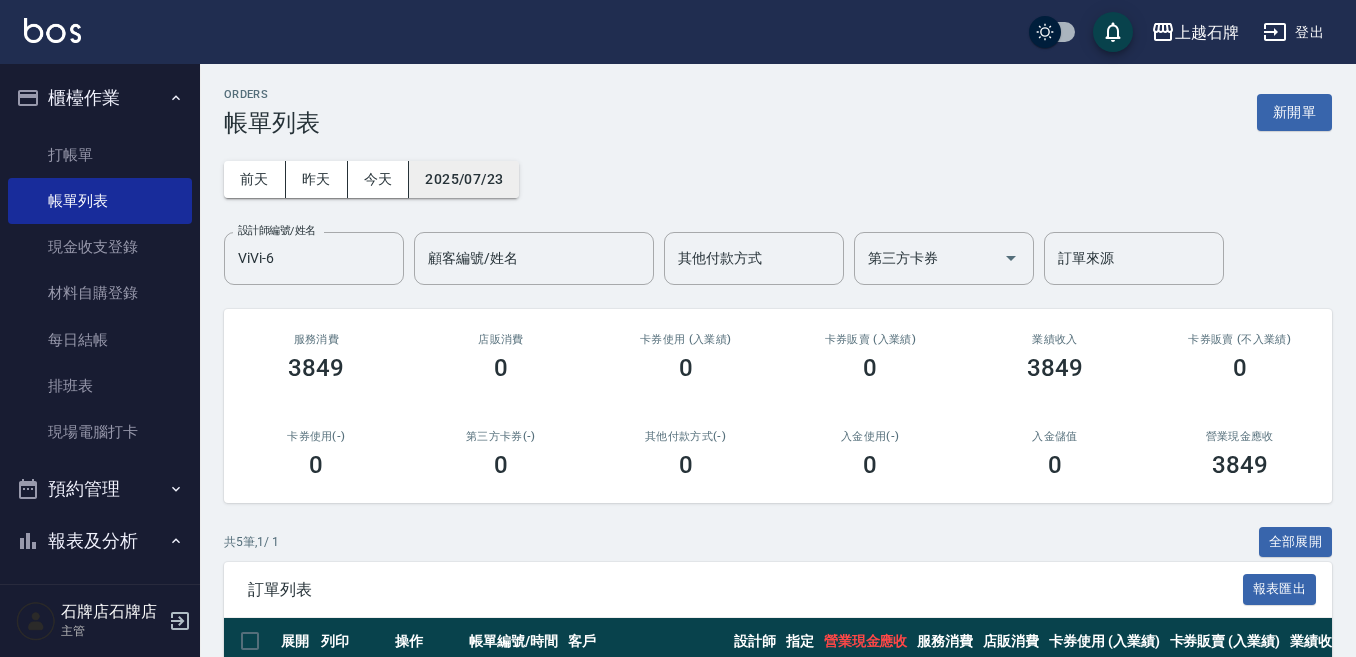 click on "2025/07/23" at bounding box center (464, 179) 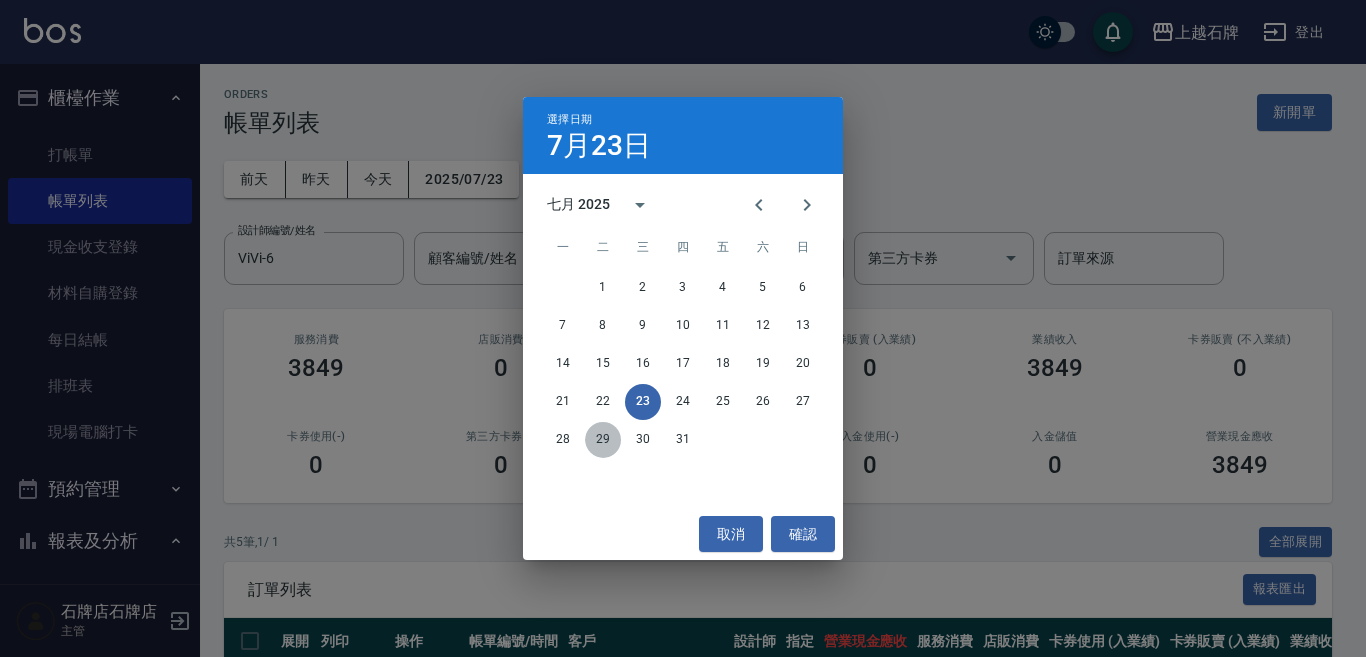 click on "29" at bounding box center [603, 440] 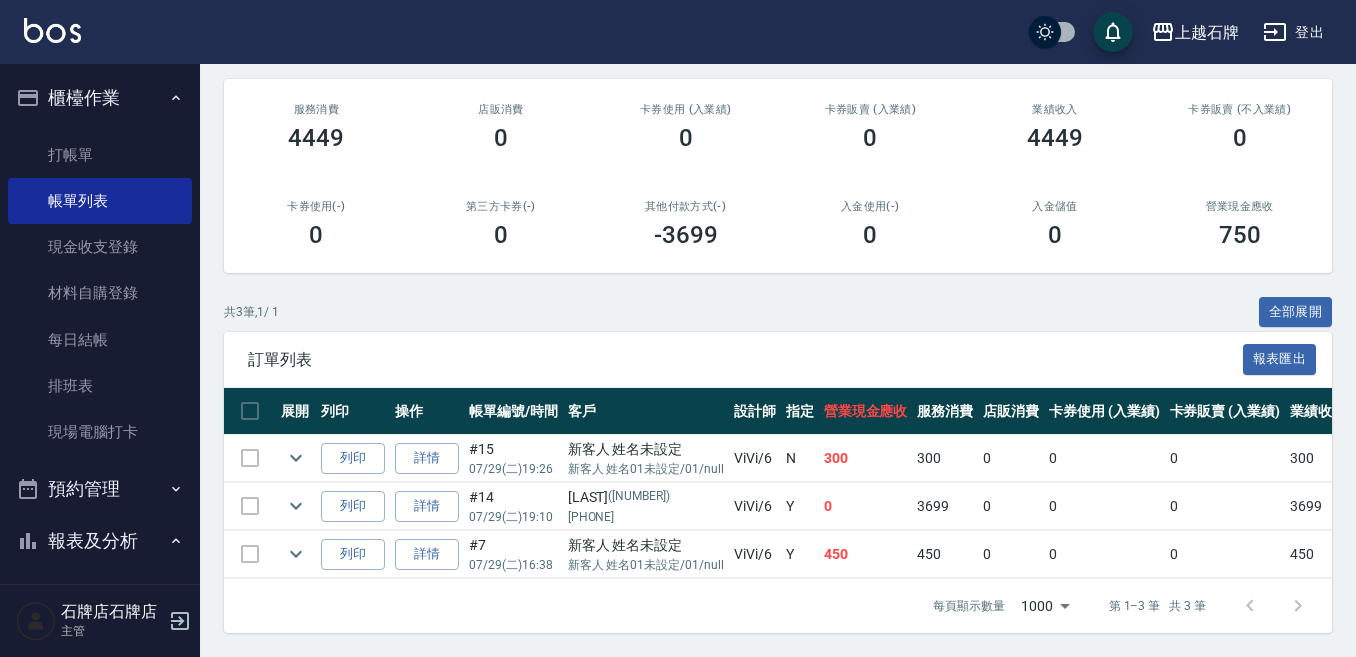 scroll, scrollTop: 247, scrollLeft: 0, axis: vertical 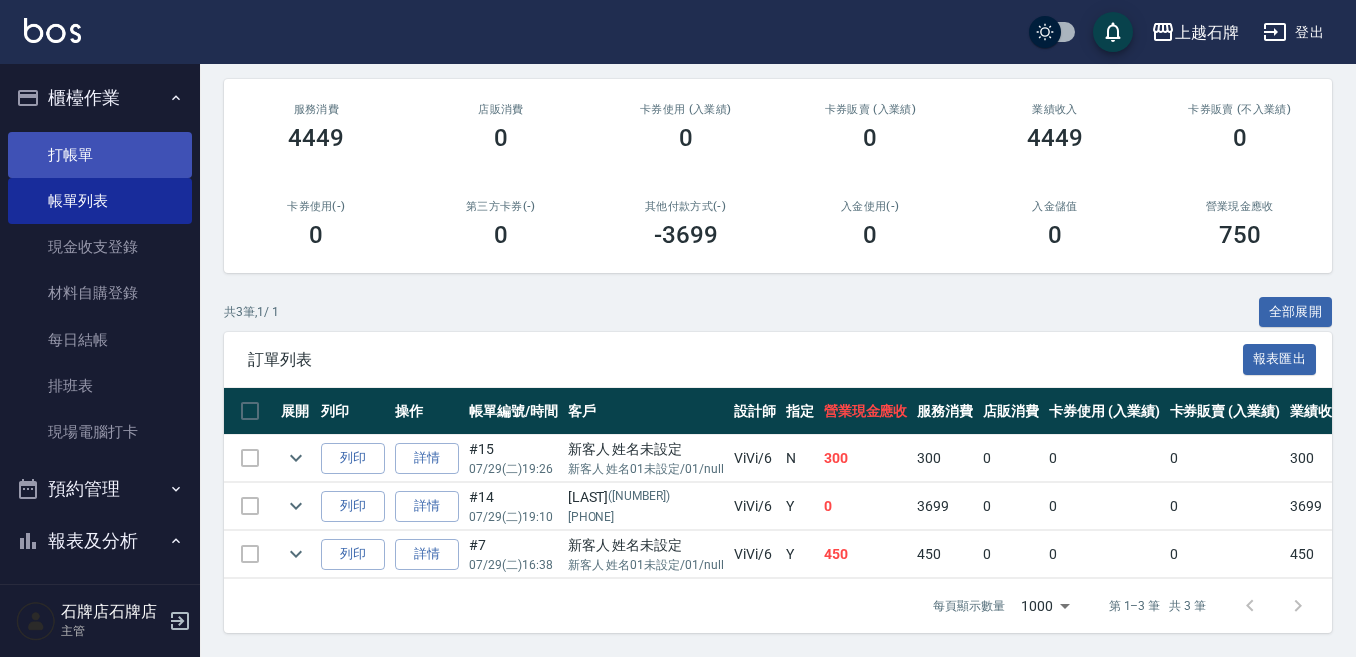 click on "打帳單" at bounding box center (100, 155) 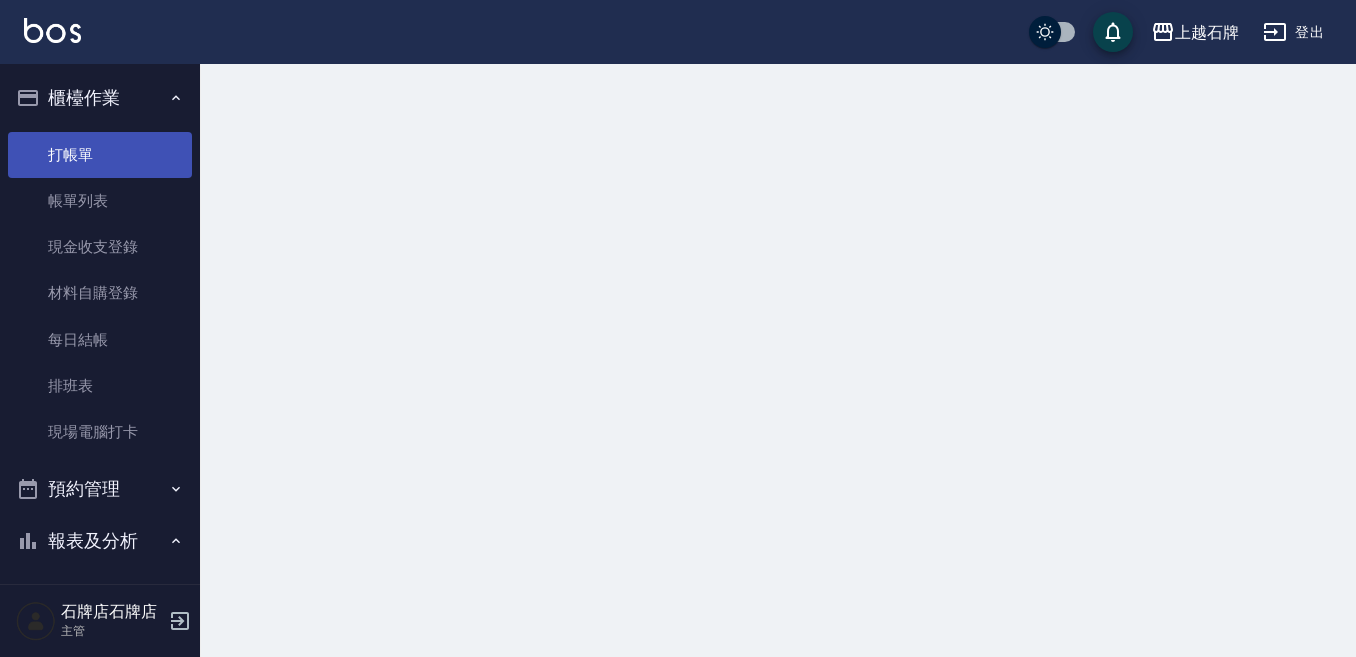 scroll, scrollTop: 0, scrollLeft: 0, axis: both 